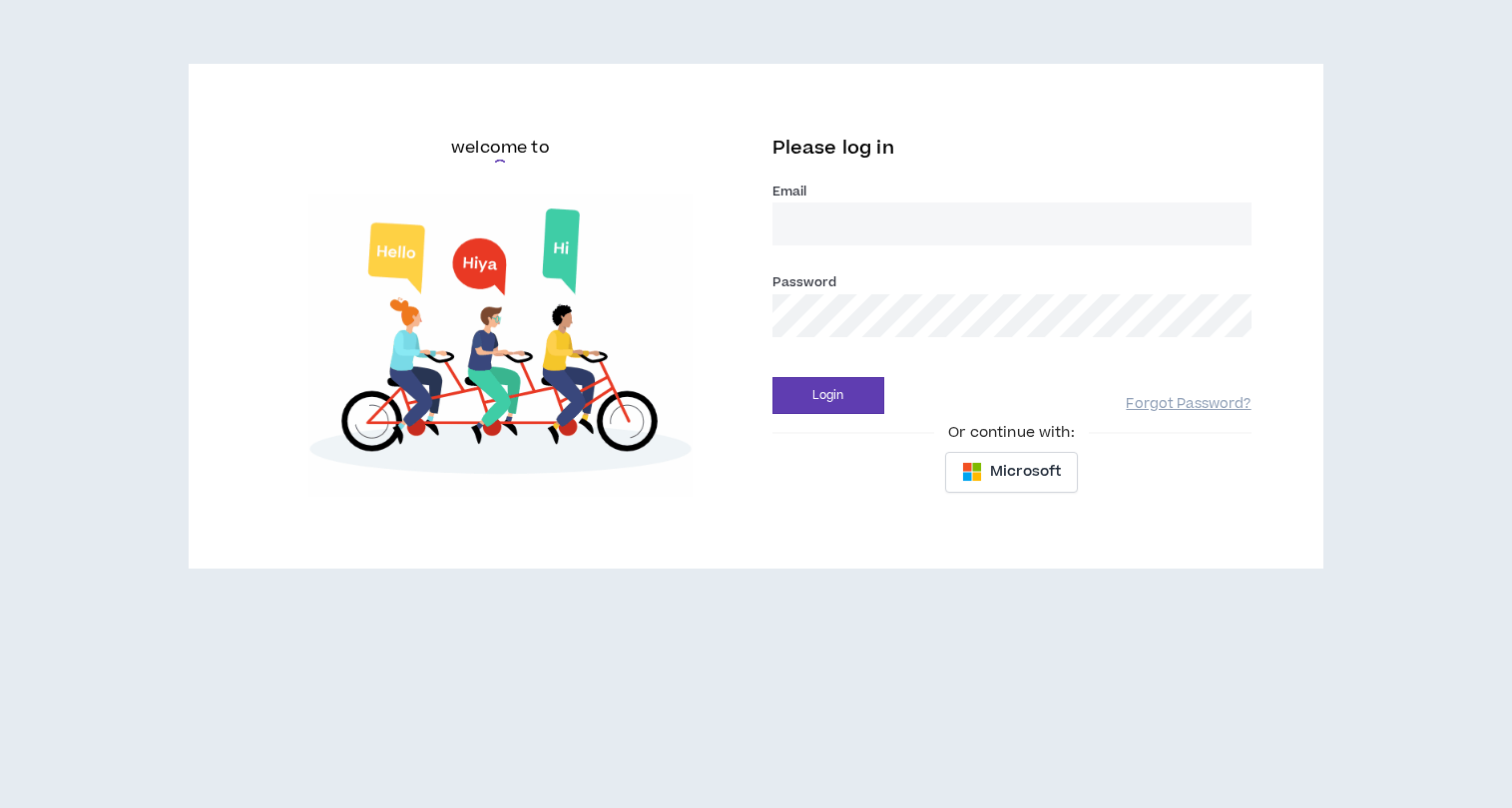 scroll, scrollTop: 0, scrollLeft: 0, axis: both 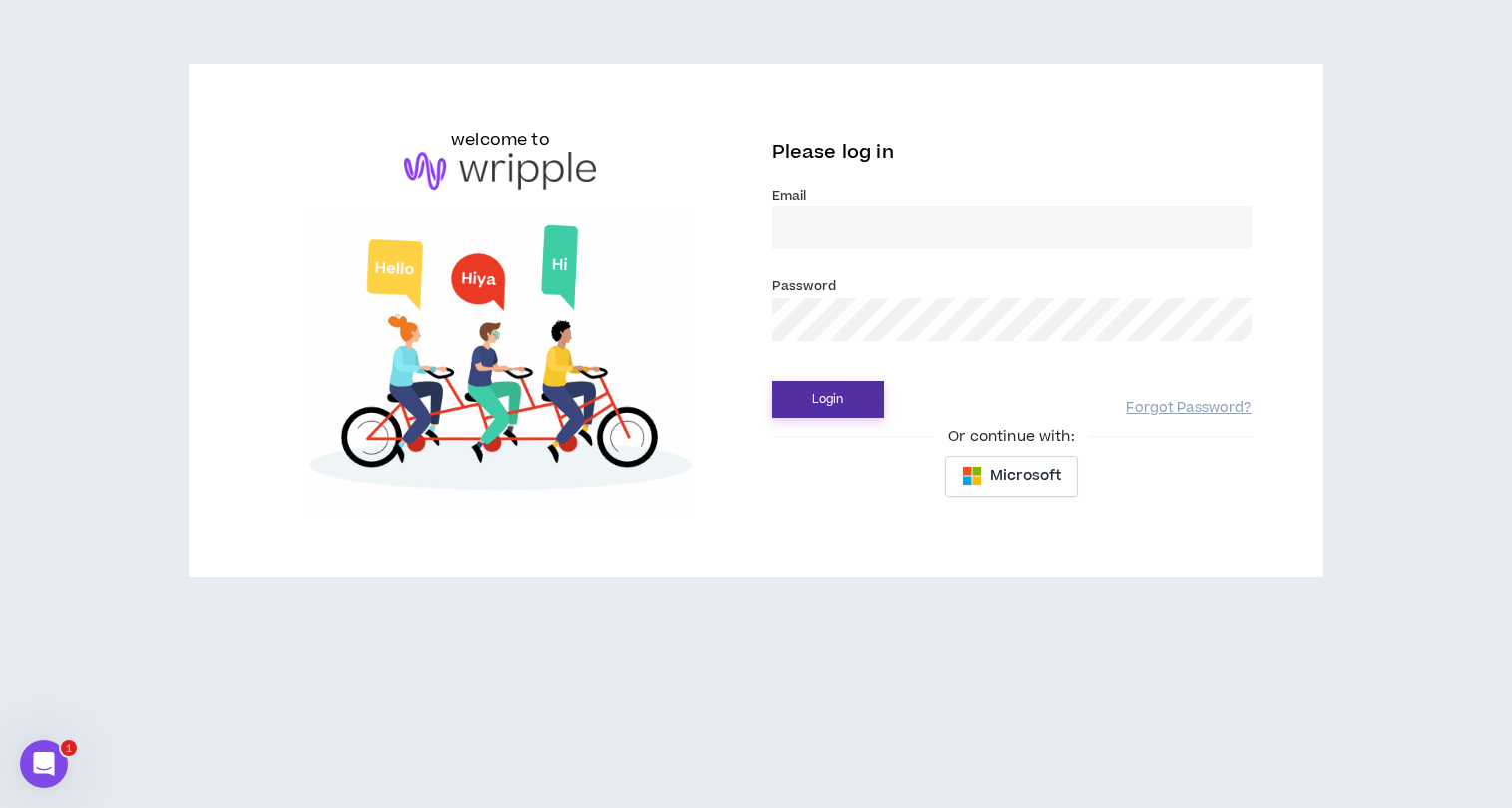 type on "[EMAIL]" 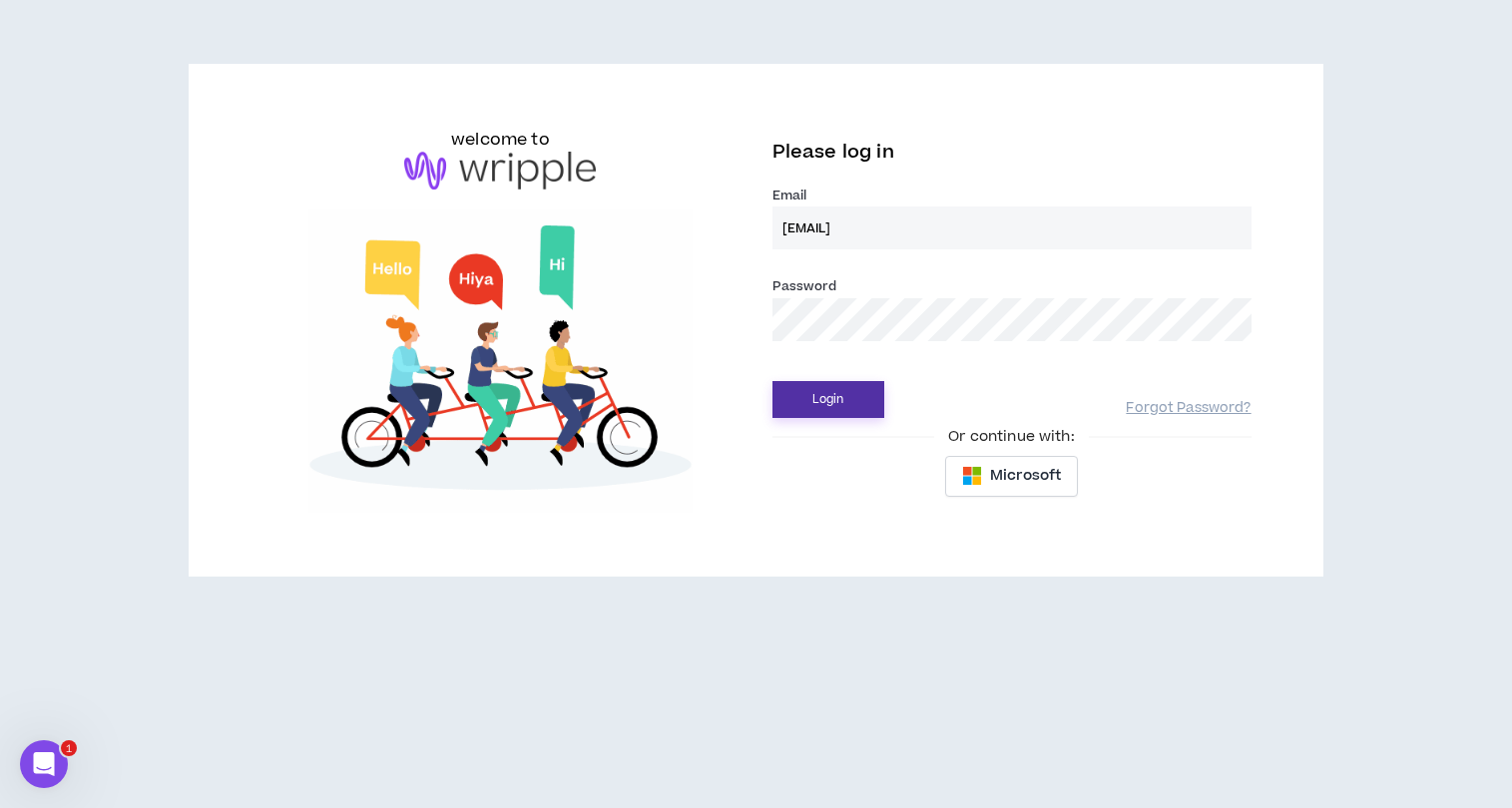 click on "Login" at bounding box center (828, 399) 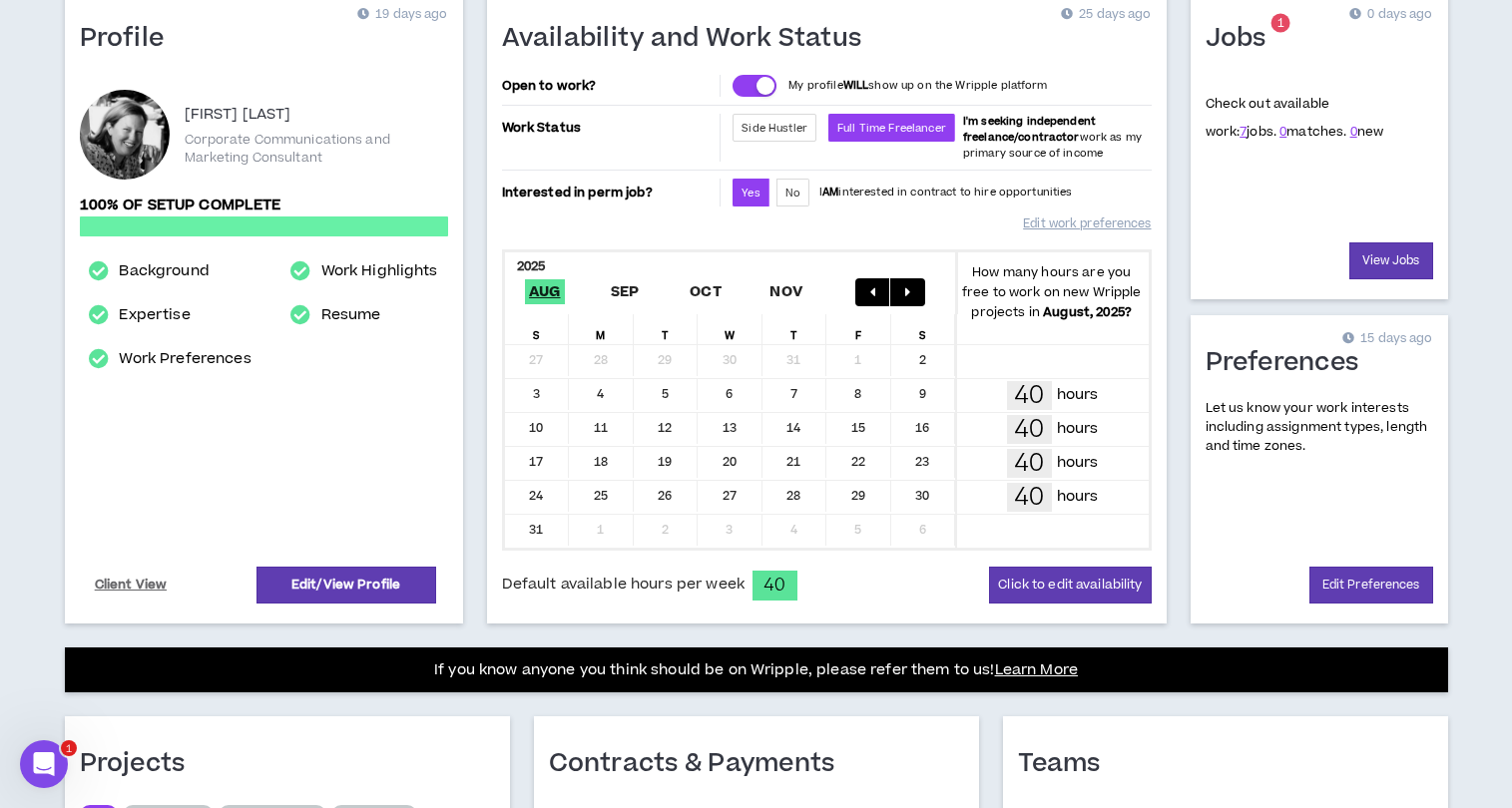 scroll, scrollTop: 187, scrollLeft: 0, axis: vertical 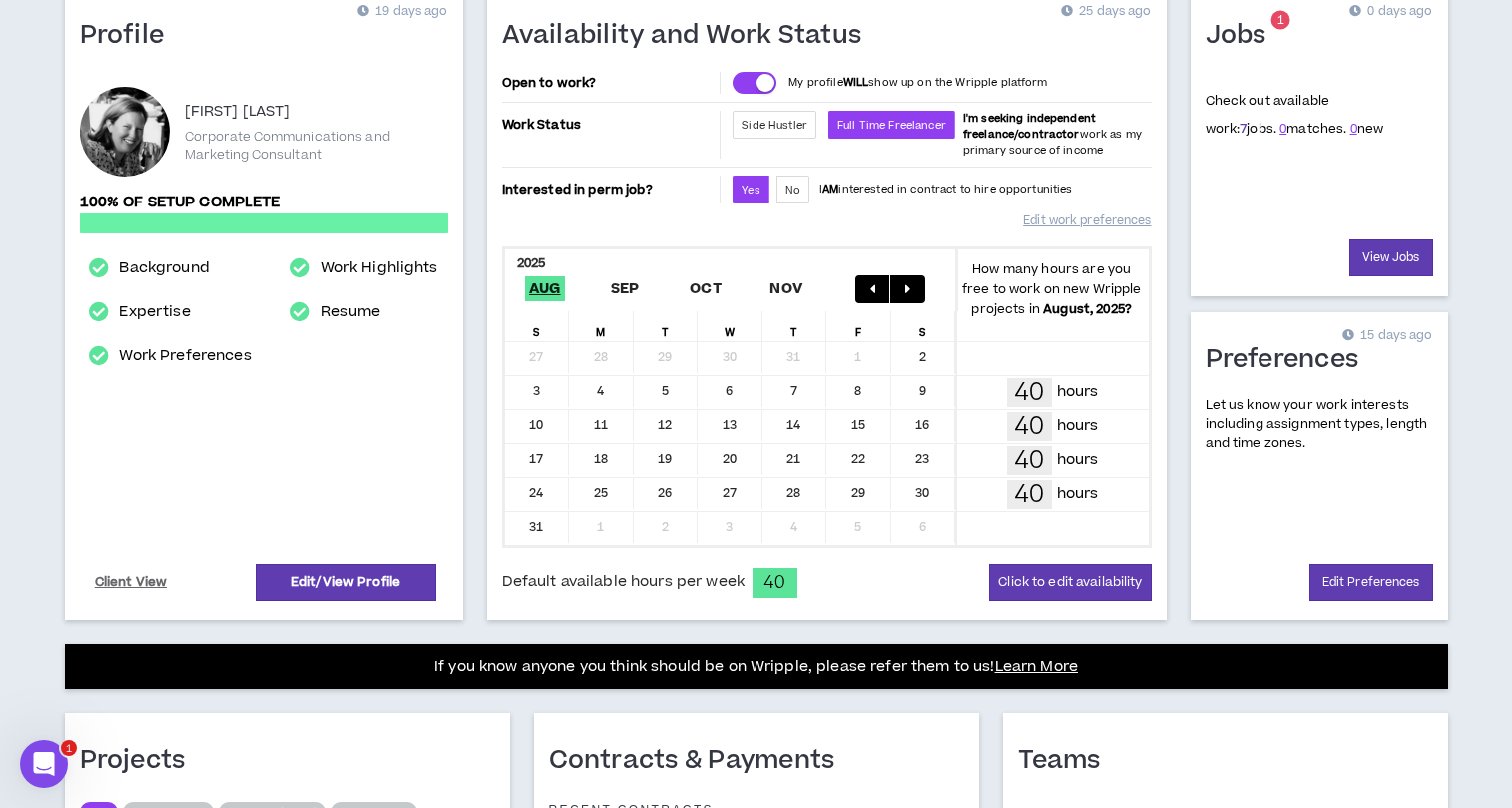 click on "7" at bounding box center [1243, 129] 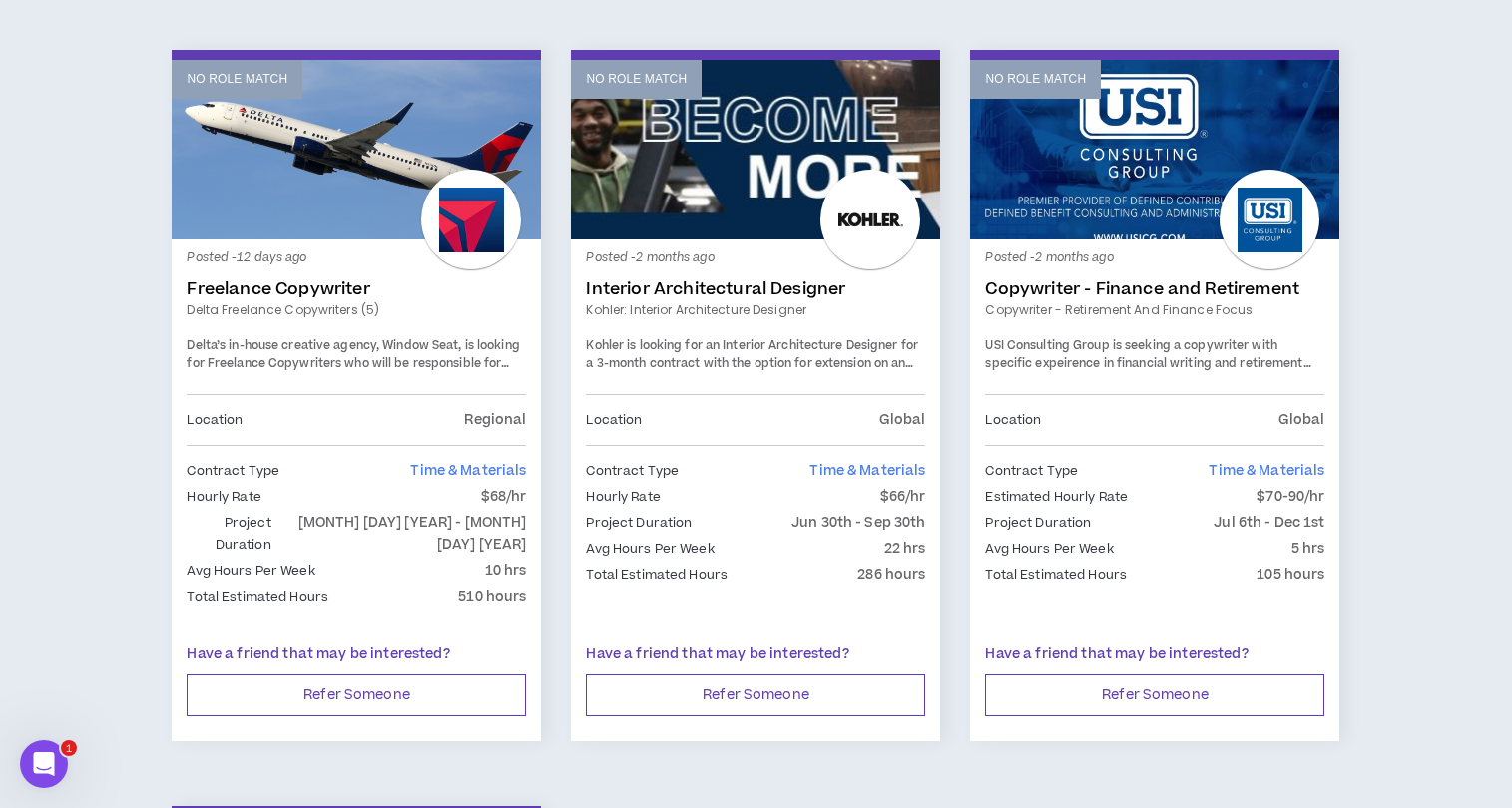 scroll, scrollTop: 1037, scrollLeft: 0, axis: vertical 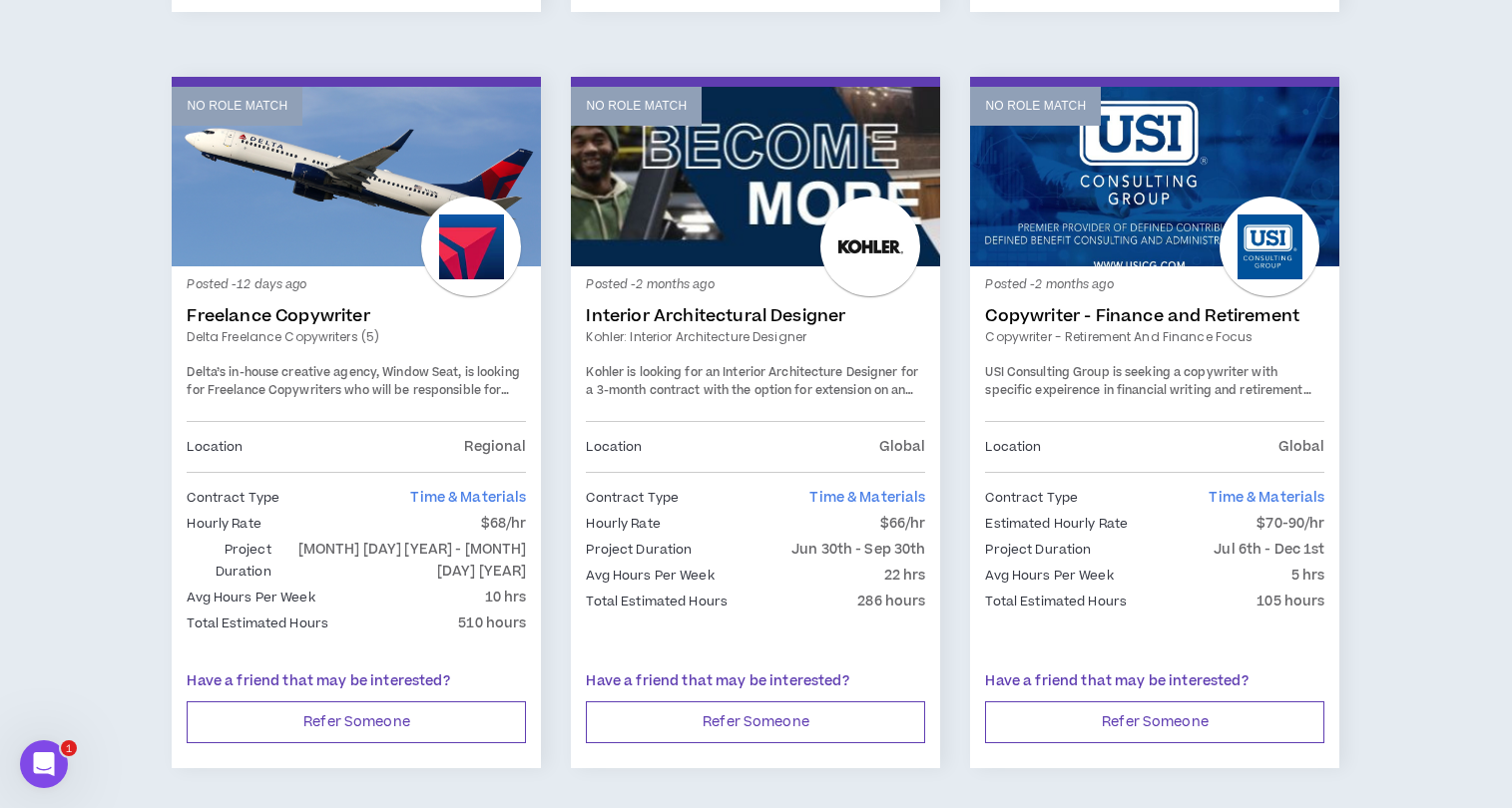 click on "Freelance Copywriter" at bounding box center [356, 316] 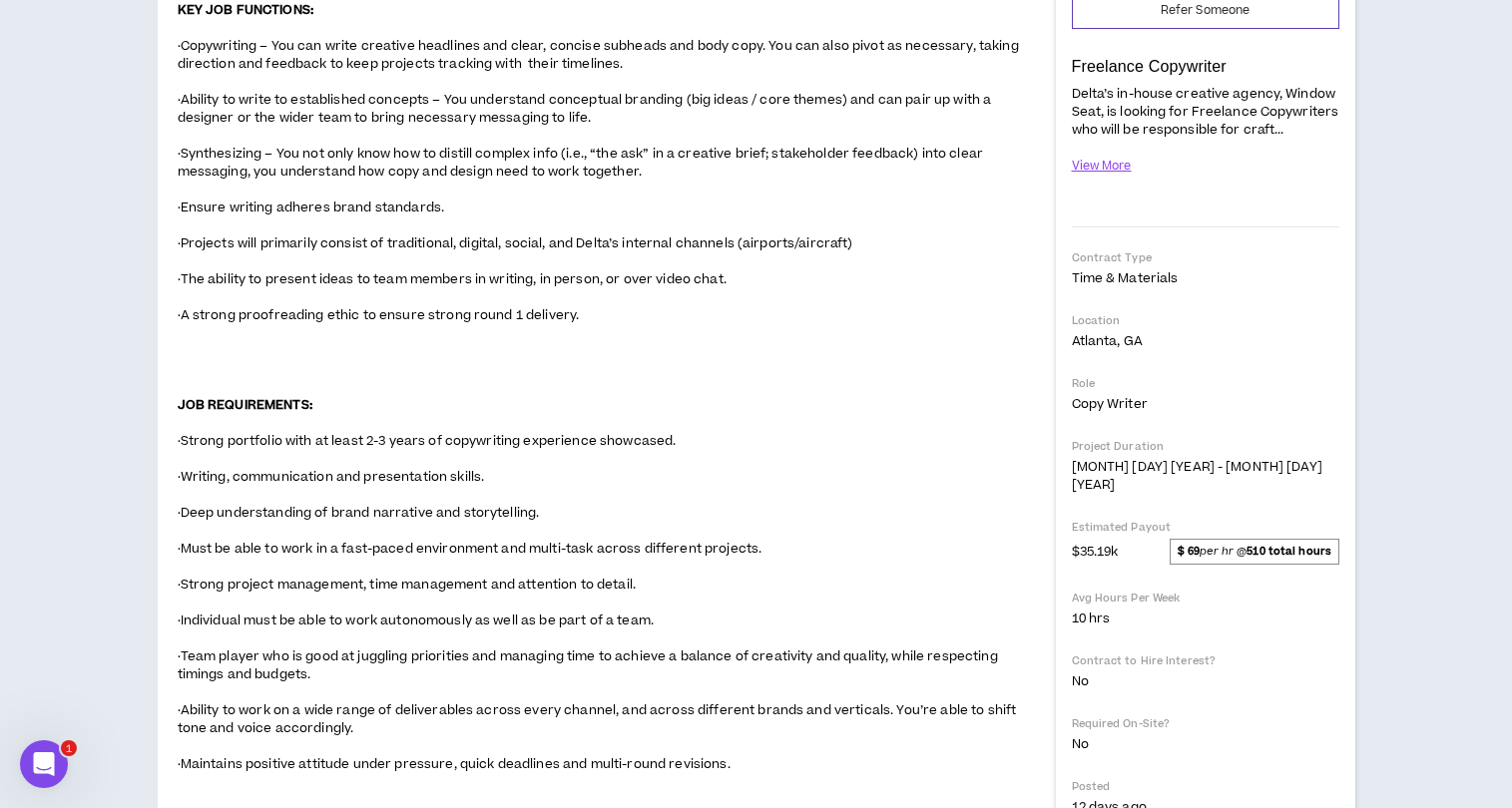 scroll, scrollTop: 0, scrollLeft: 0, axis: both 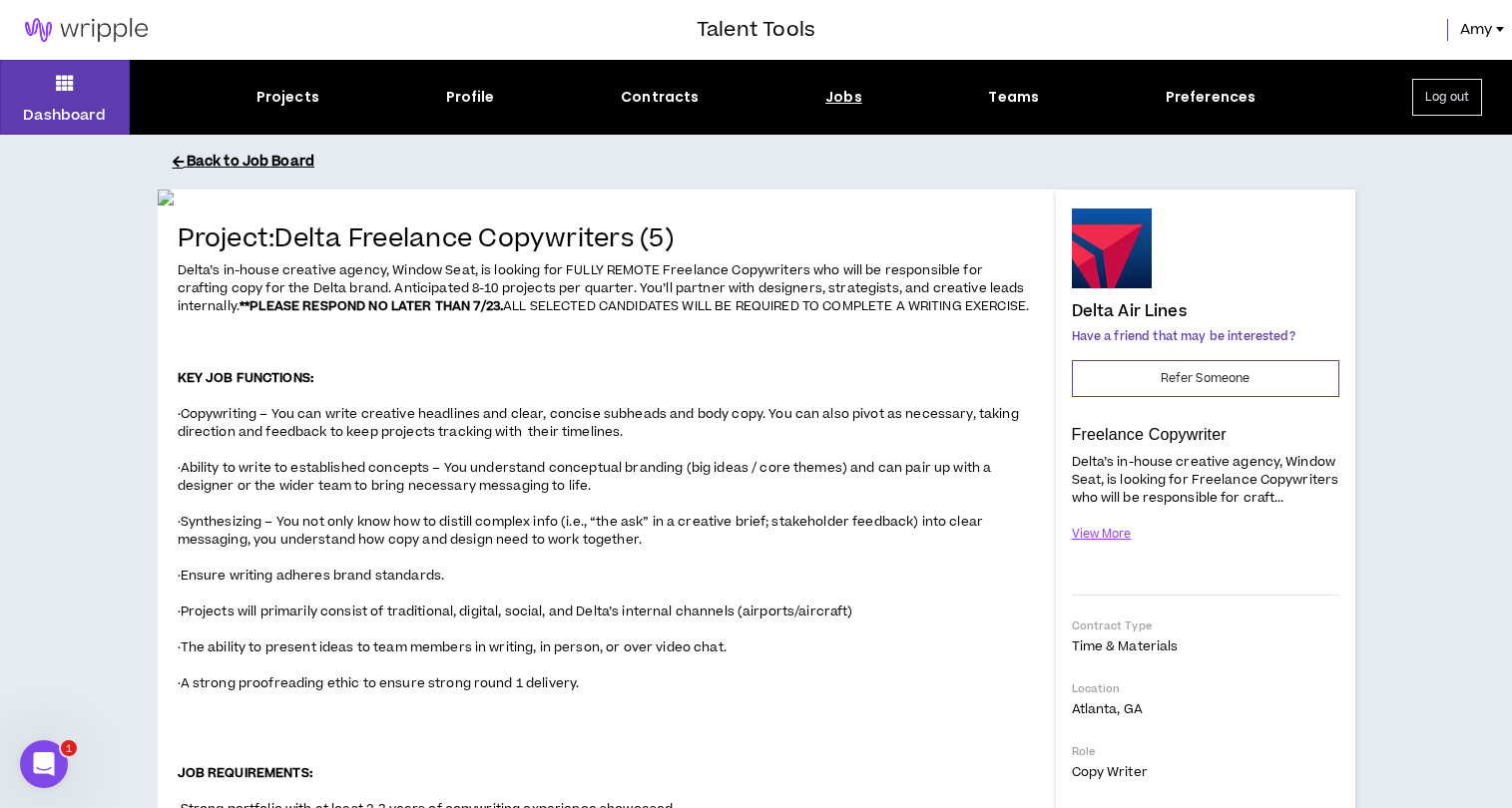 click on "Back to Job Board" at bounding box center (771, 162) 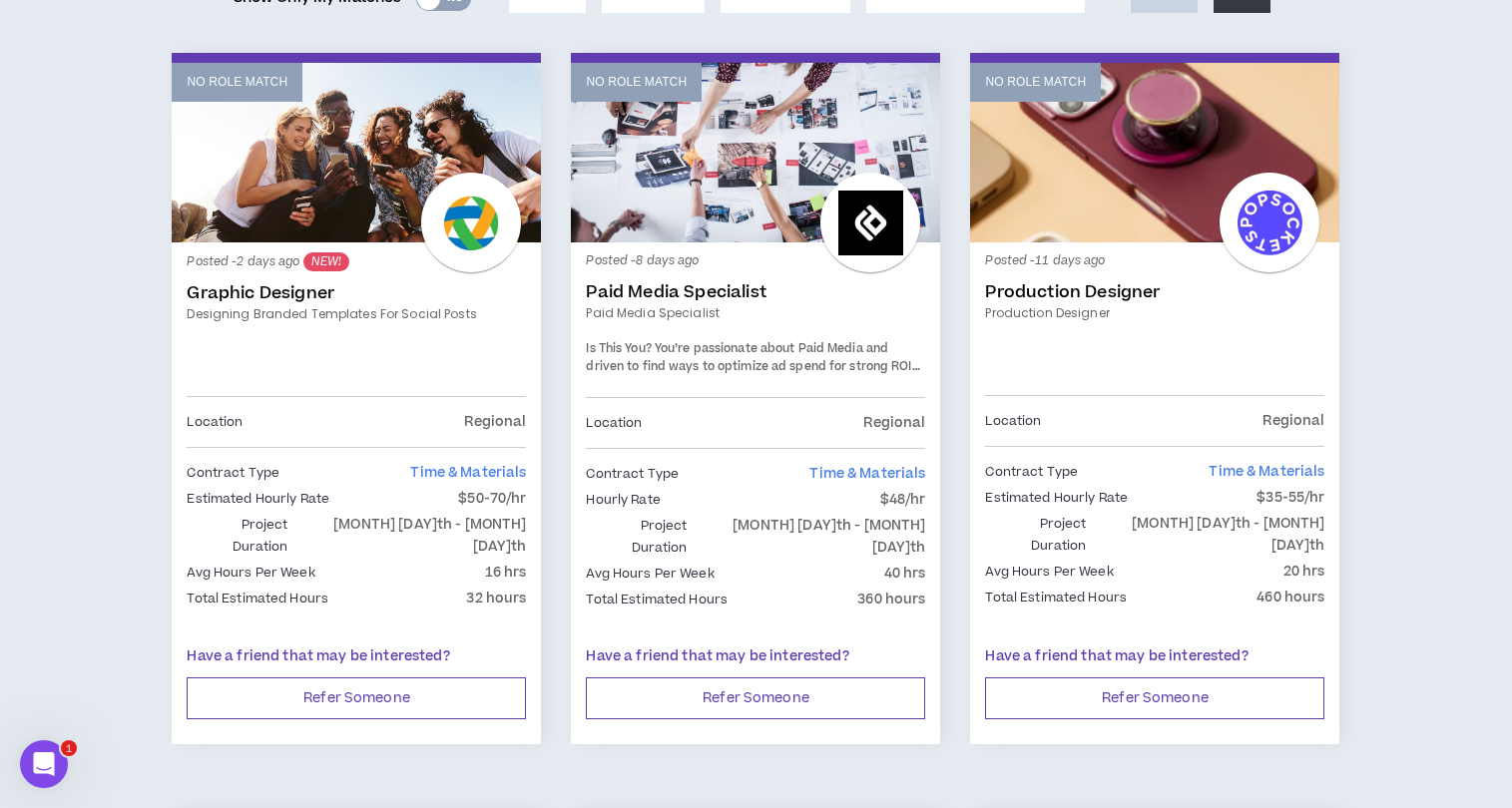 scroll, scrollTop: 313, scrollLeft: 0, axis: vertical 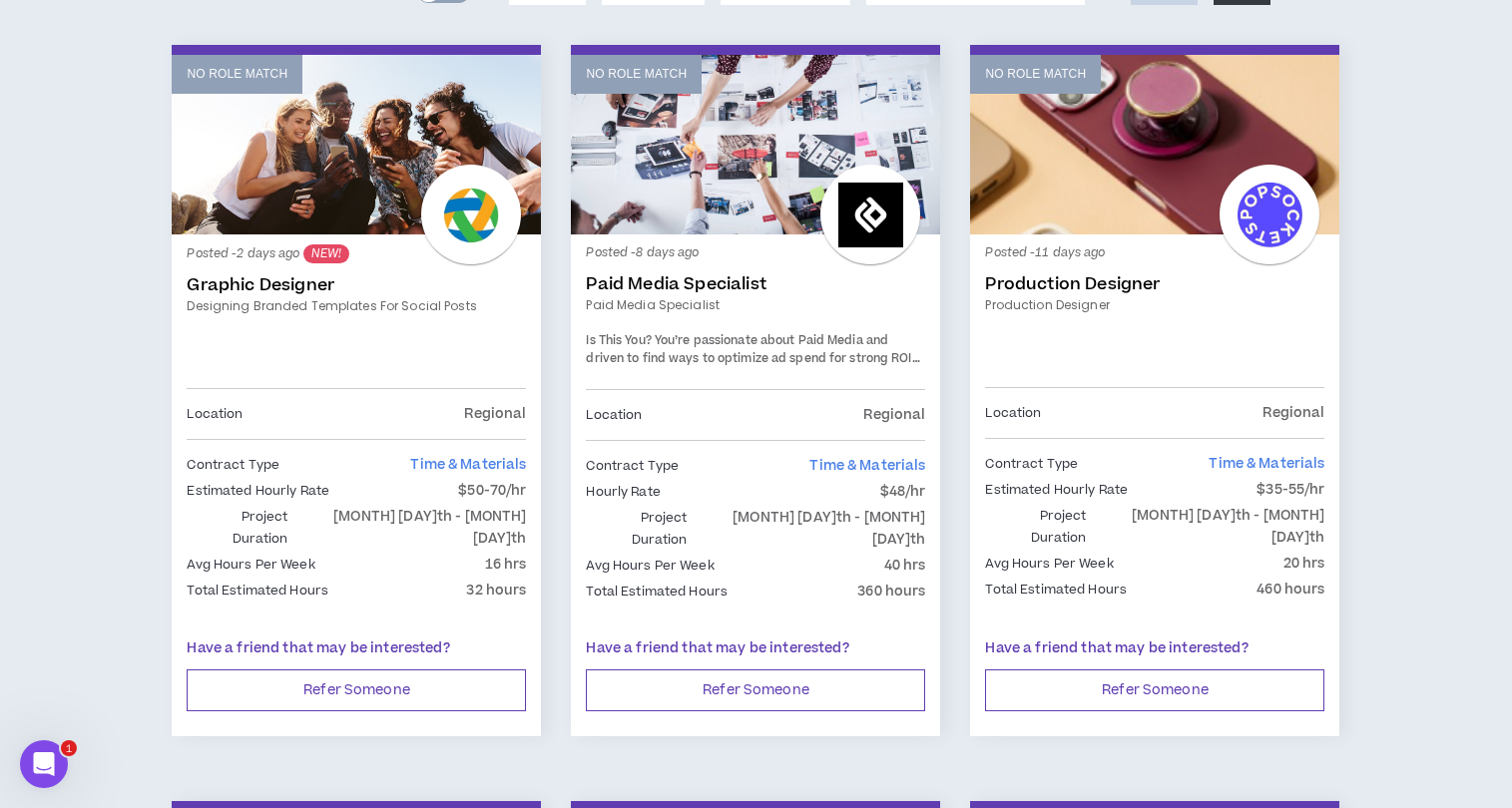 click on "Designing branded templates for social posts" at bounding box center [356, 306] 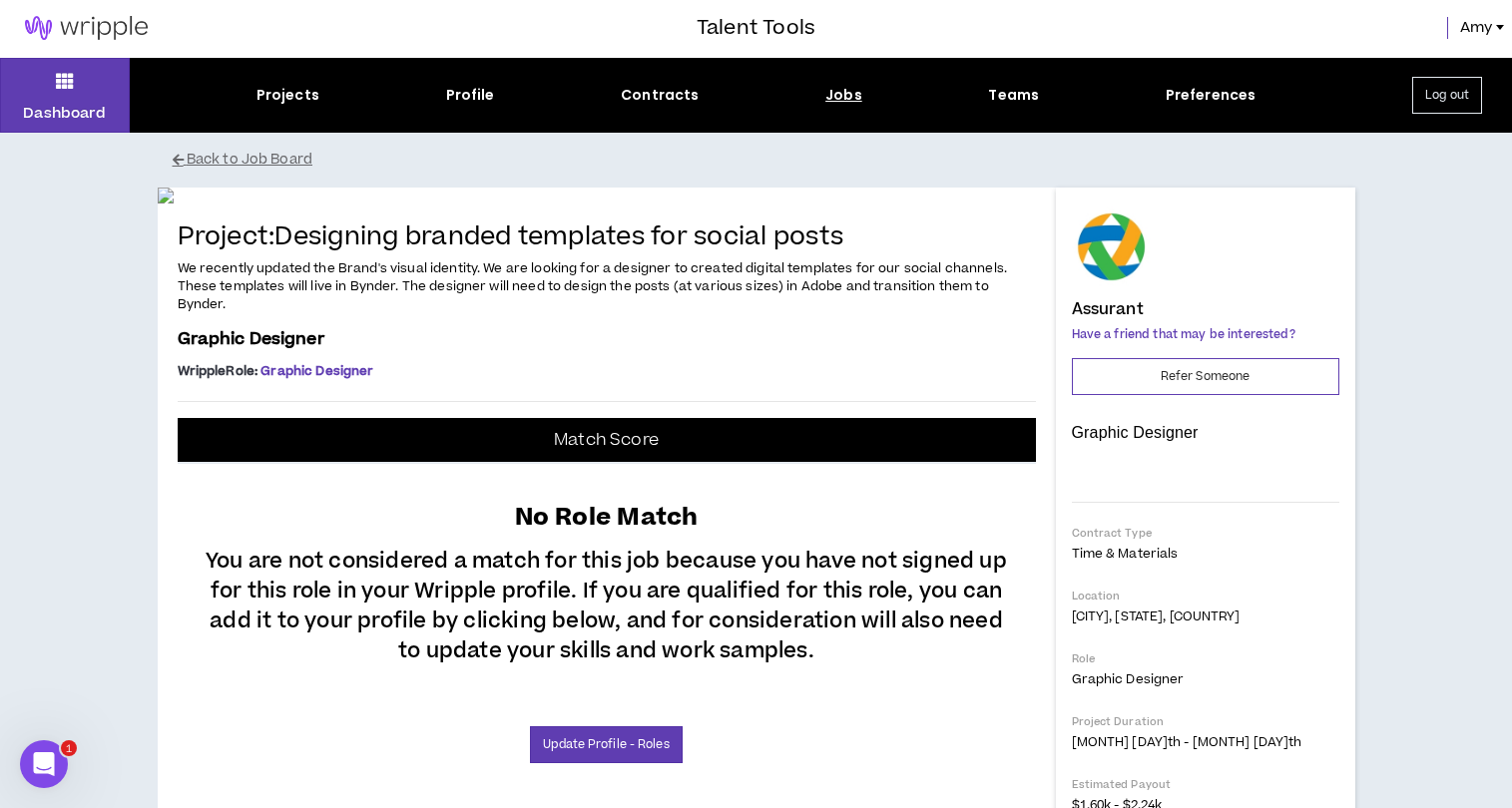 scroll, scrollTop: 0, scrollLeft: 0, axis: both 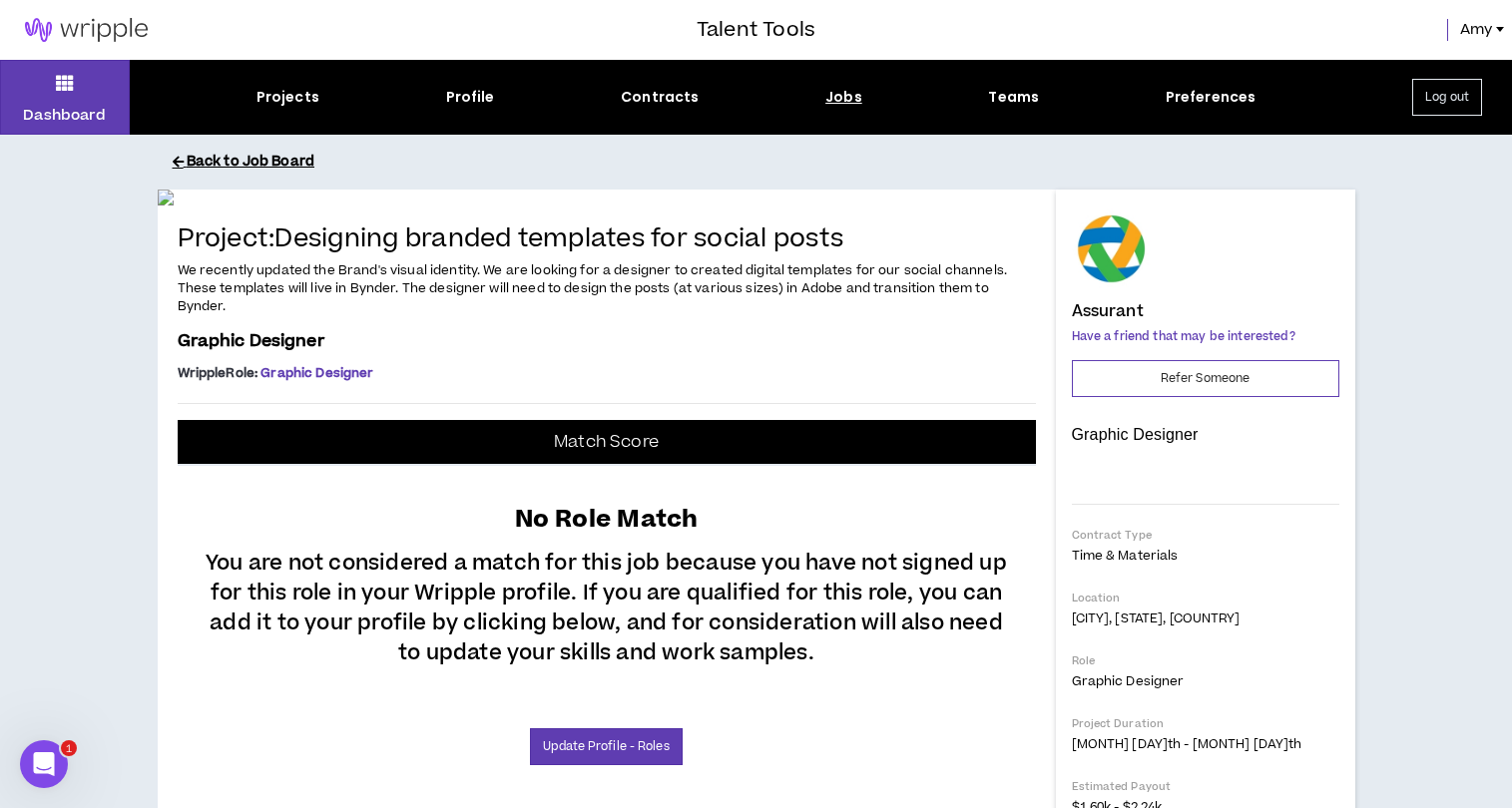 click on "Back to Job Board" at bounding box center [771, 162] 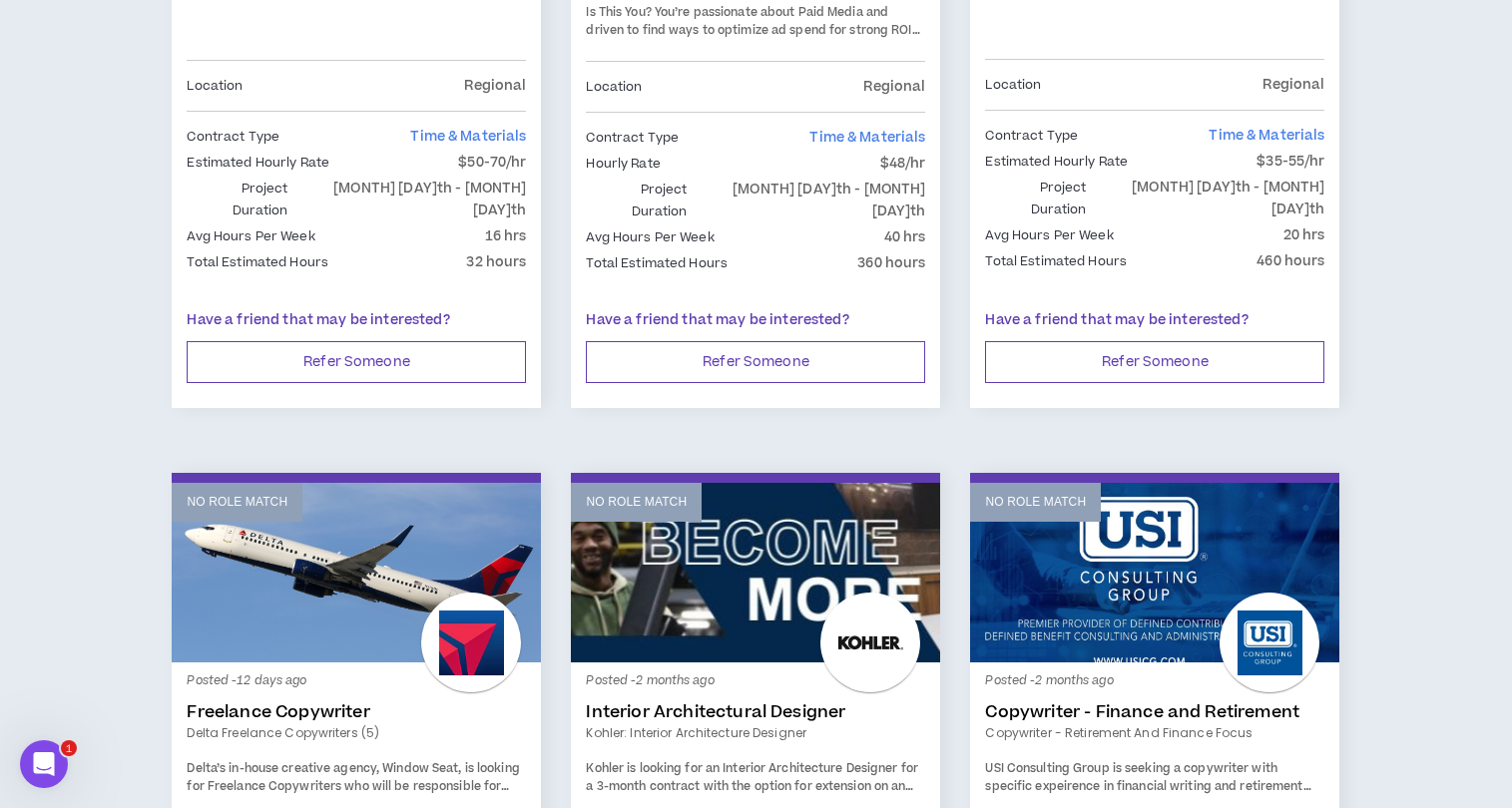 scroll, scrollTop: 0, scrollLeft: 0, axis: both 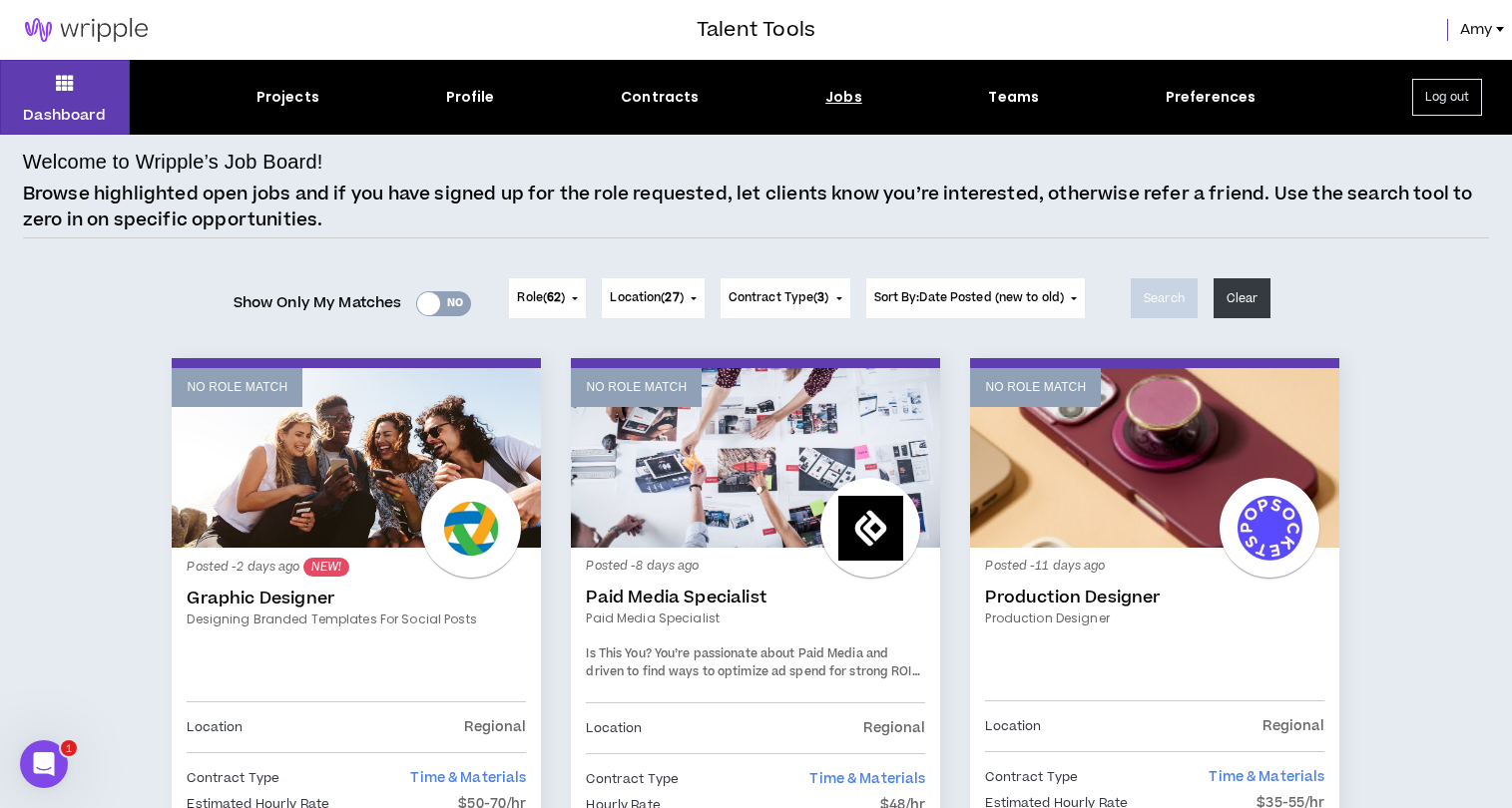 click on "Amy" at bounding box center (1476, 30) 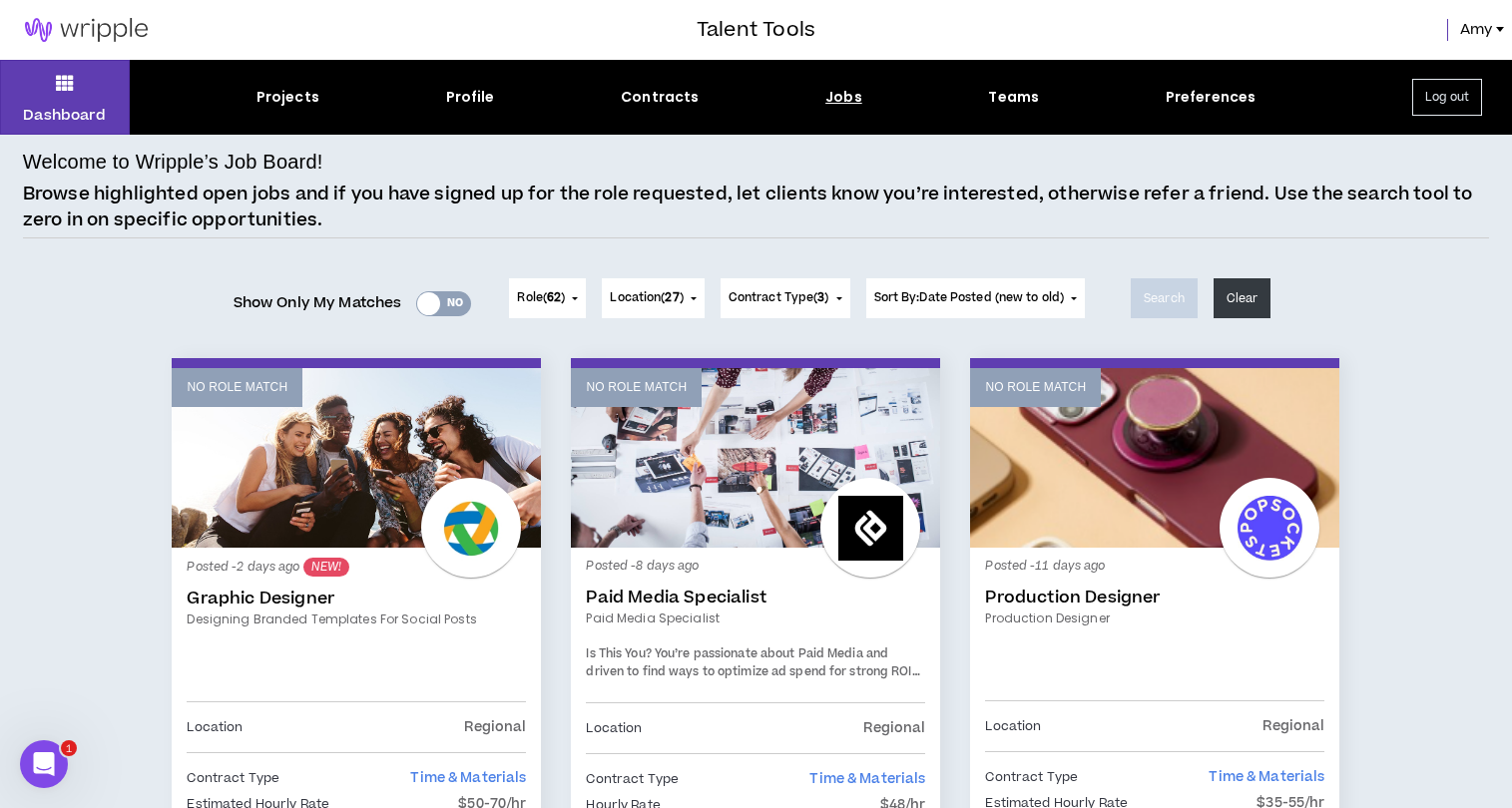 drag, startPoint x: 1436, startPoint y: 334, endPoint x: 1284, endPoint y: 276, distance: 162.6899 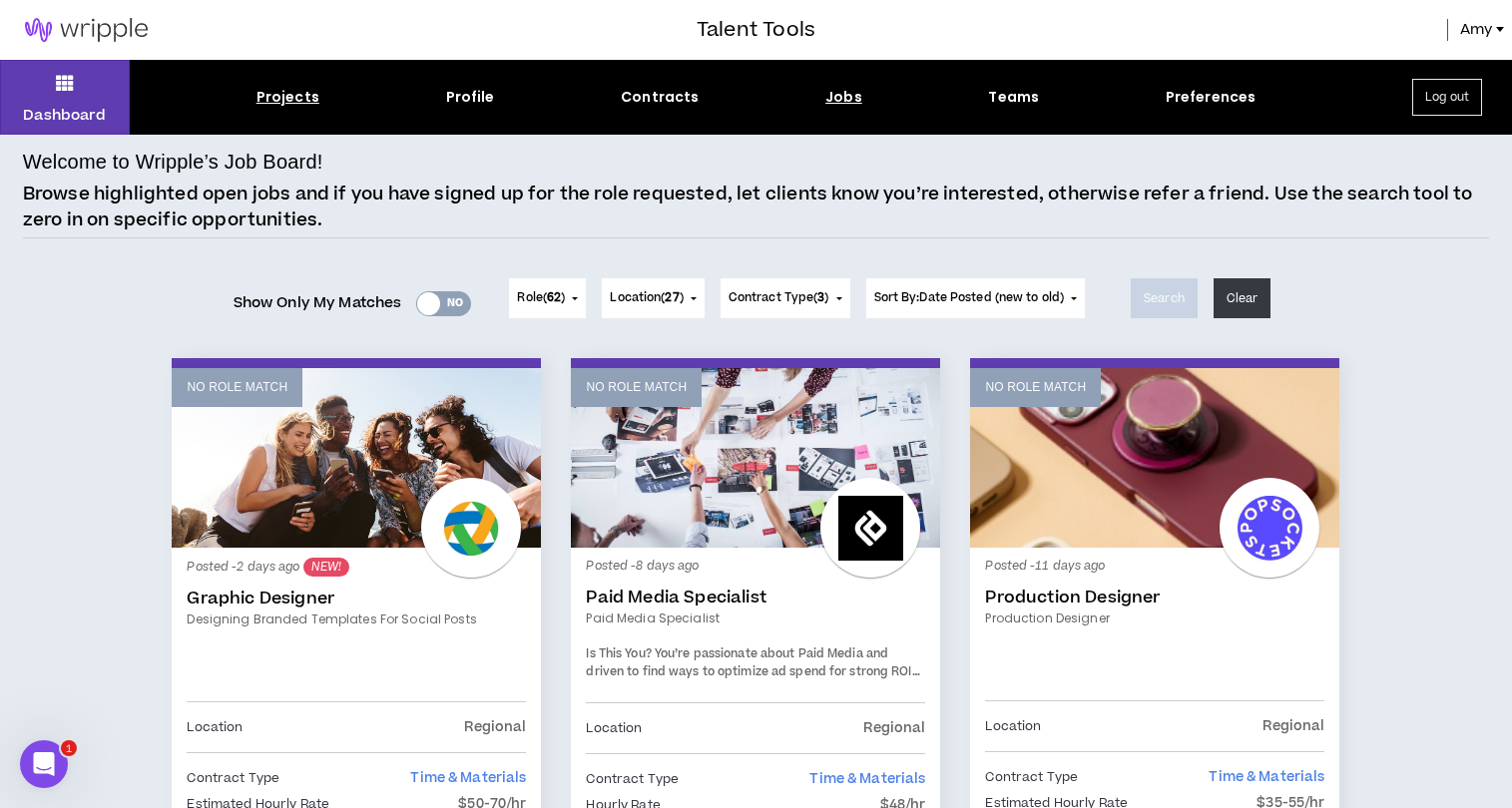 click on "Projects" at bounding box center (287, 97) 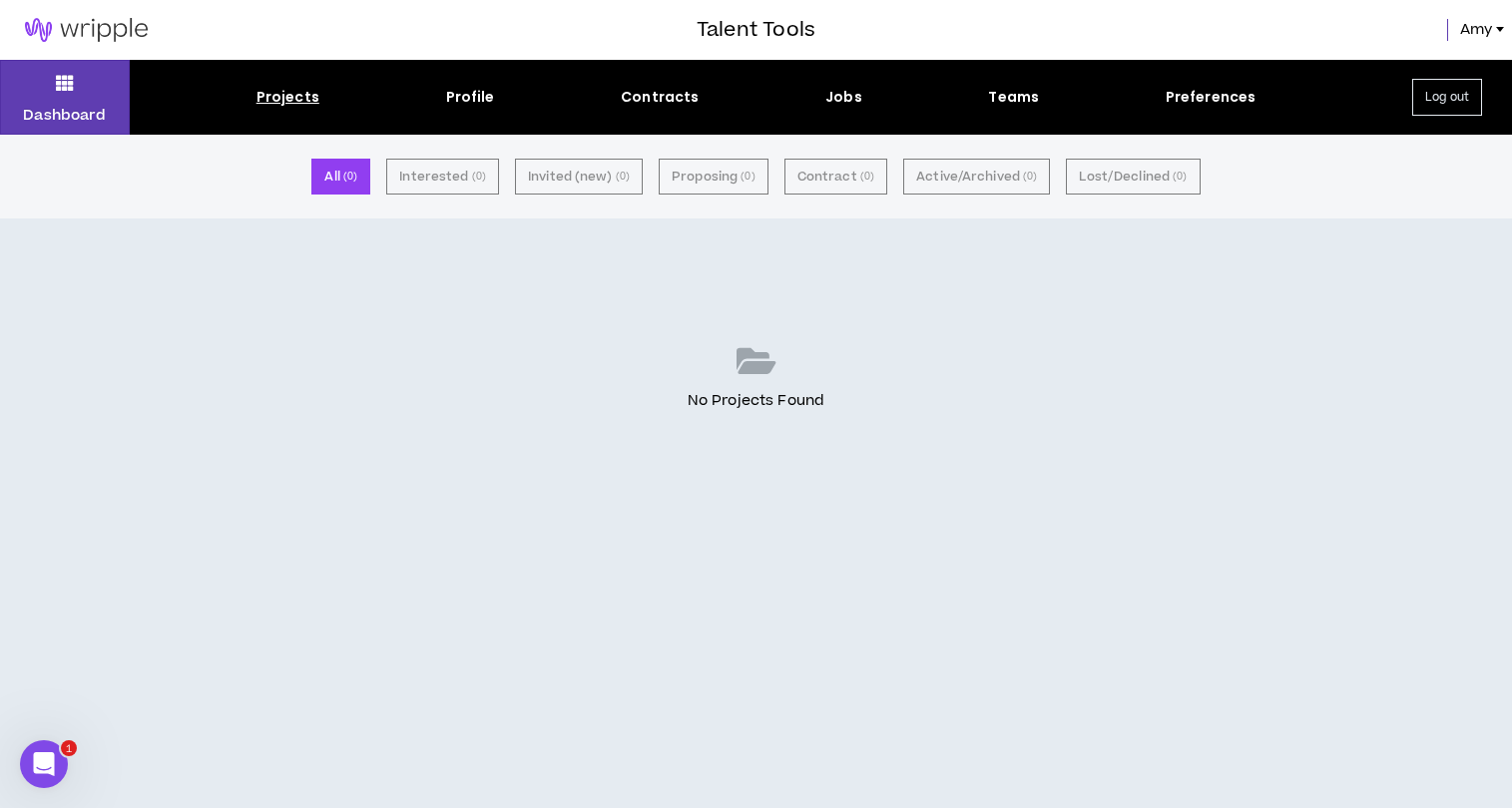 click on "Profile" at bounding box center (470, 97) 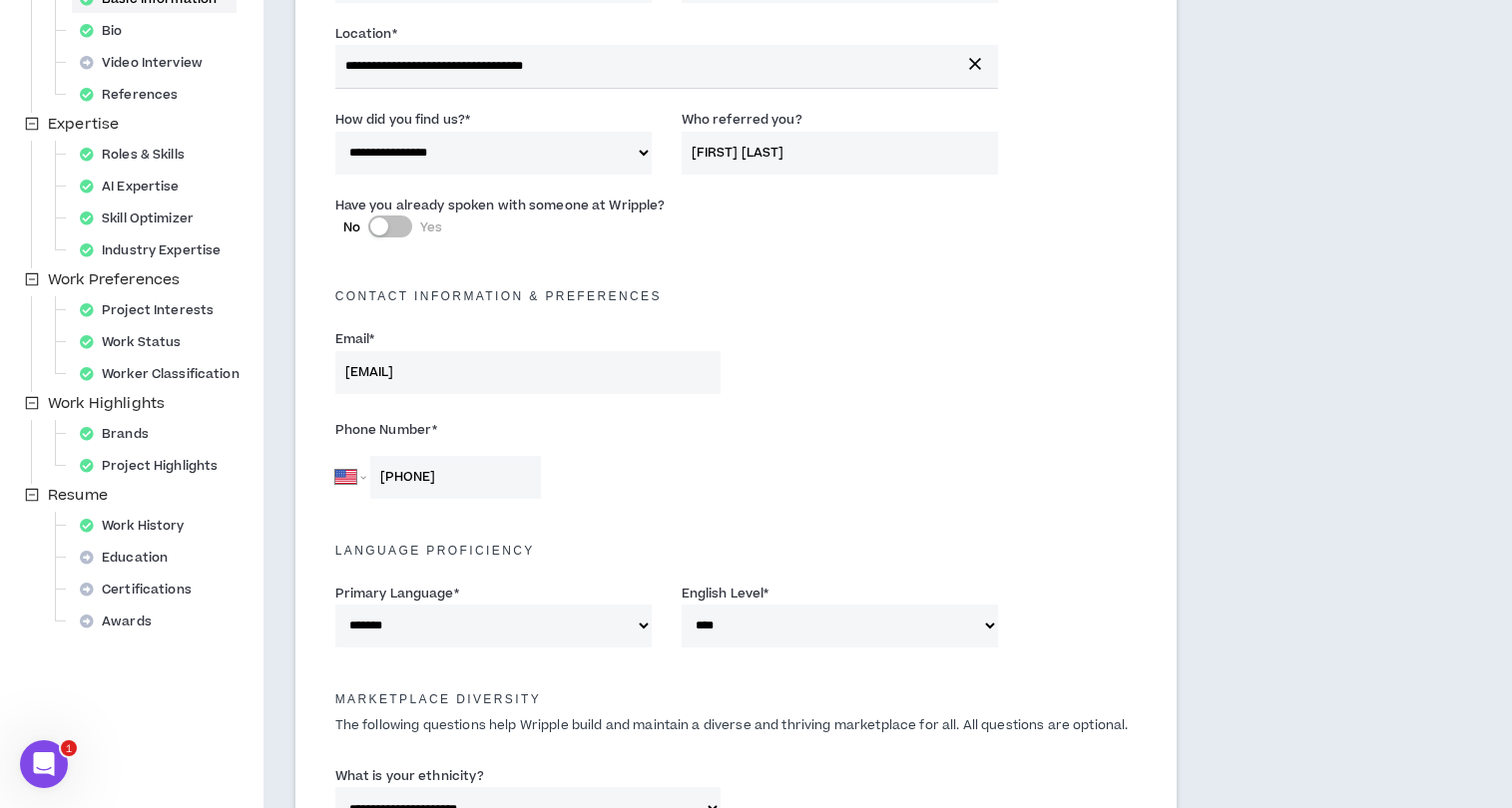 scroll, scrollTop: 334, scrollLeft: 0, axis: vertical 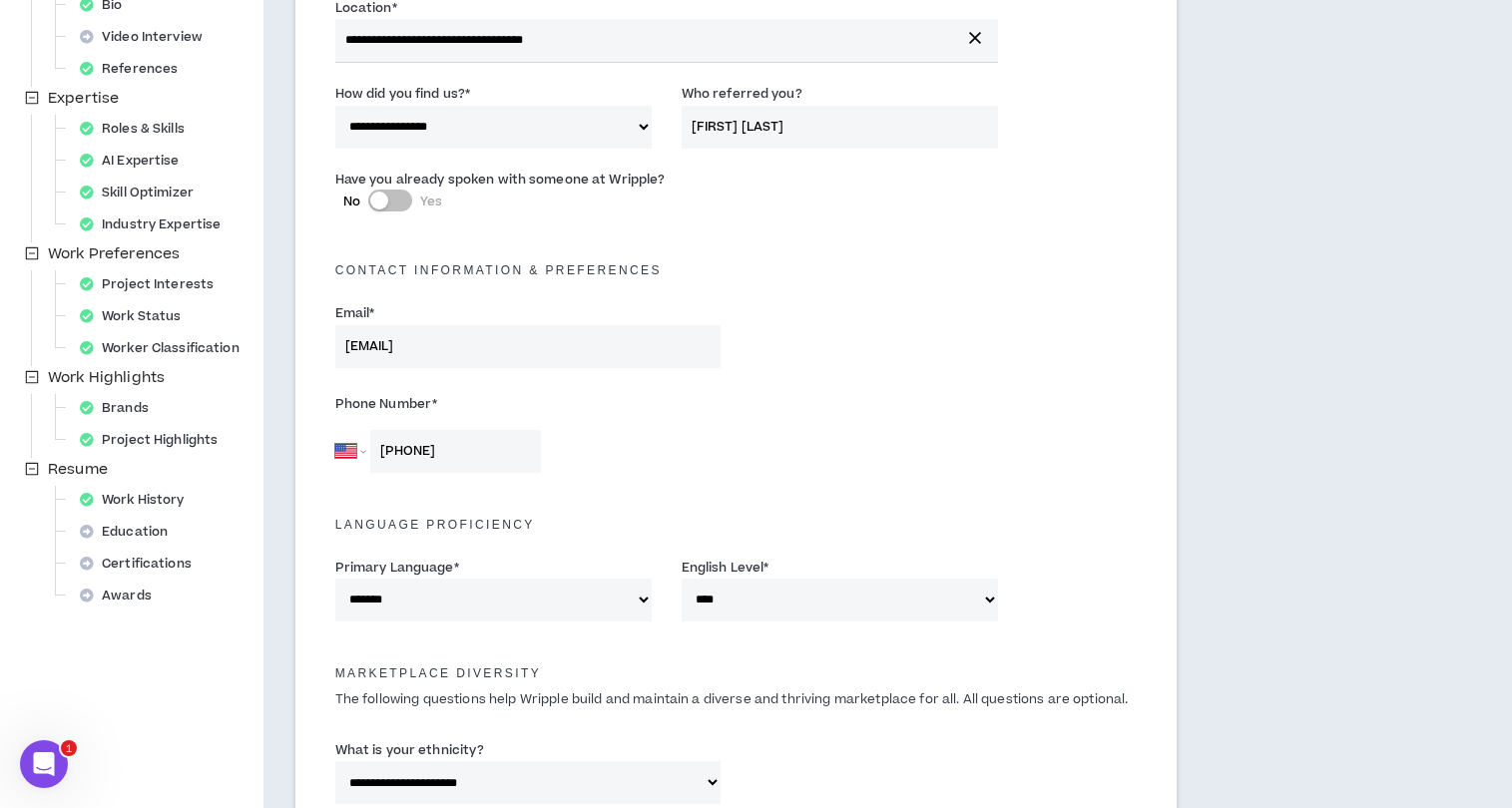 click at bounding box center [379, 201] 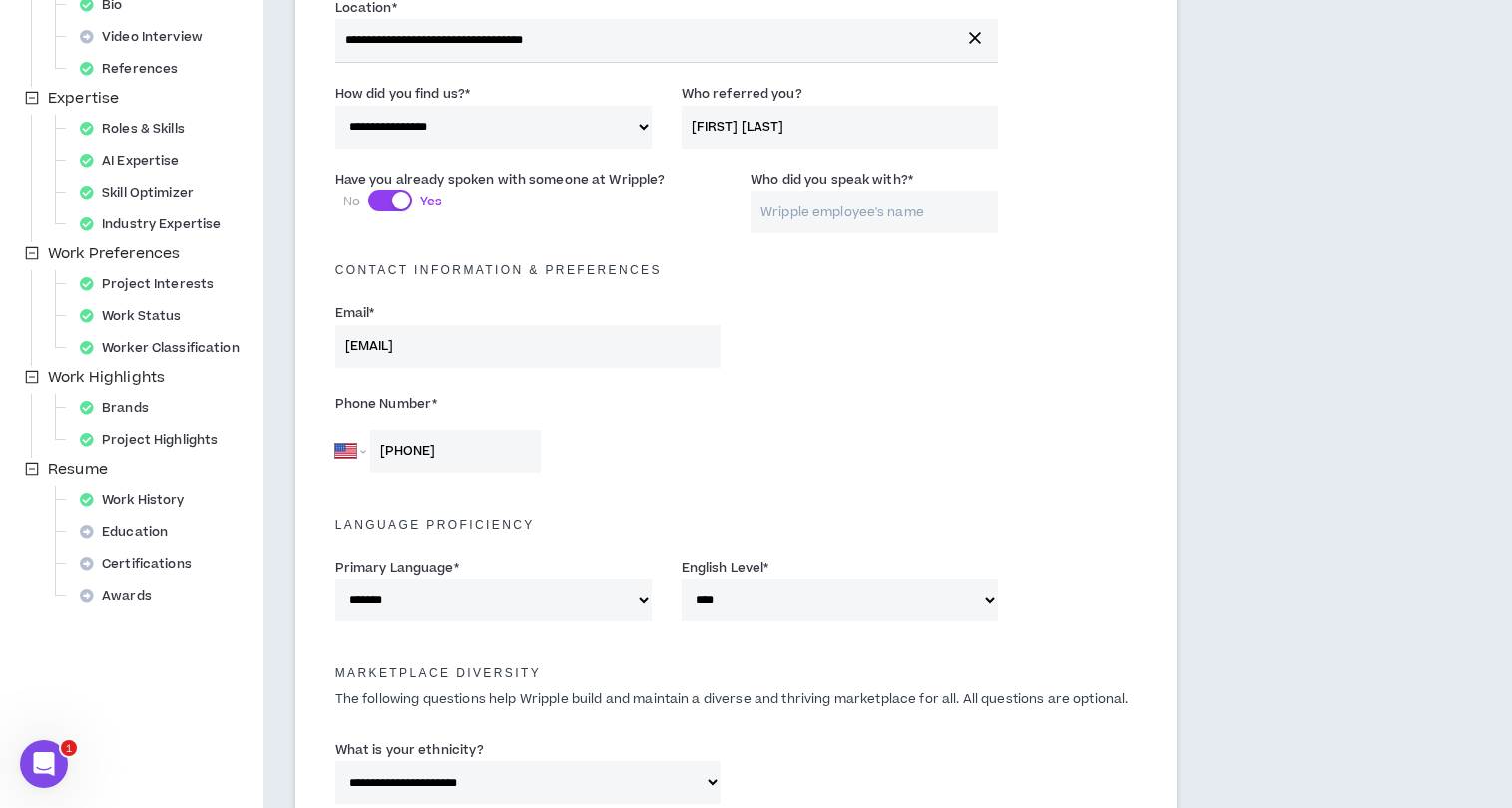 click on "Who did you speak with?  *" at bounding box center [874, 211] 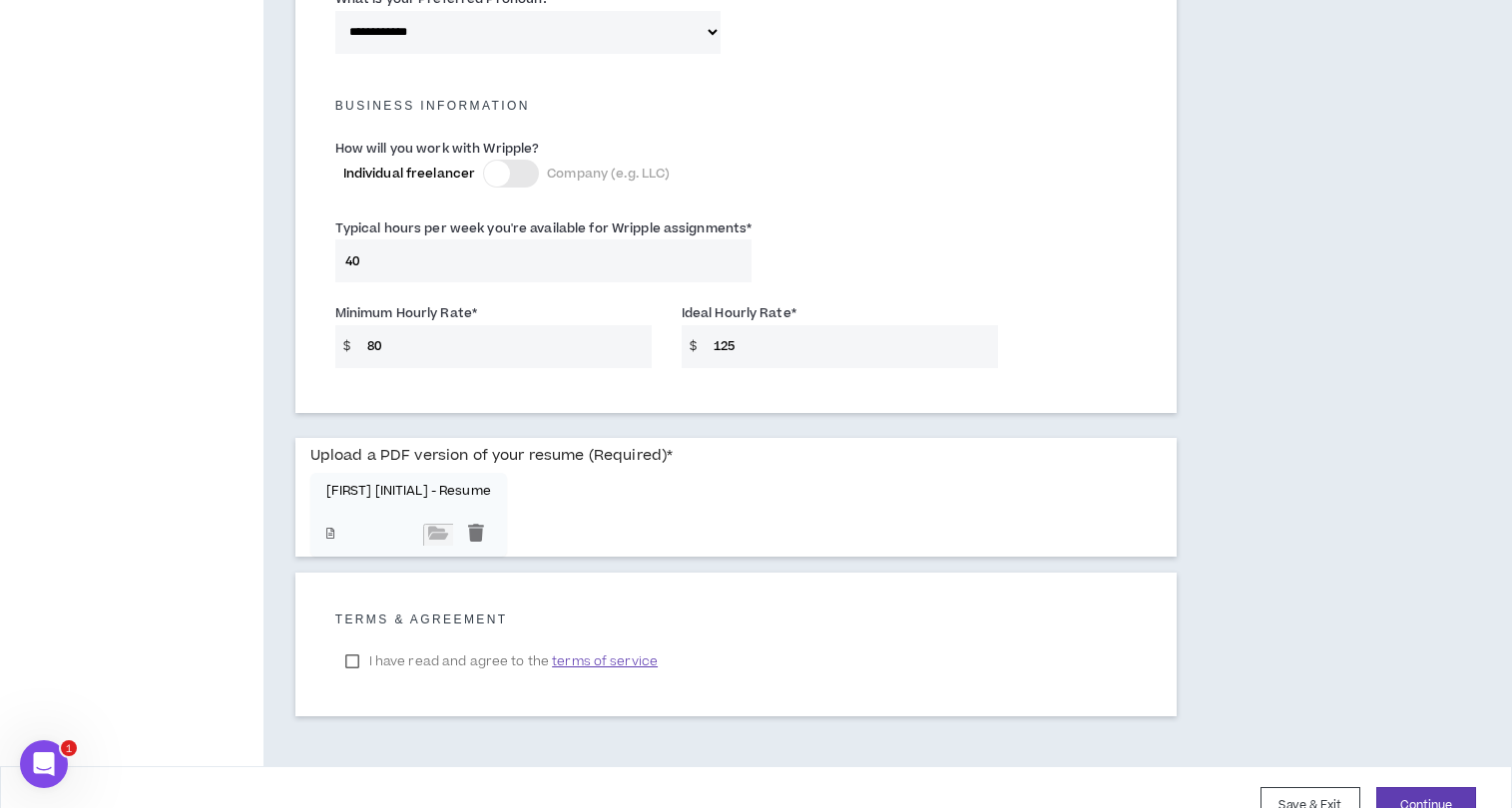 scroll, scrollTop: 1378, scrollLeft: 0, axis: vertical 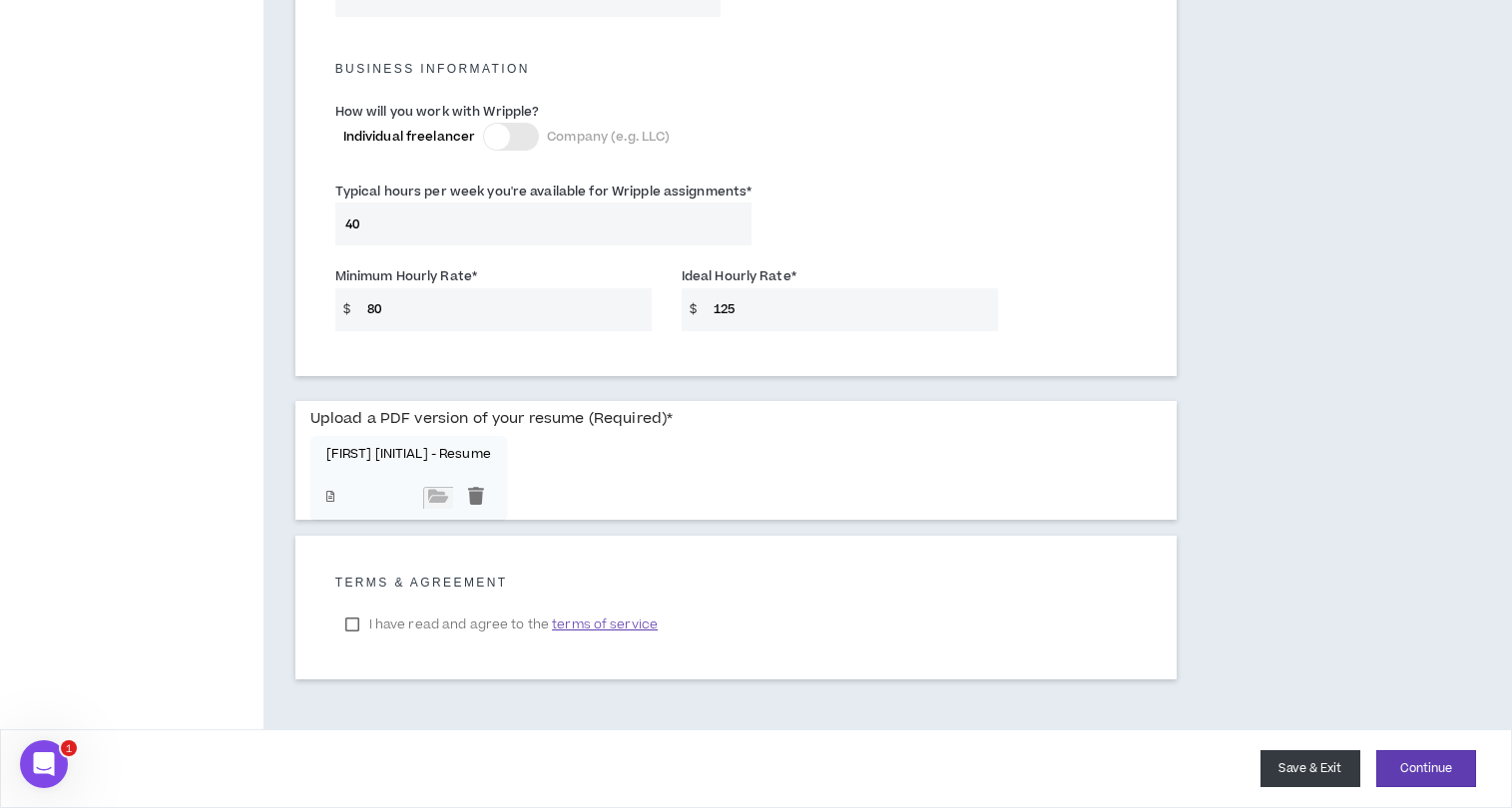 type on "[FIRST] [LAST]" 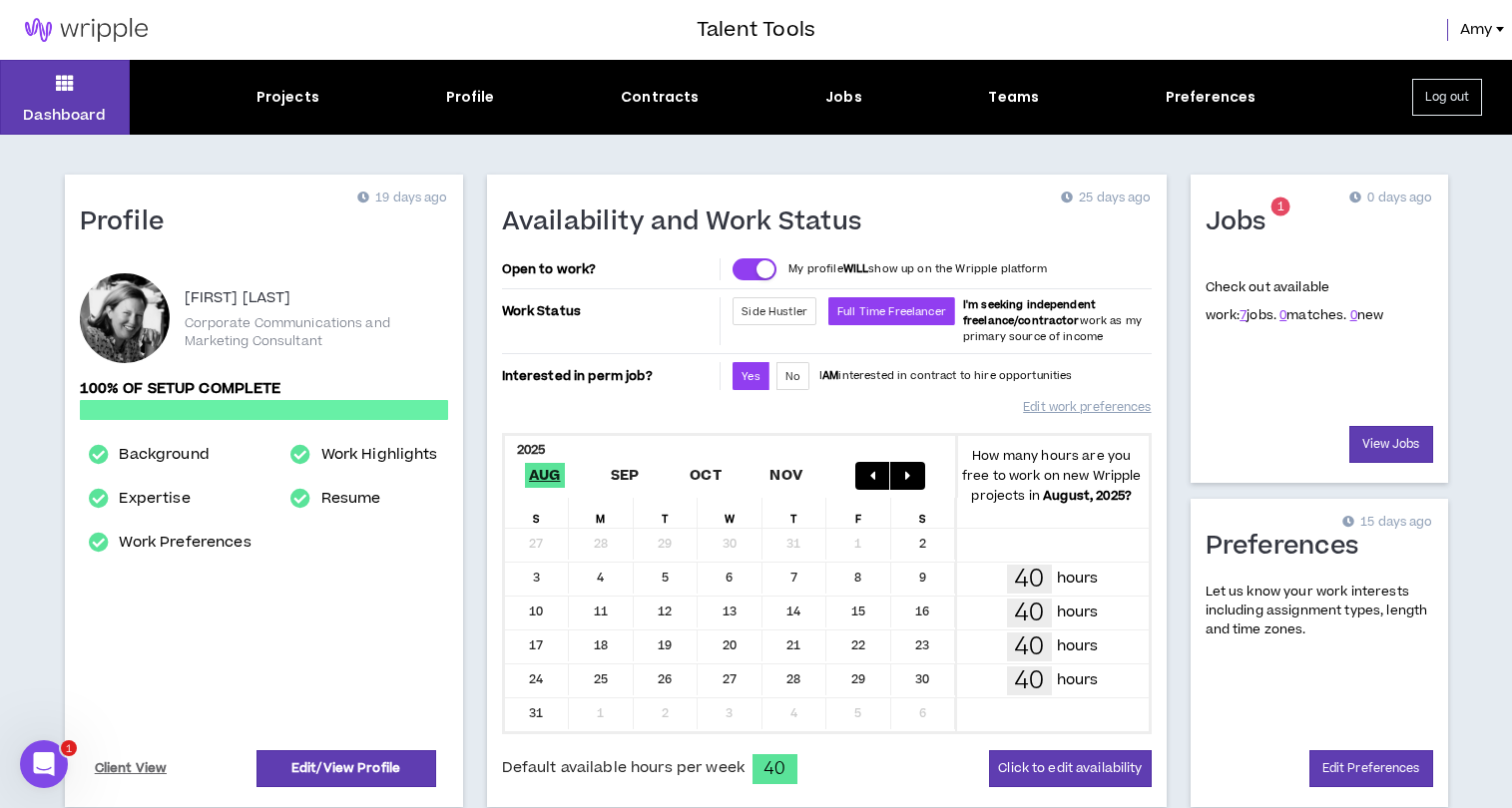 scroll, scrollTop: 4, scrollLeft: 0, axis: vertical 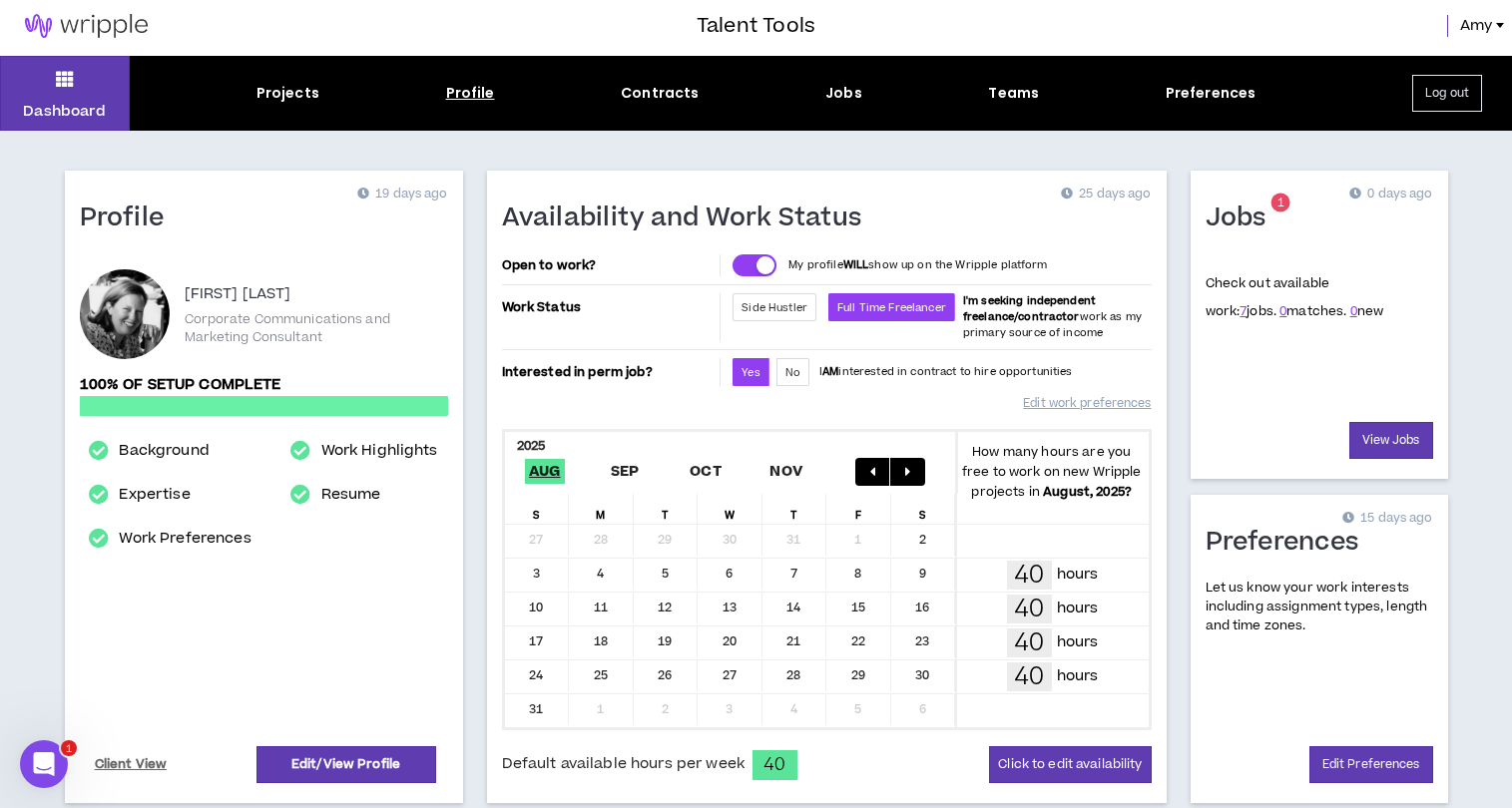 click on "Profile" at bounding box center (470, 93) 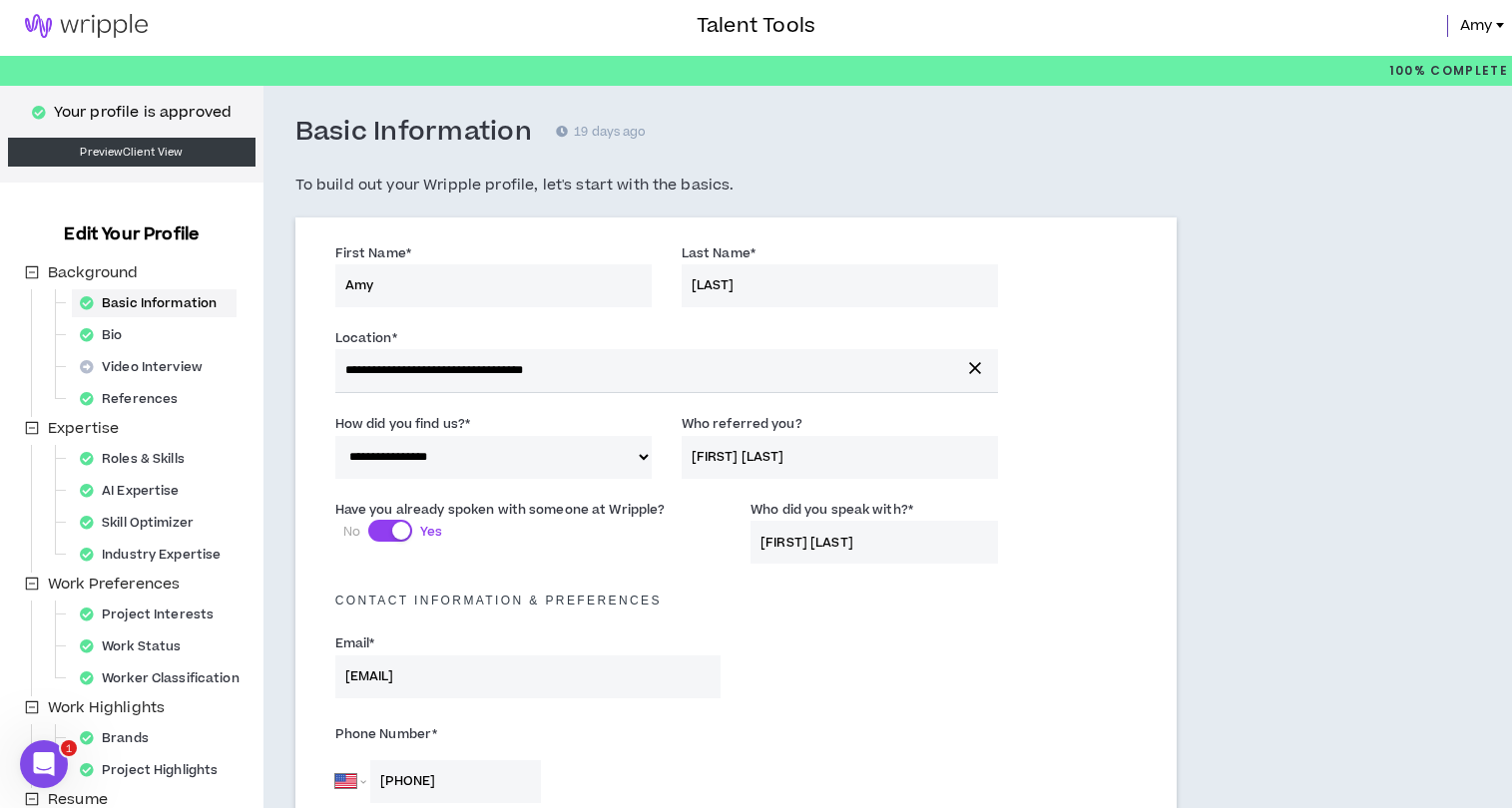 scroll, scrollTop: 0, scrollLeft: 0, axis: both 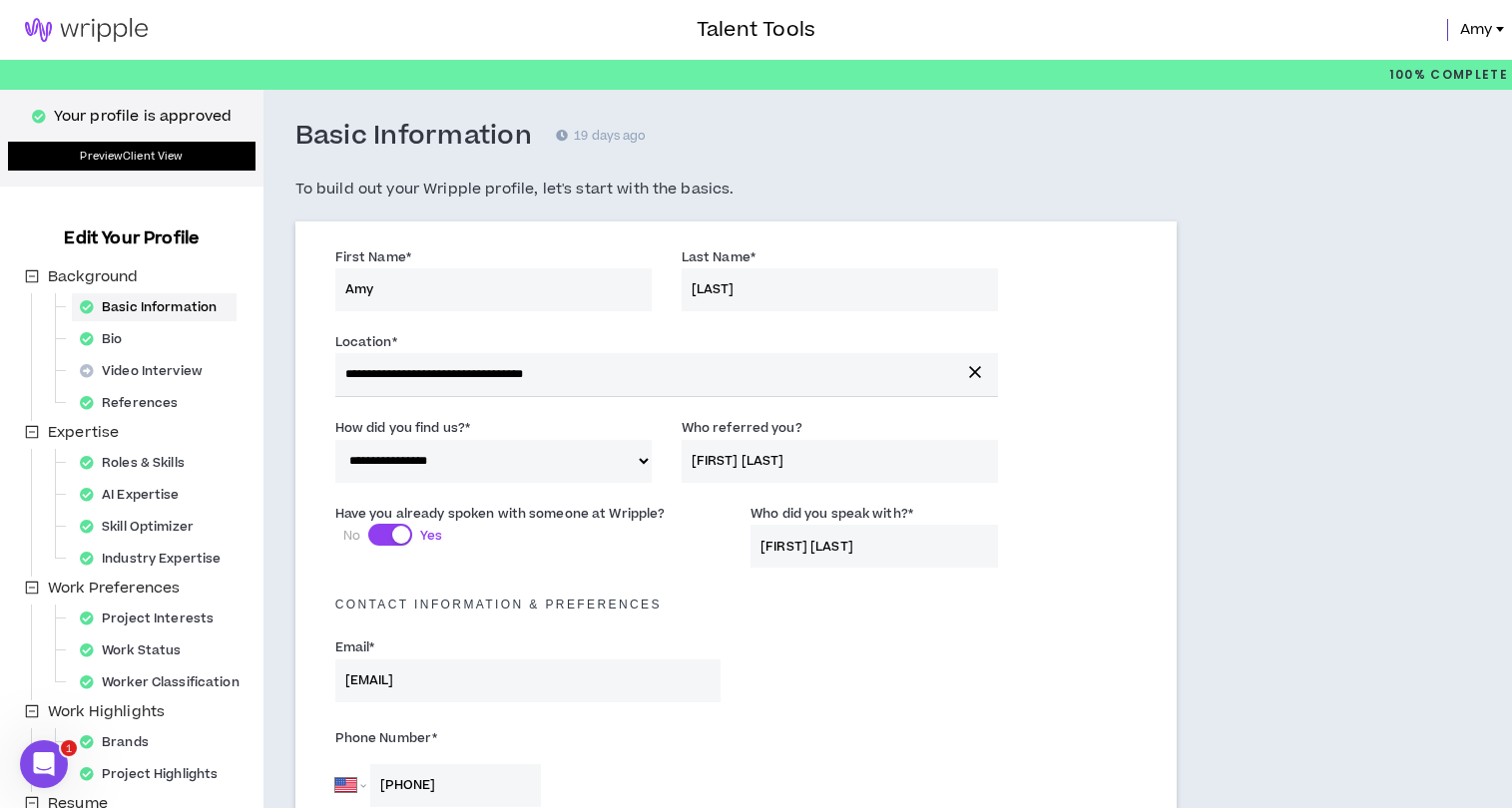 click on "Preview   Client View" at bounding box center (132, 156) 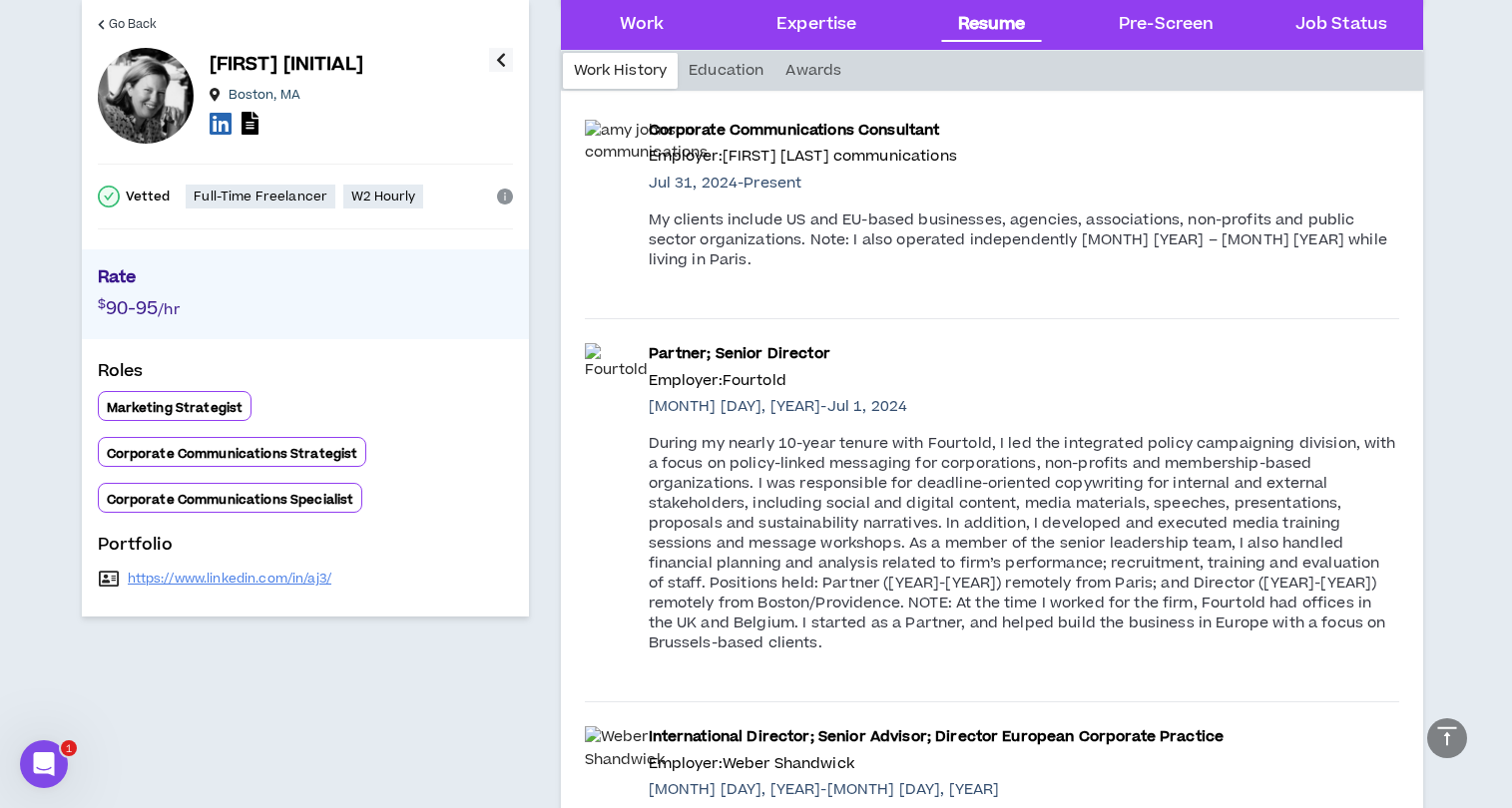 scroll, scrollTop: 3156, scrollLeft: 0, axis: vertical 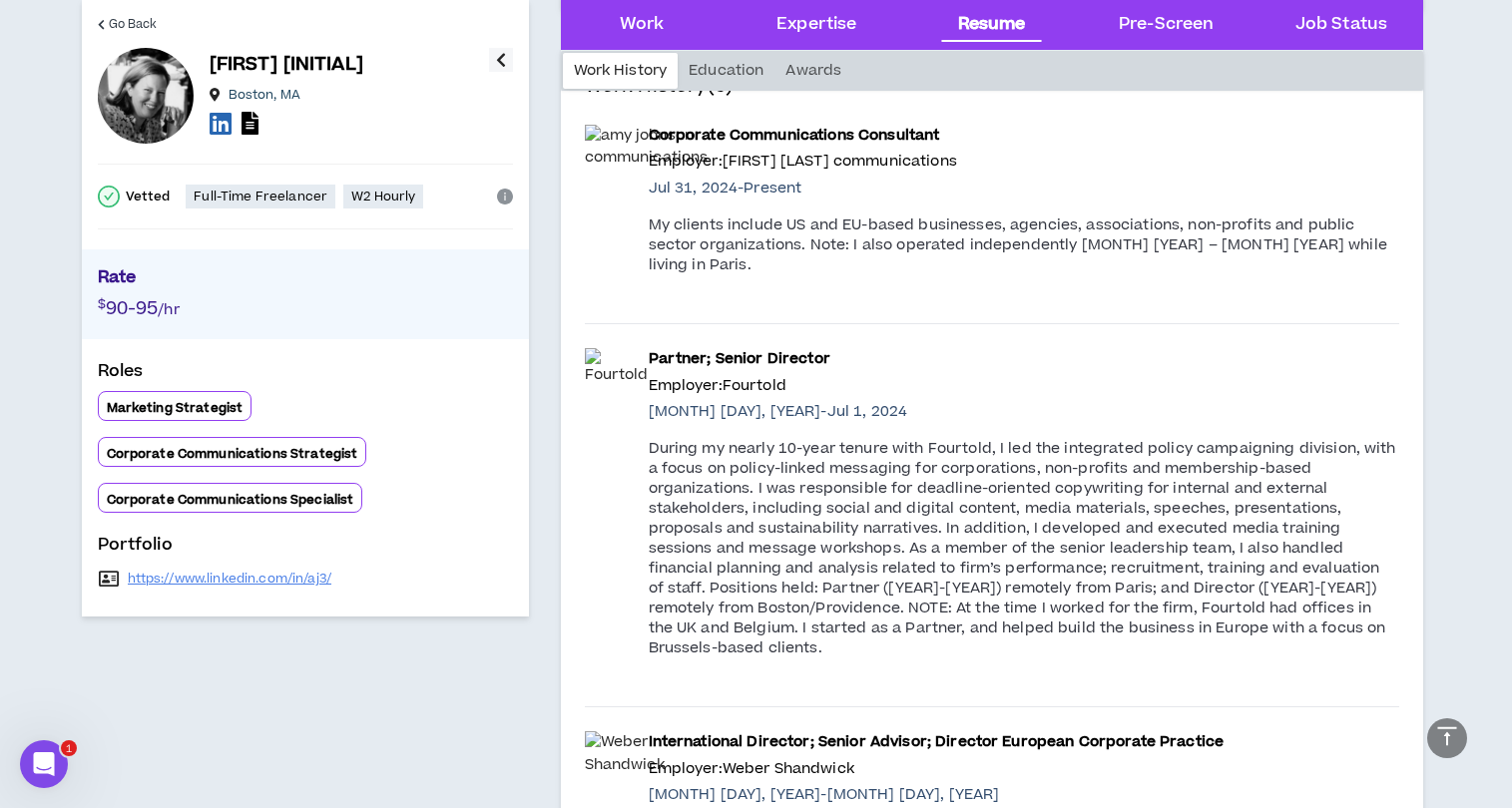 click at bounding box center [647, 147] 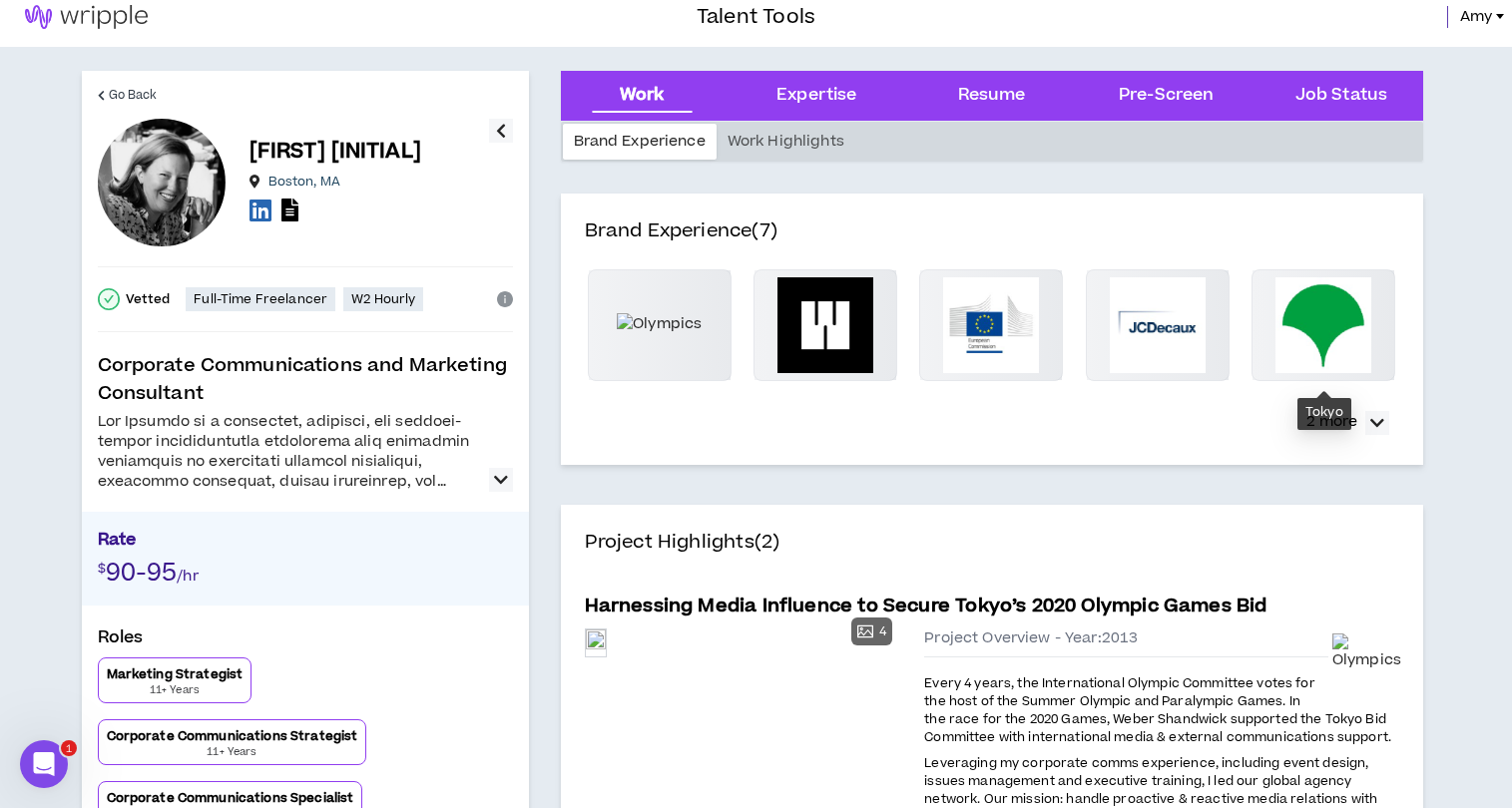 scroll, scrollTop: 28, scrollLeft: 0, axis: vertical 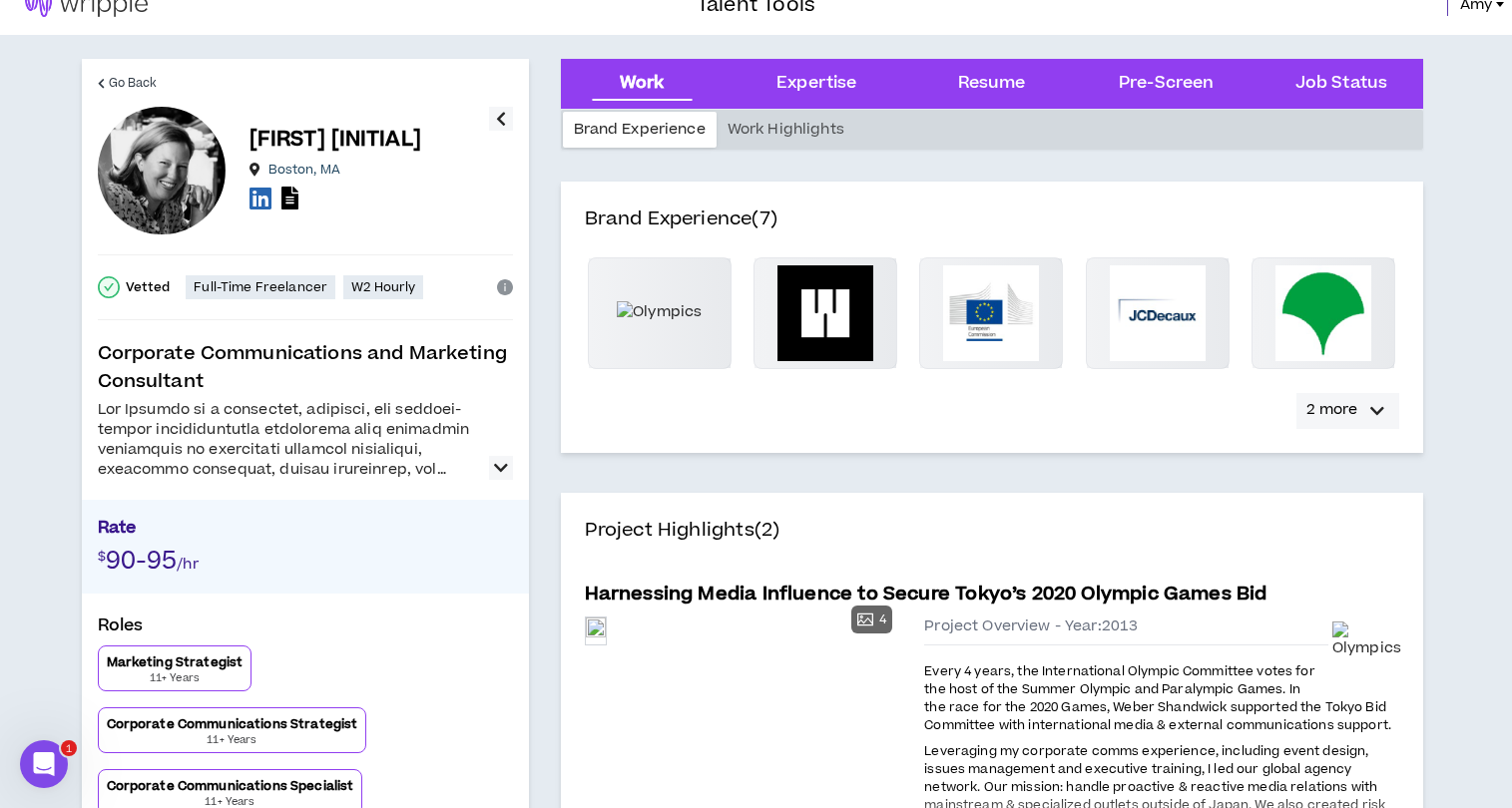click at bounding box center [1377, 411] 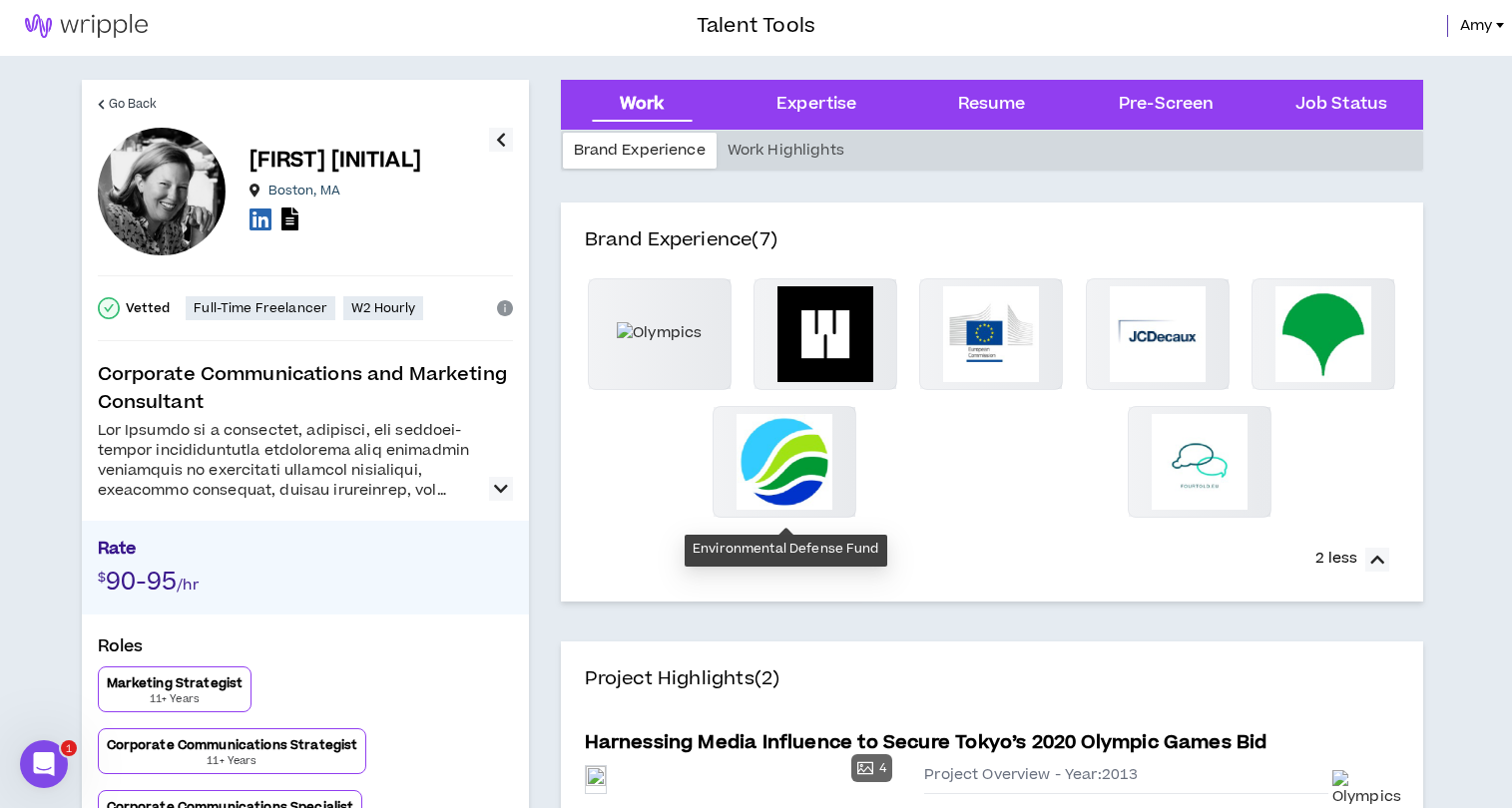 scroll, scrollTop: 5, scrollLeft: 0, axis: vertical 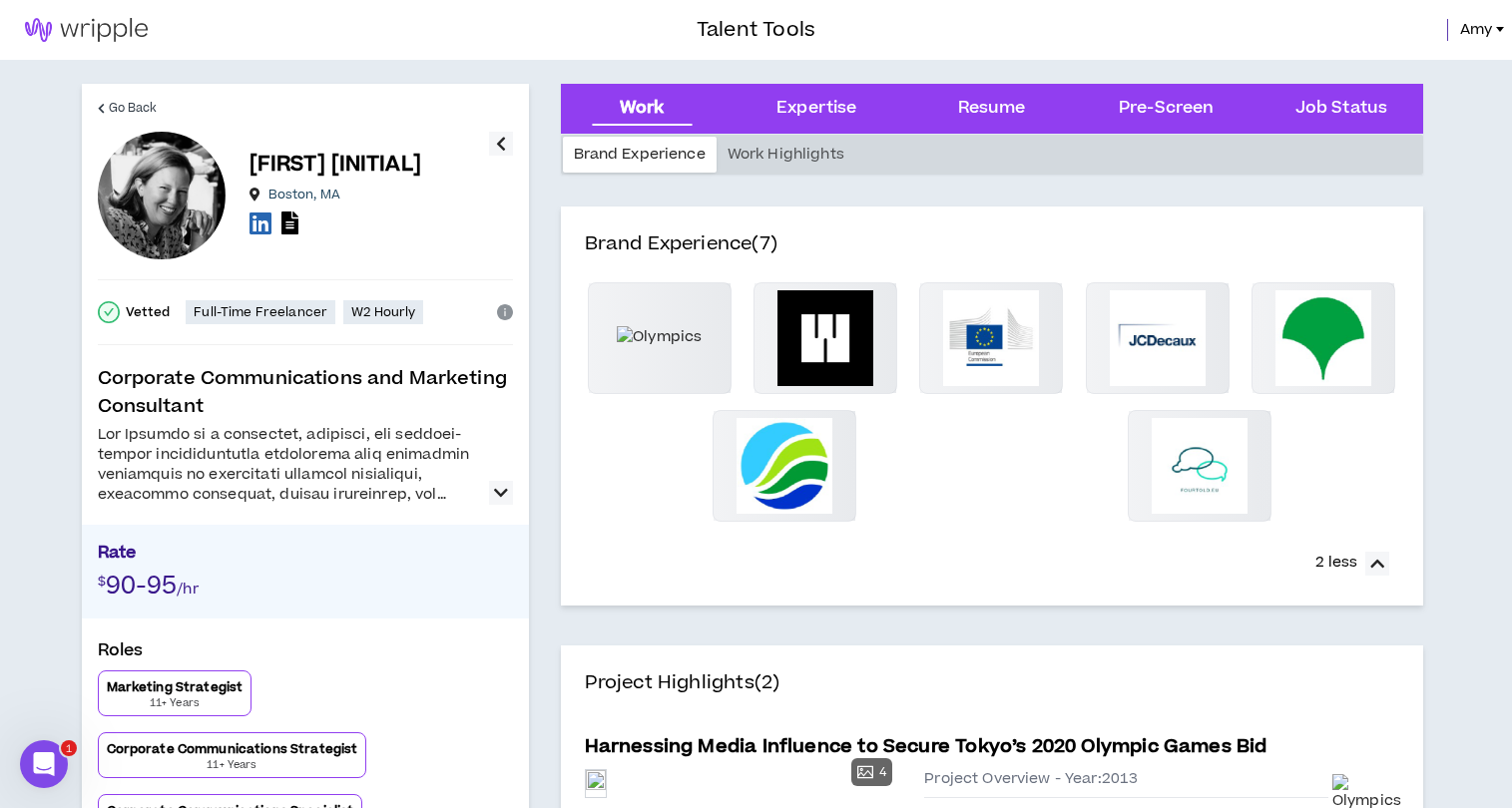 click on "2   less" at bounding box center (1336, 563) 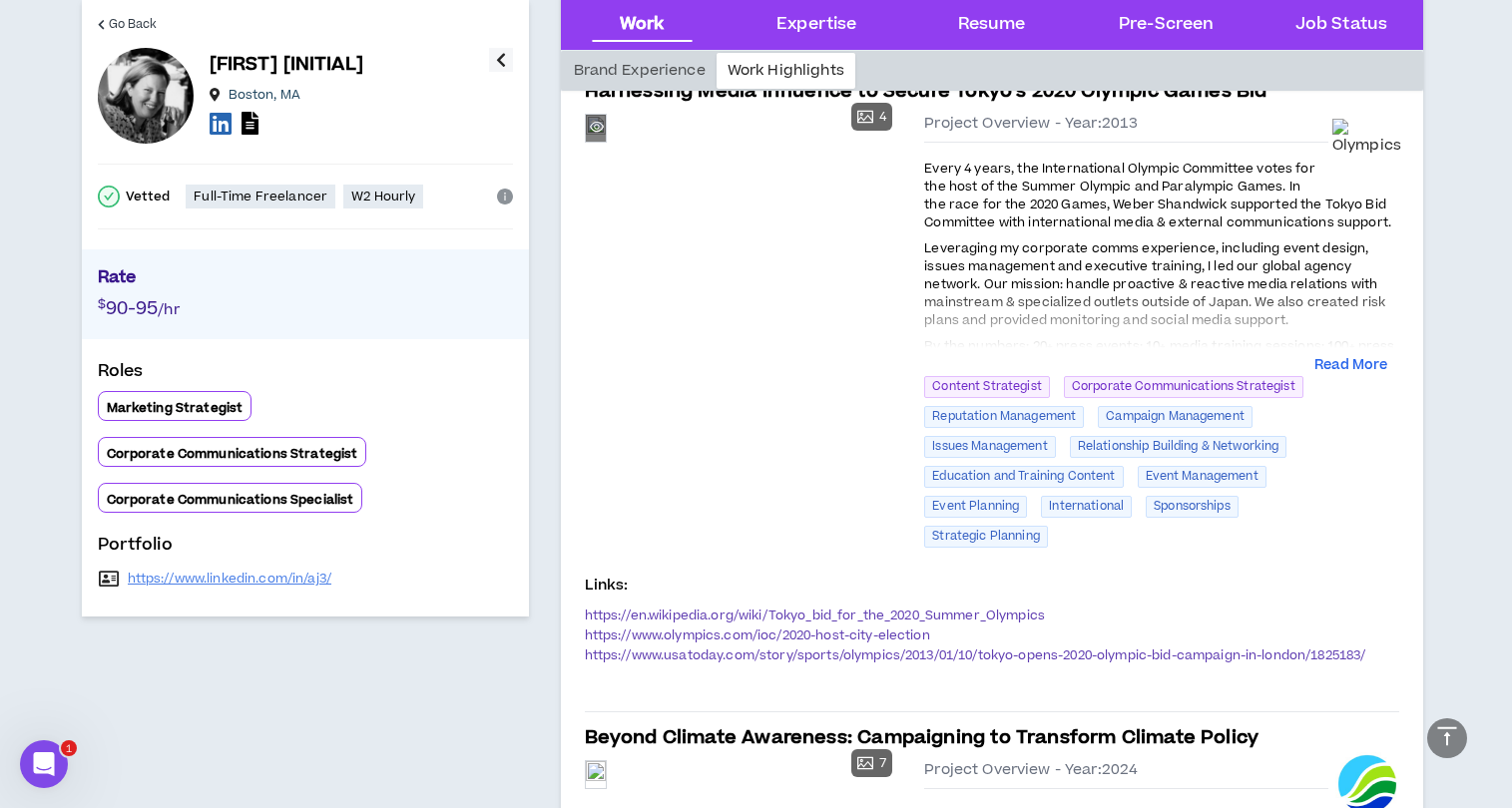 scroll, scrollTop: 430, scrollLeft: 0, axis: vertical 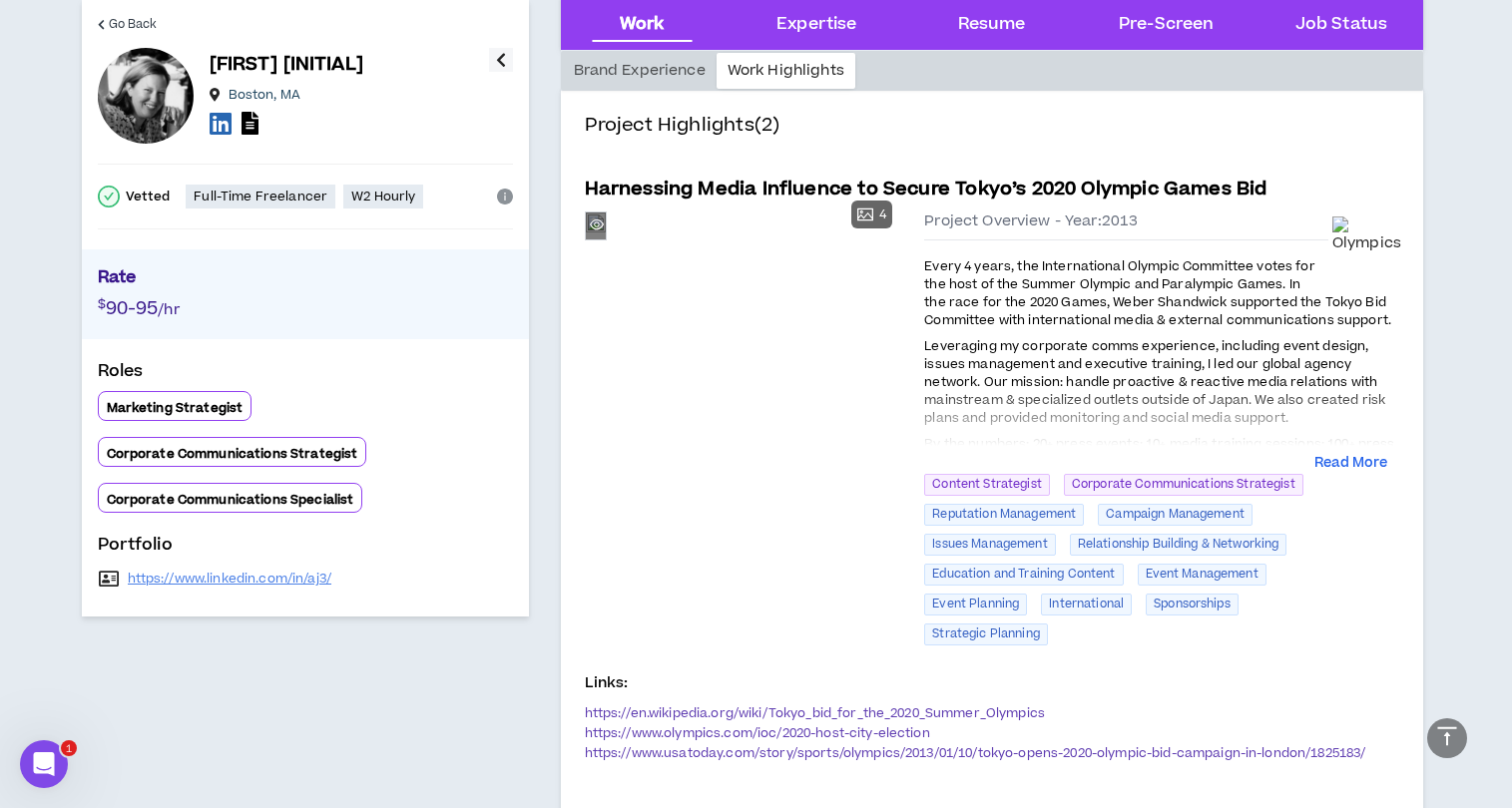 click on "Preview" at bounding box center [596, 225] 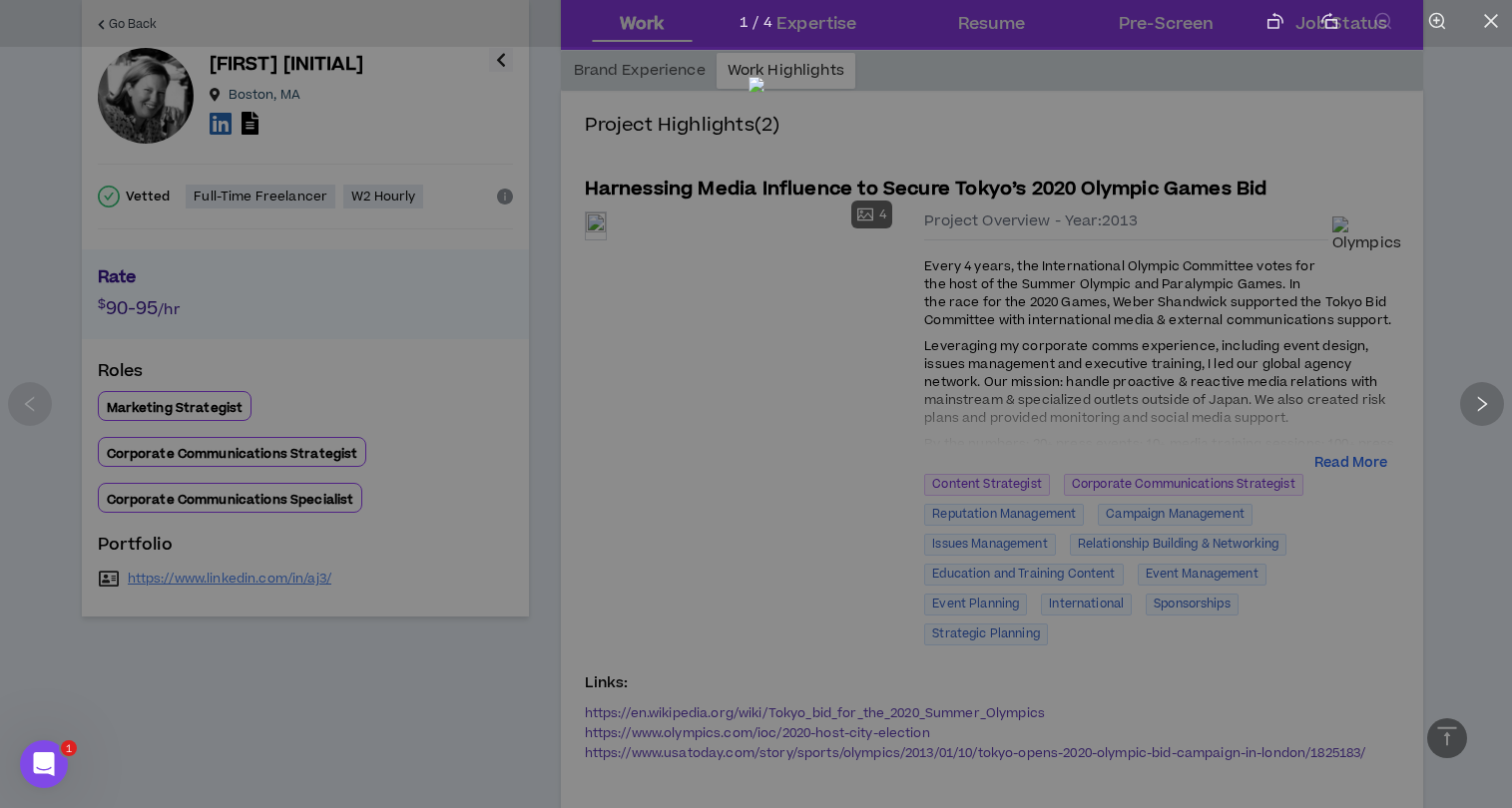 click 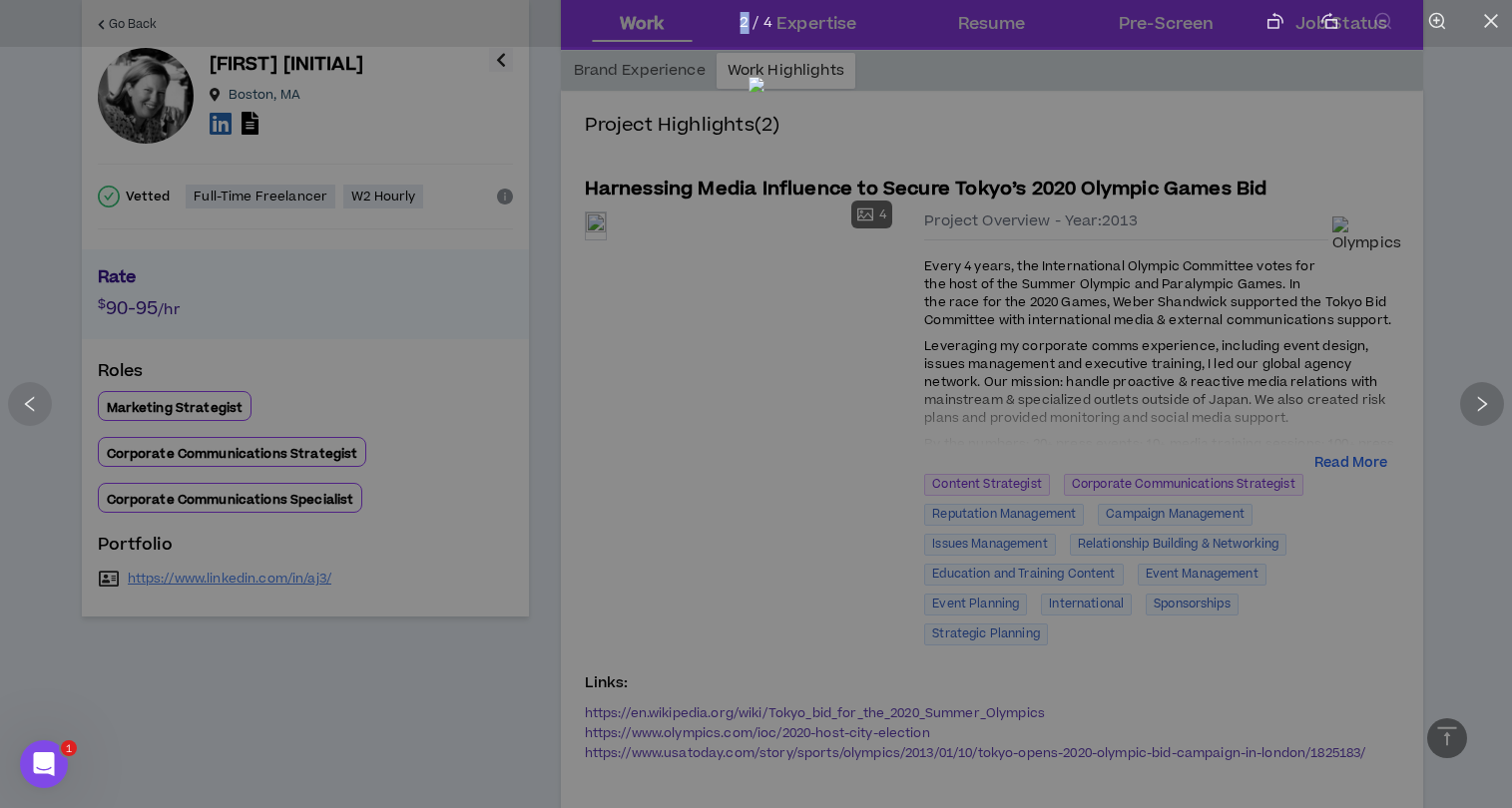 click 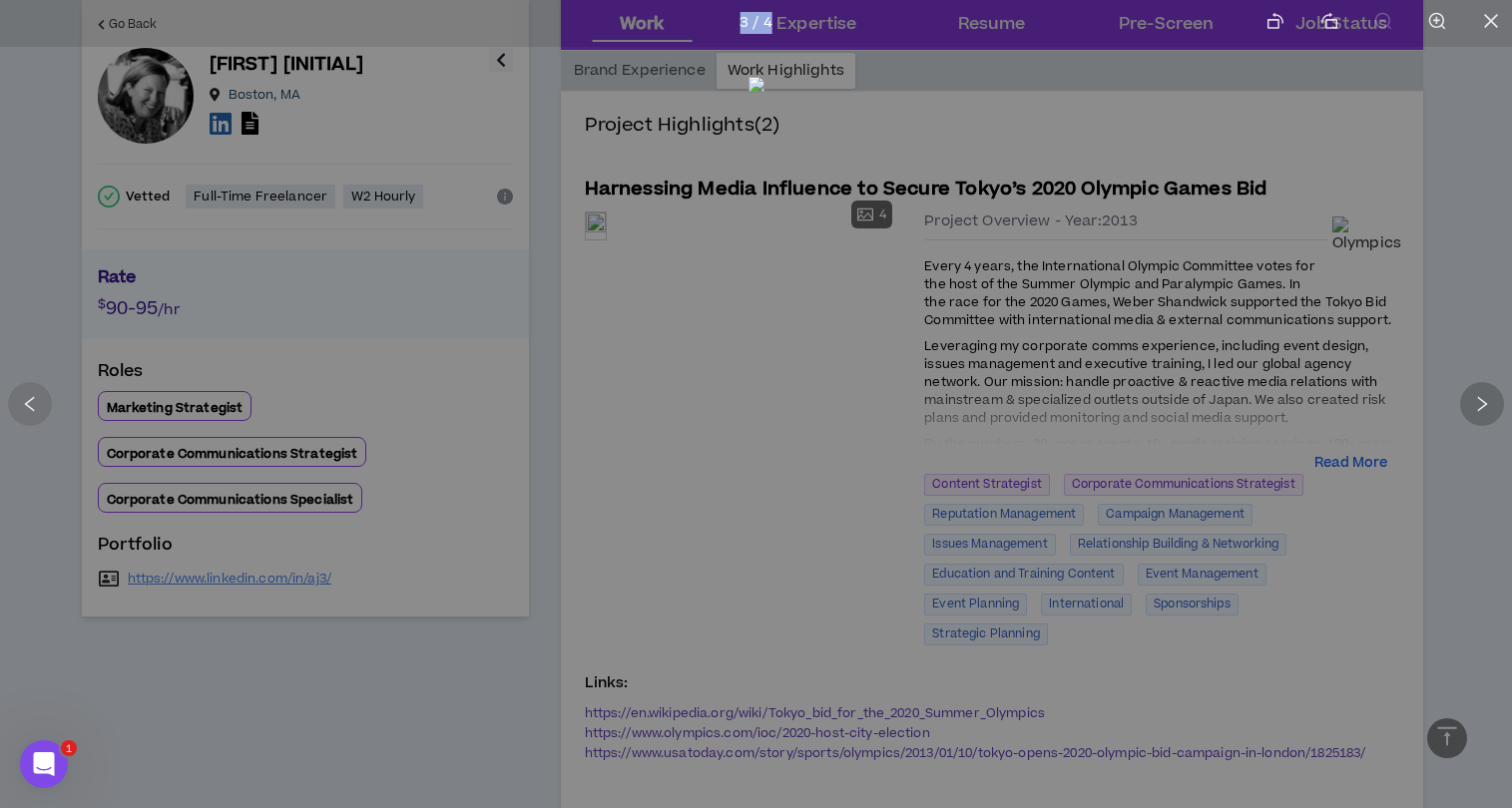 click 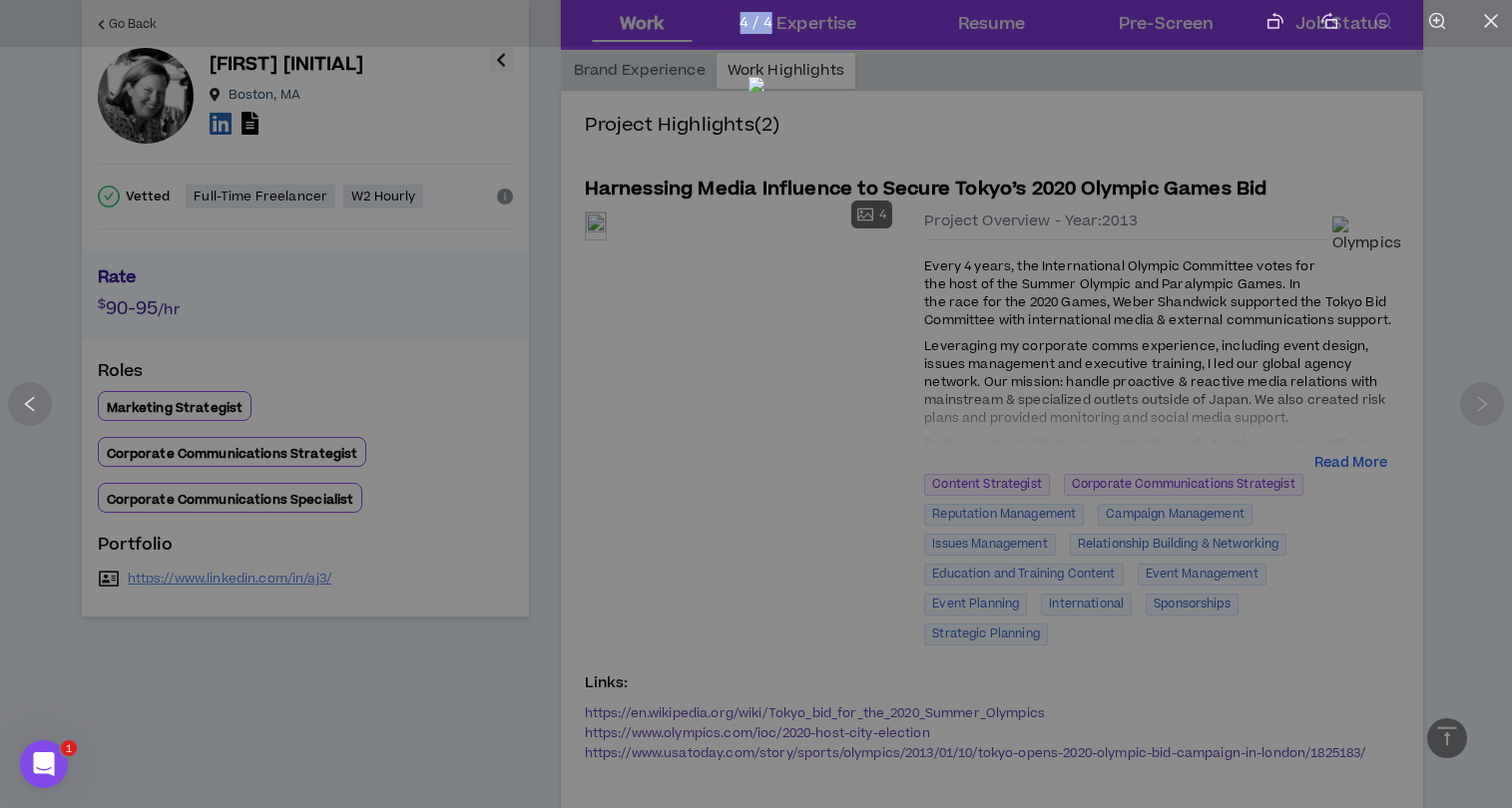 click 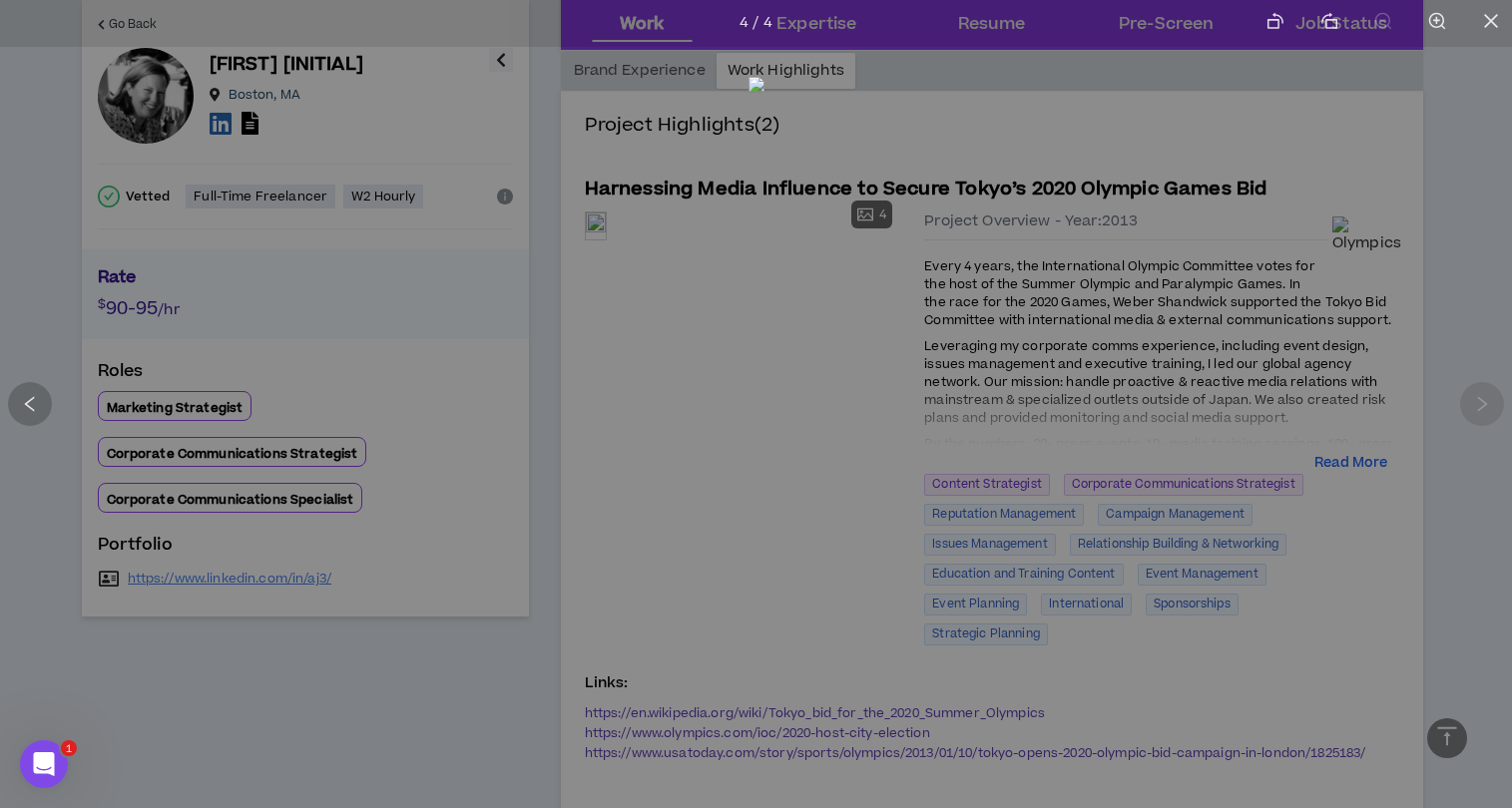 click 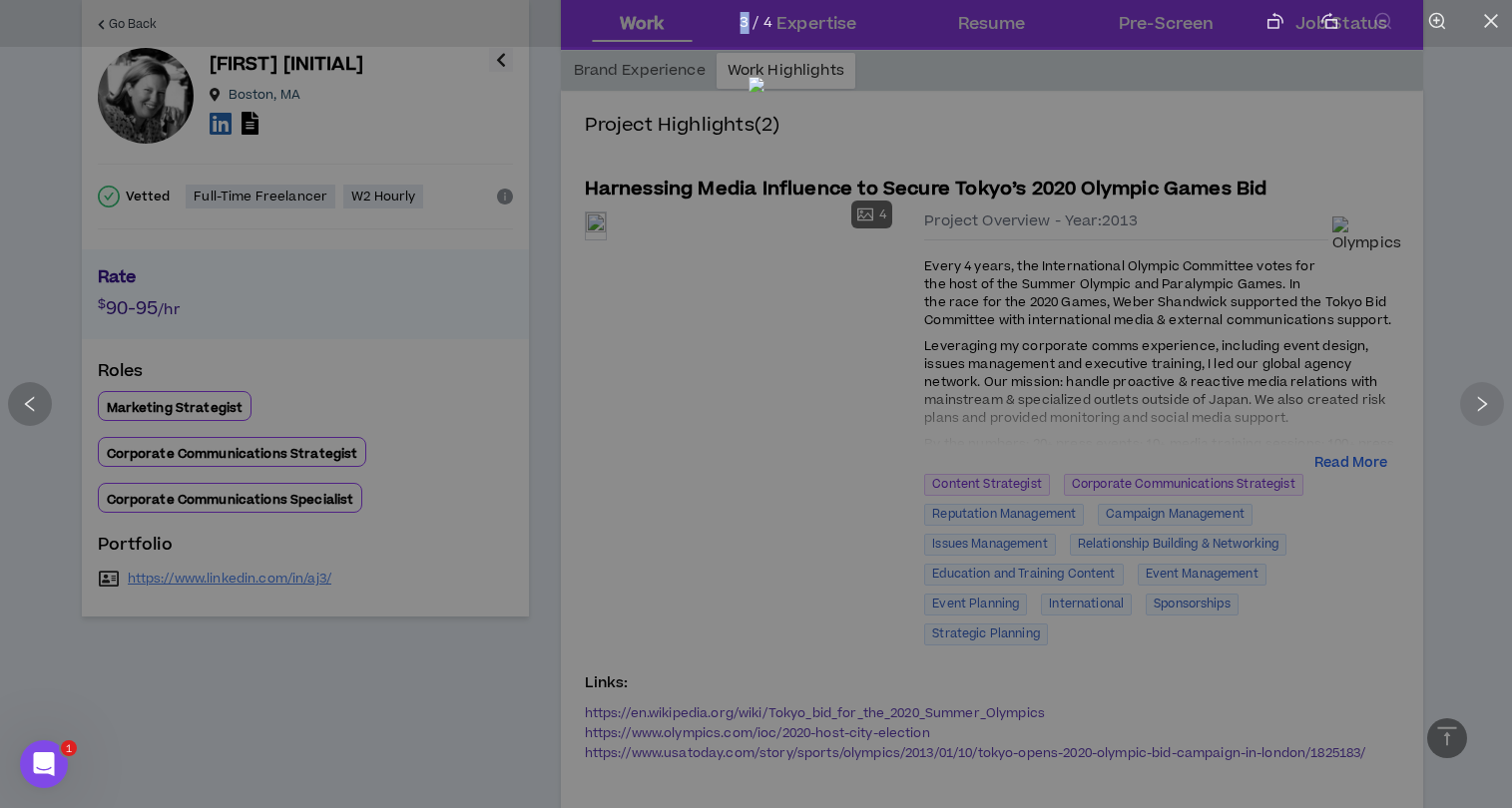 click 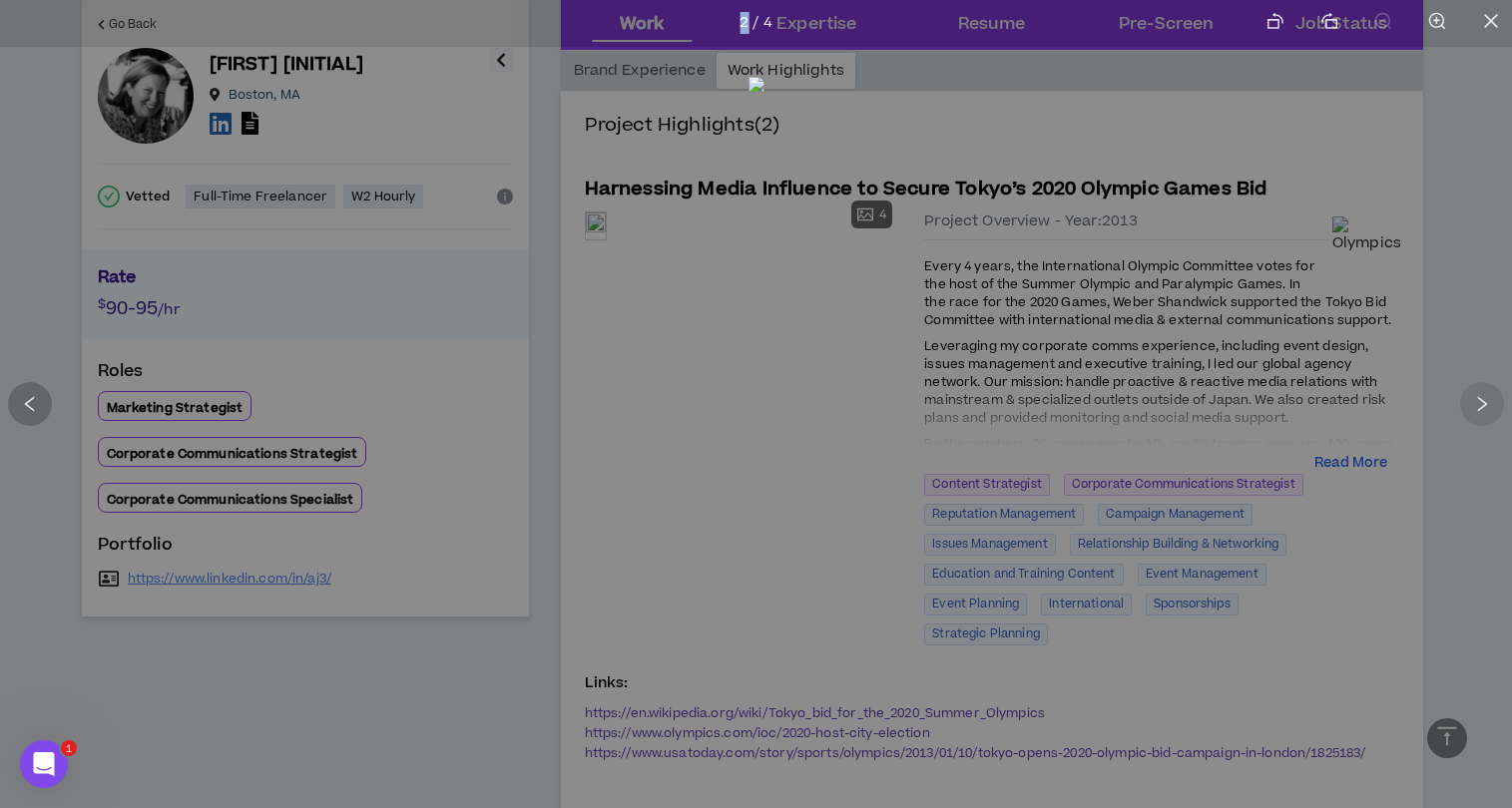 click 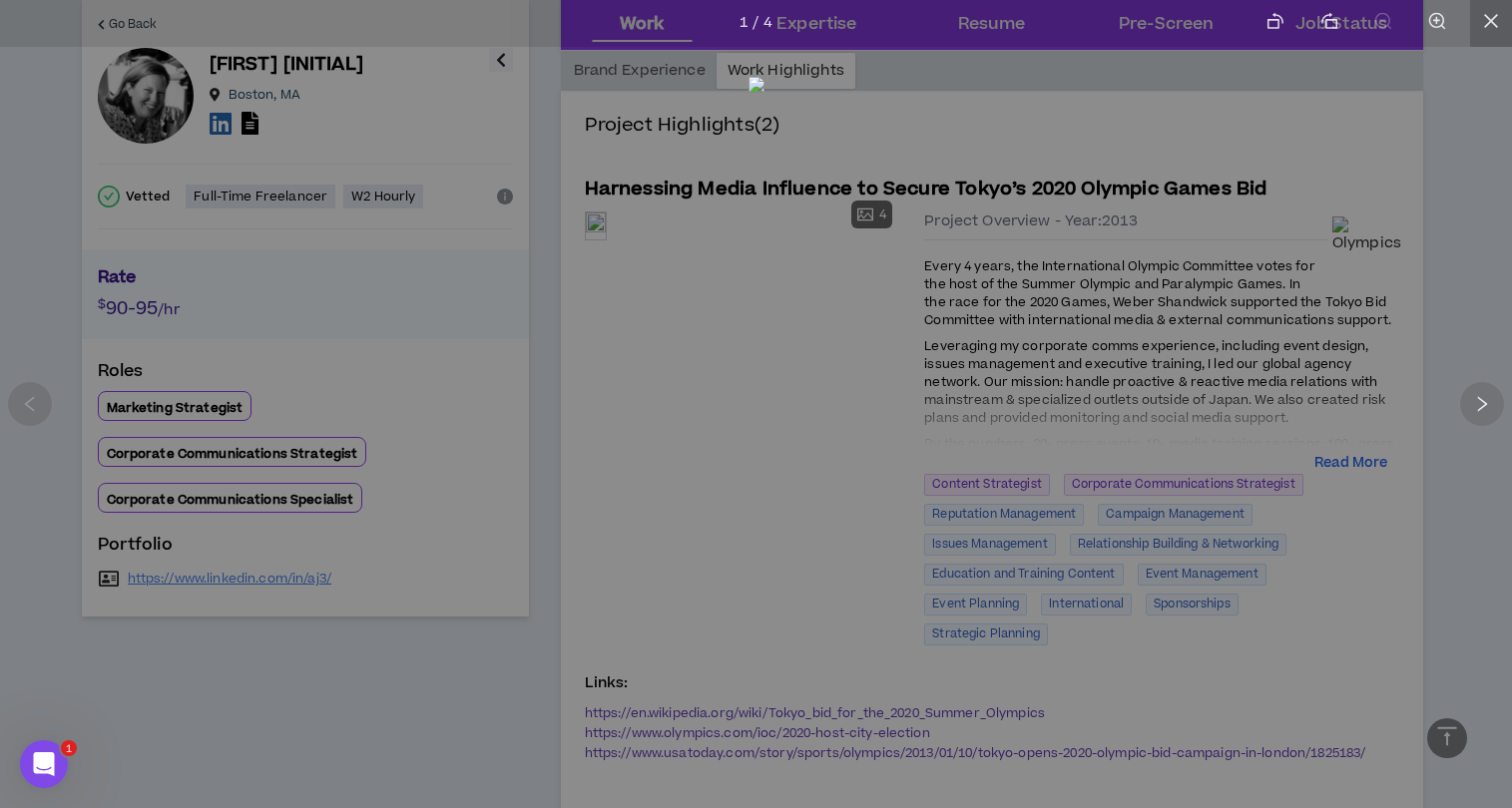 click 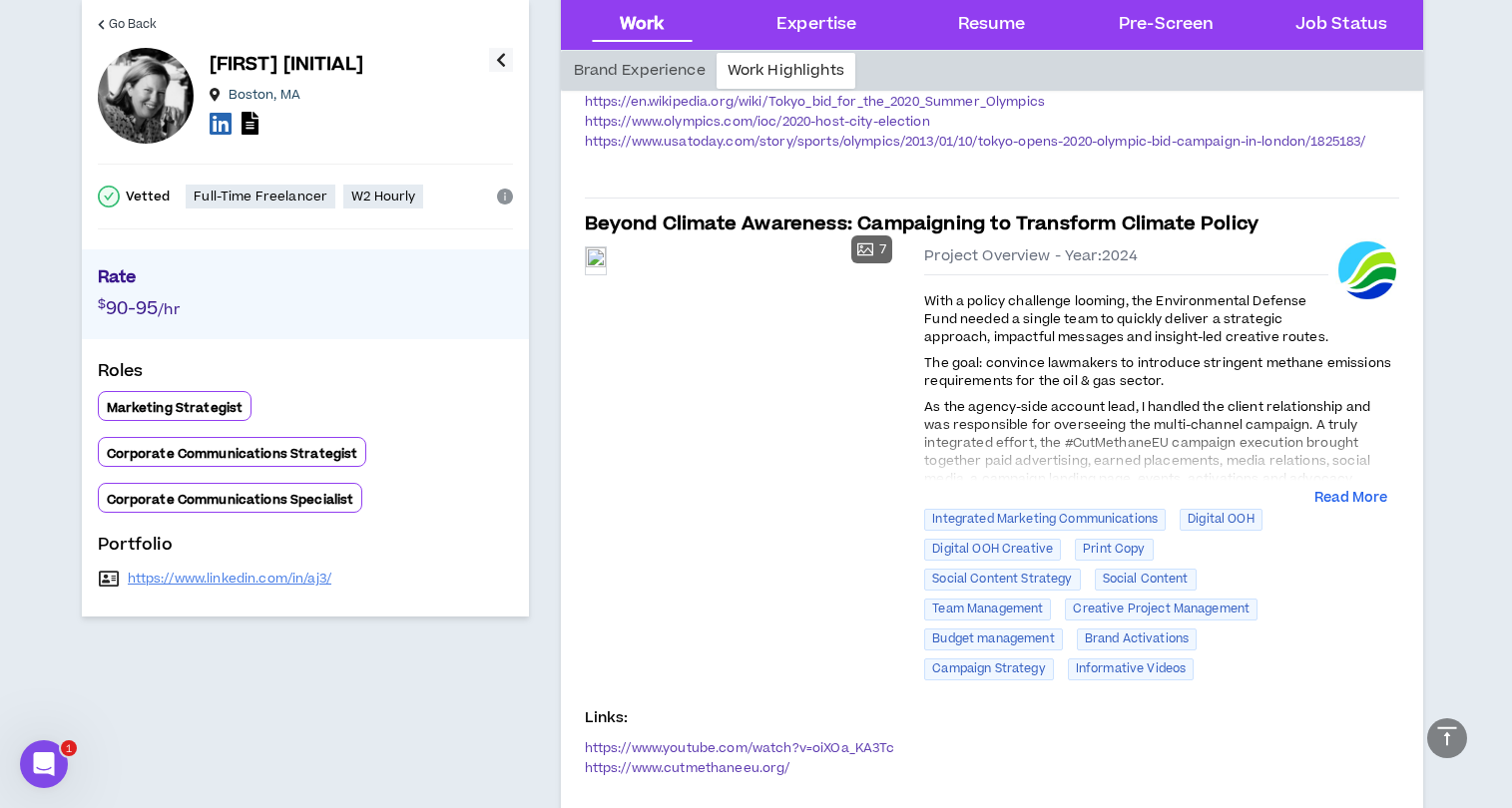 scroll, scrollTop: 1060, scrollLeft: 0, axis: vertical 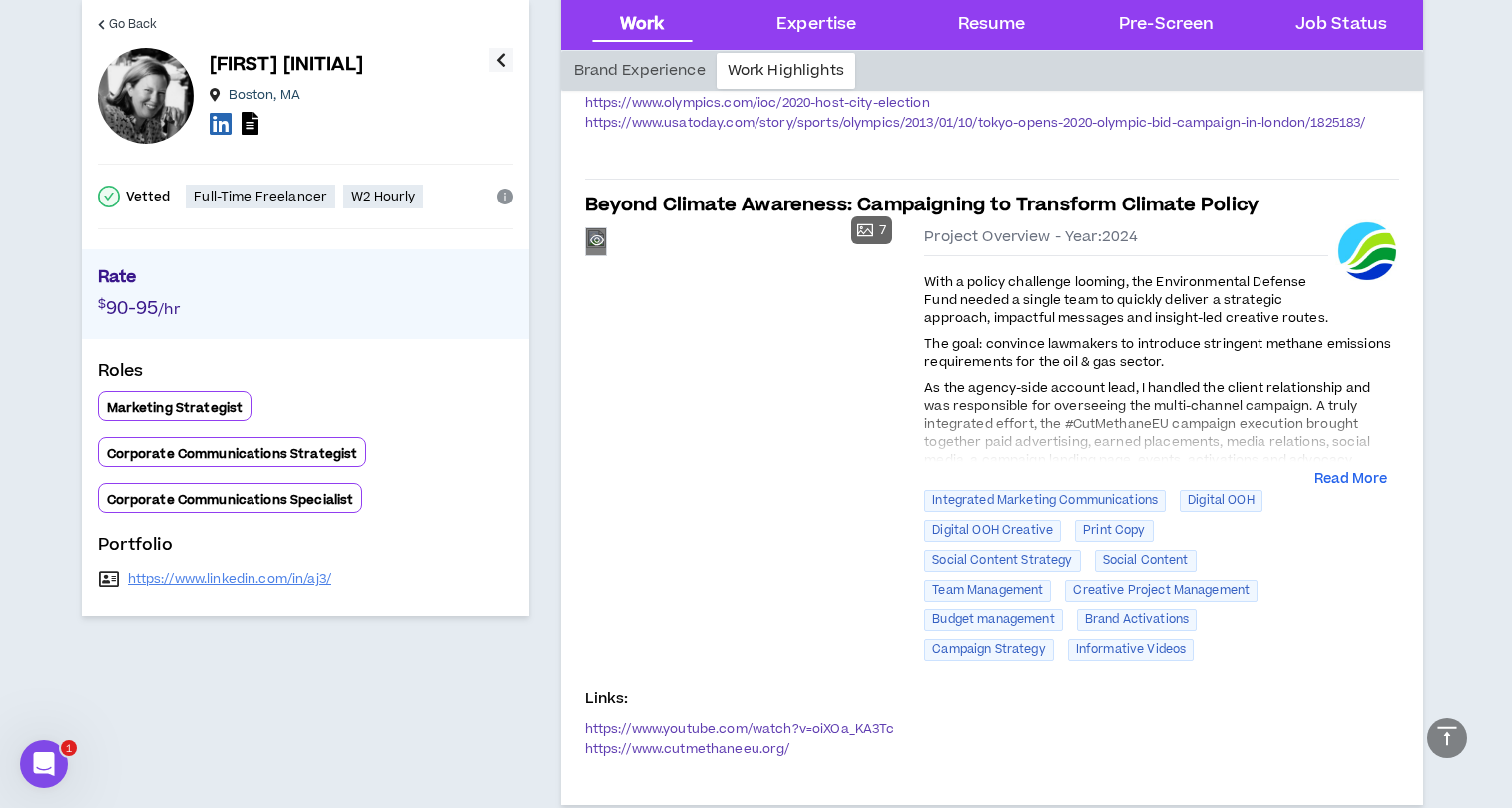 click on "Preview" at bounding box center [596, 241] 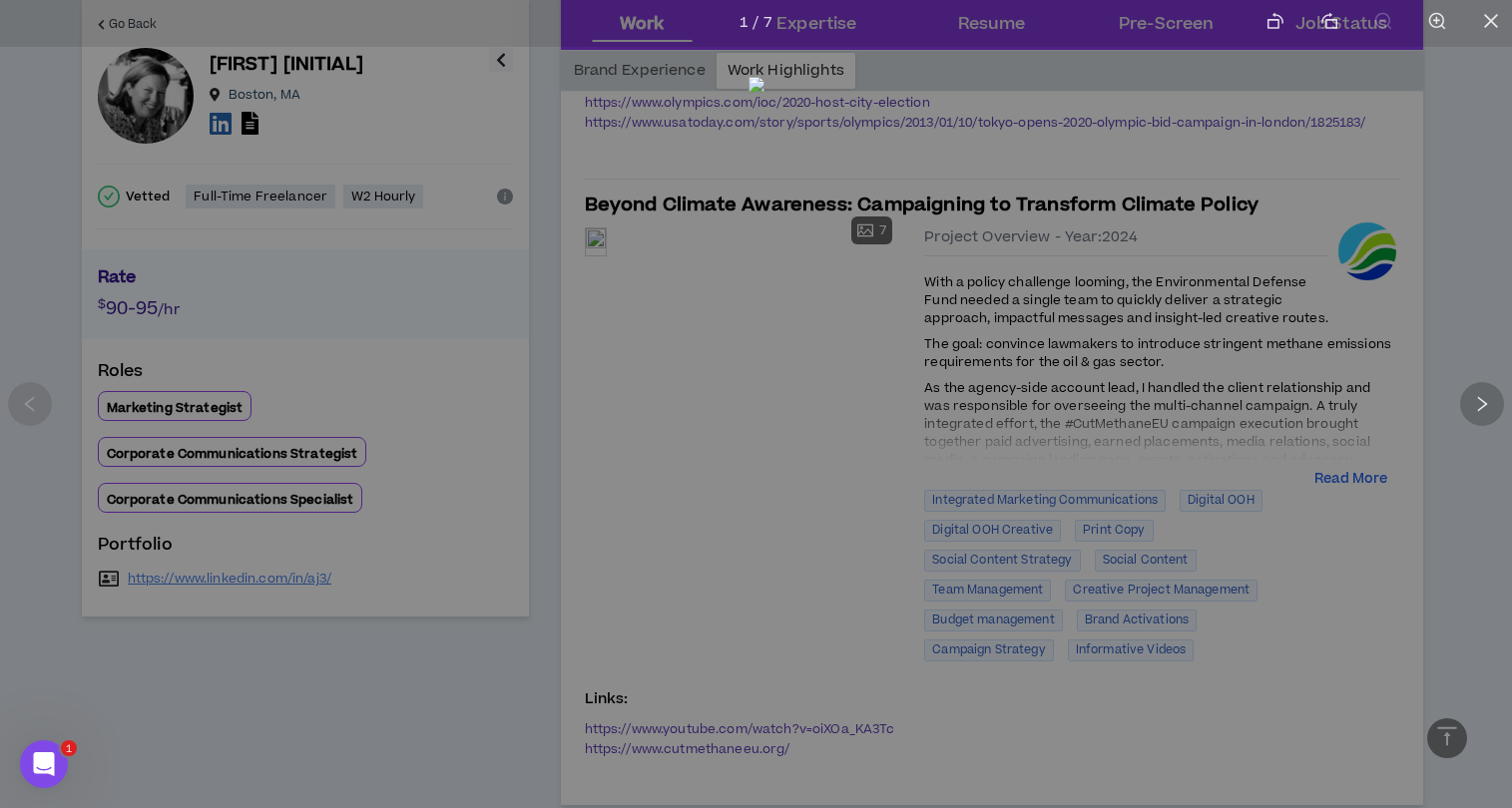 click 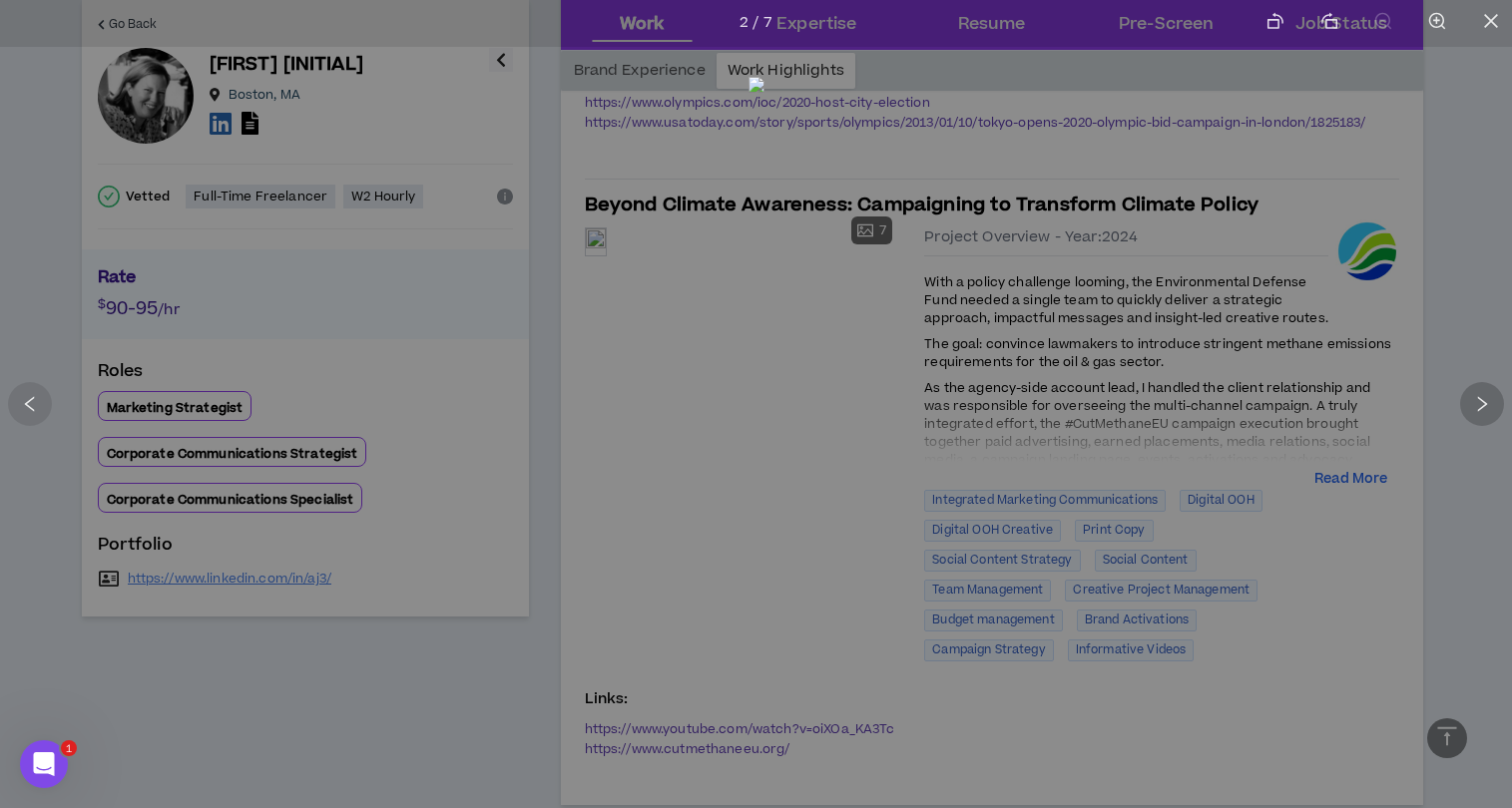 click 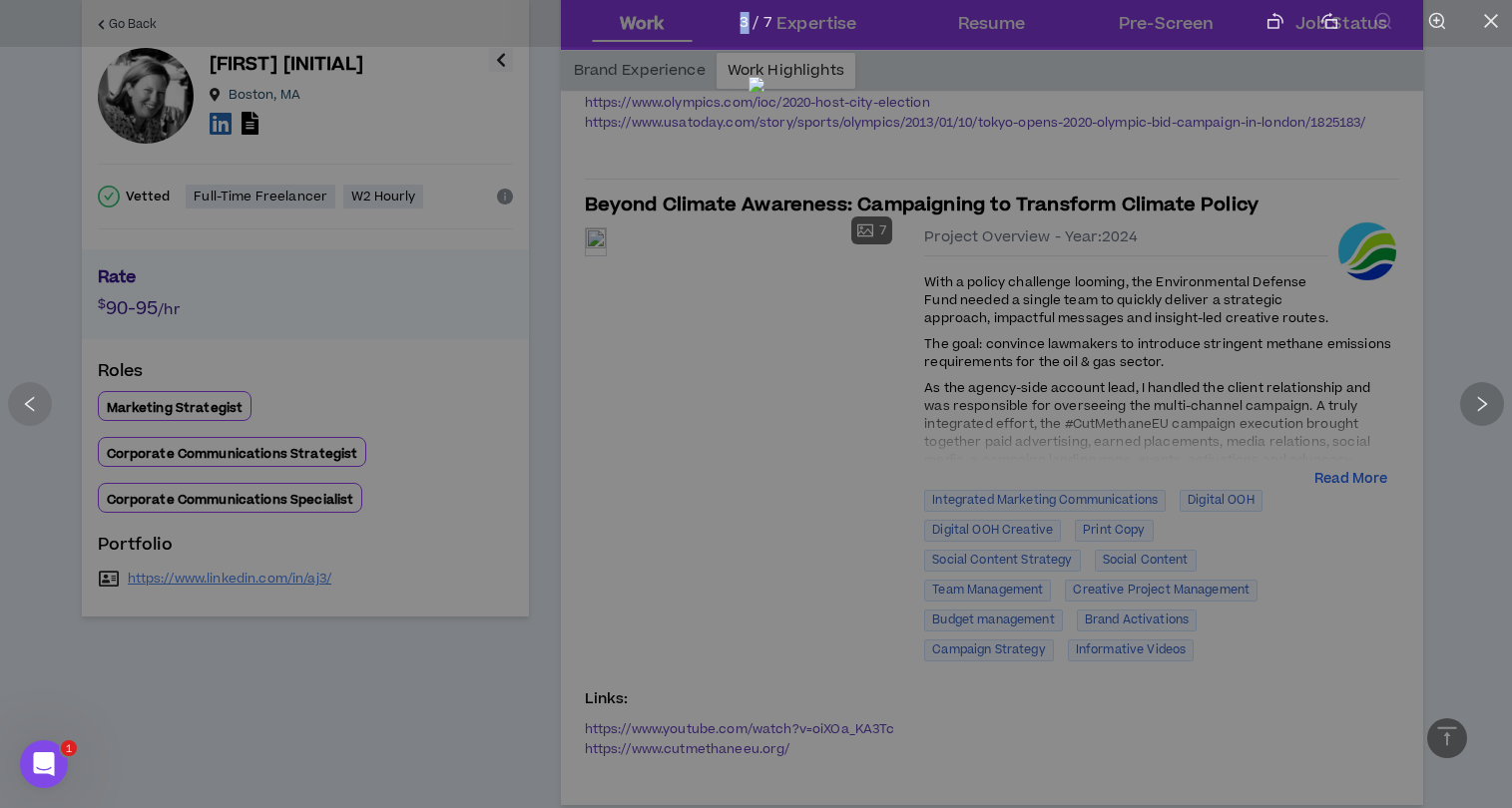 click 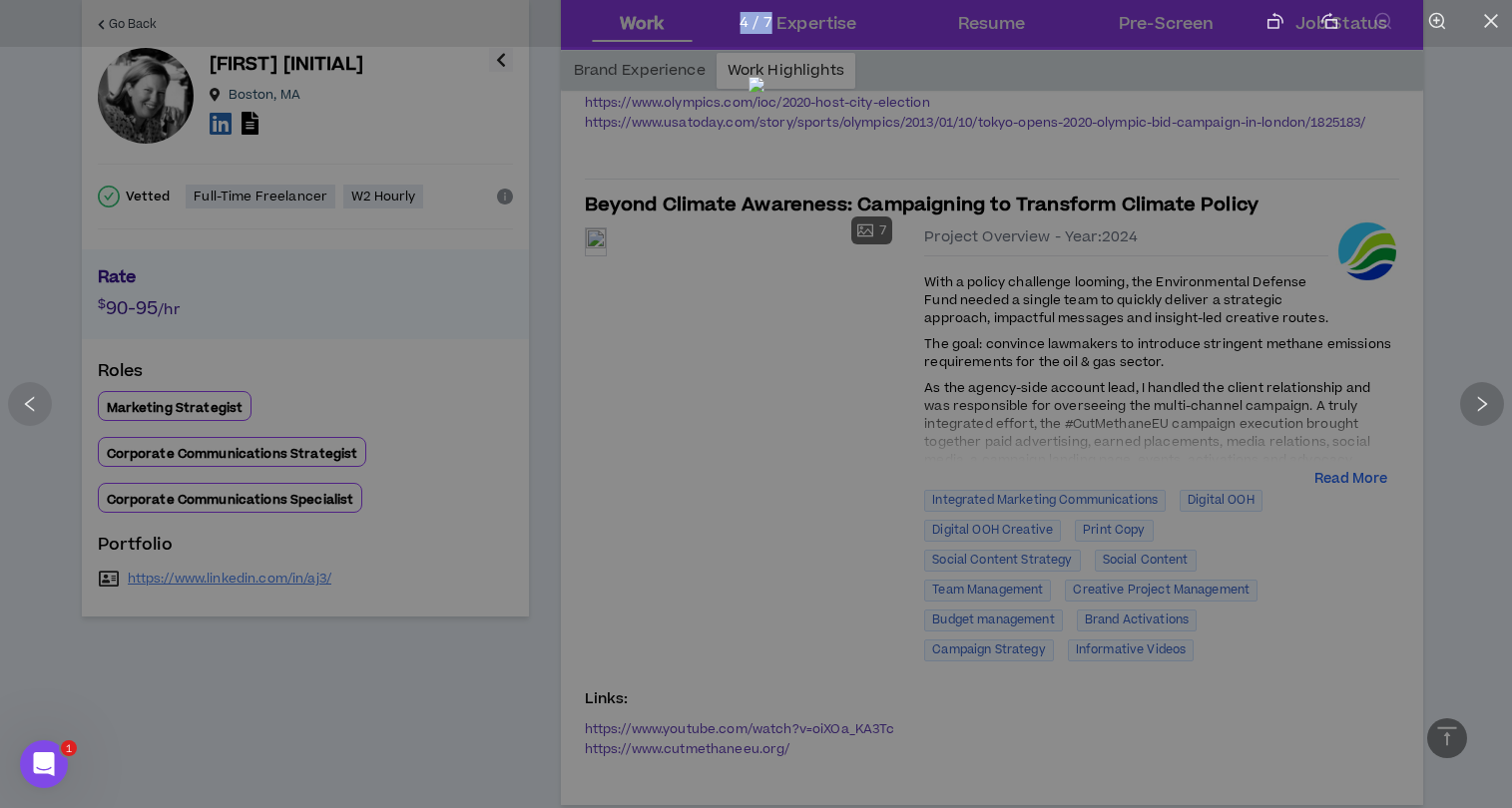 click 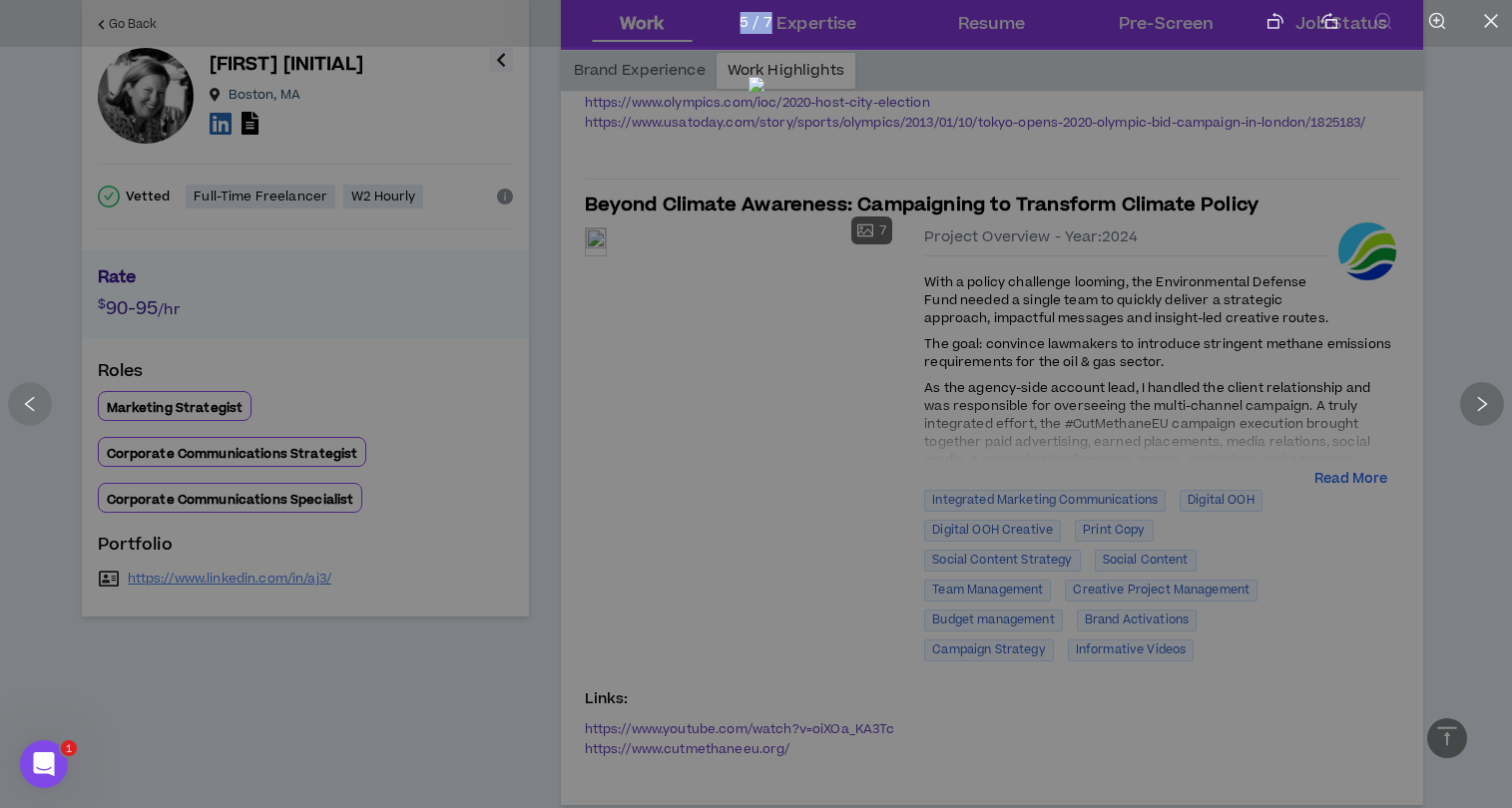 click 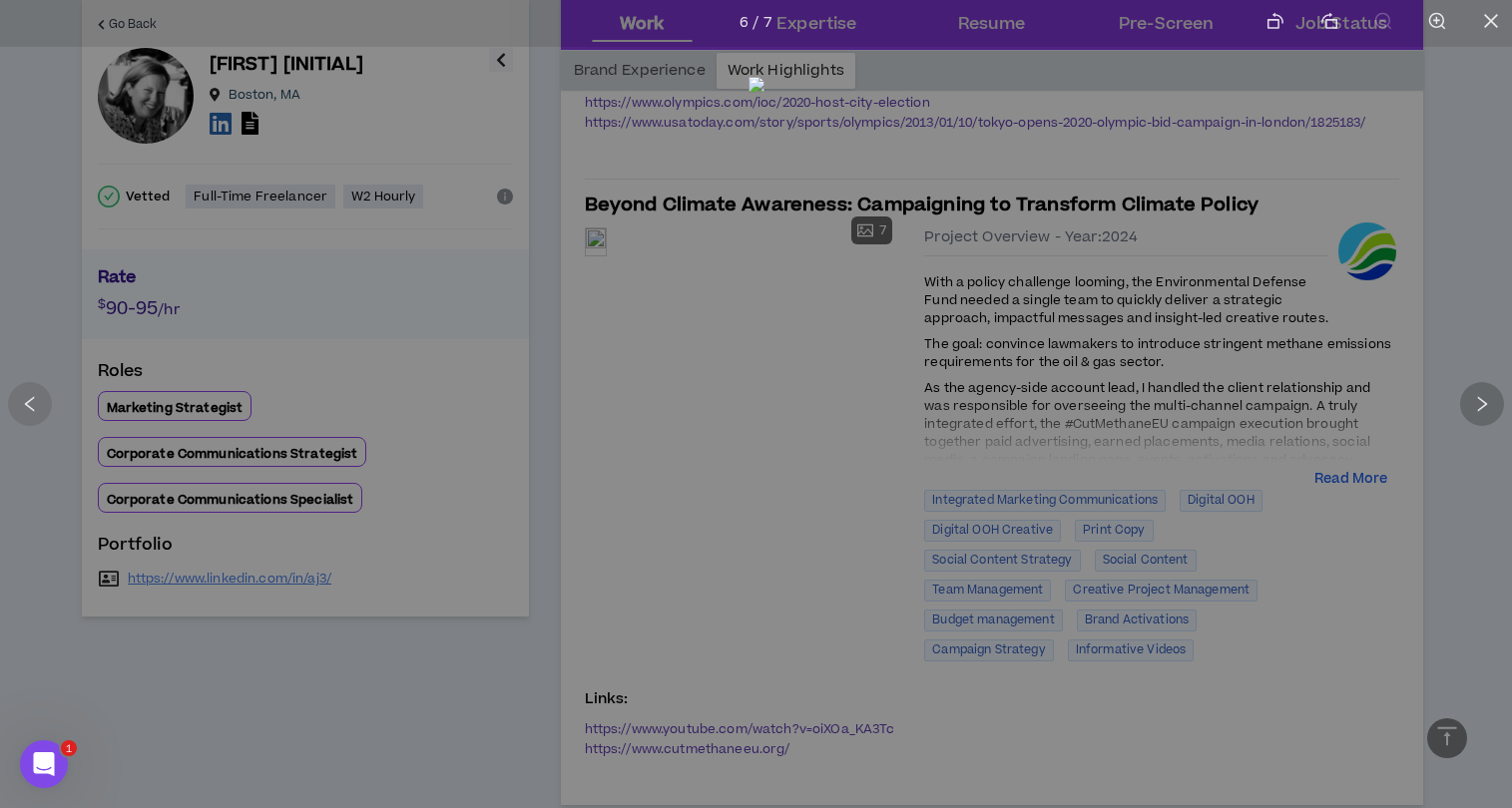 click 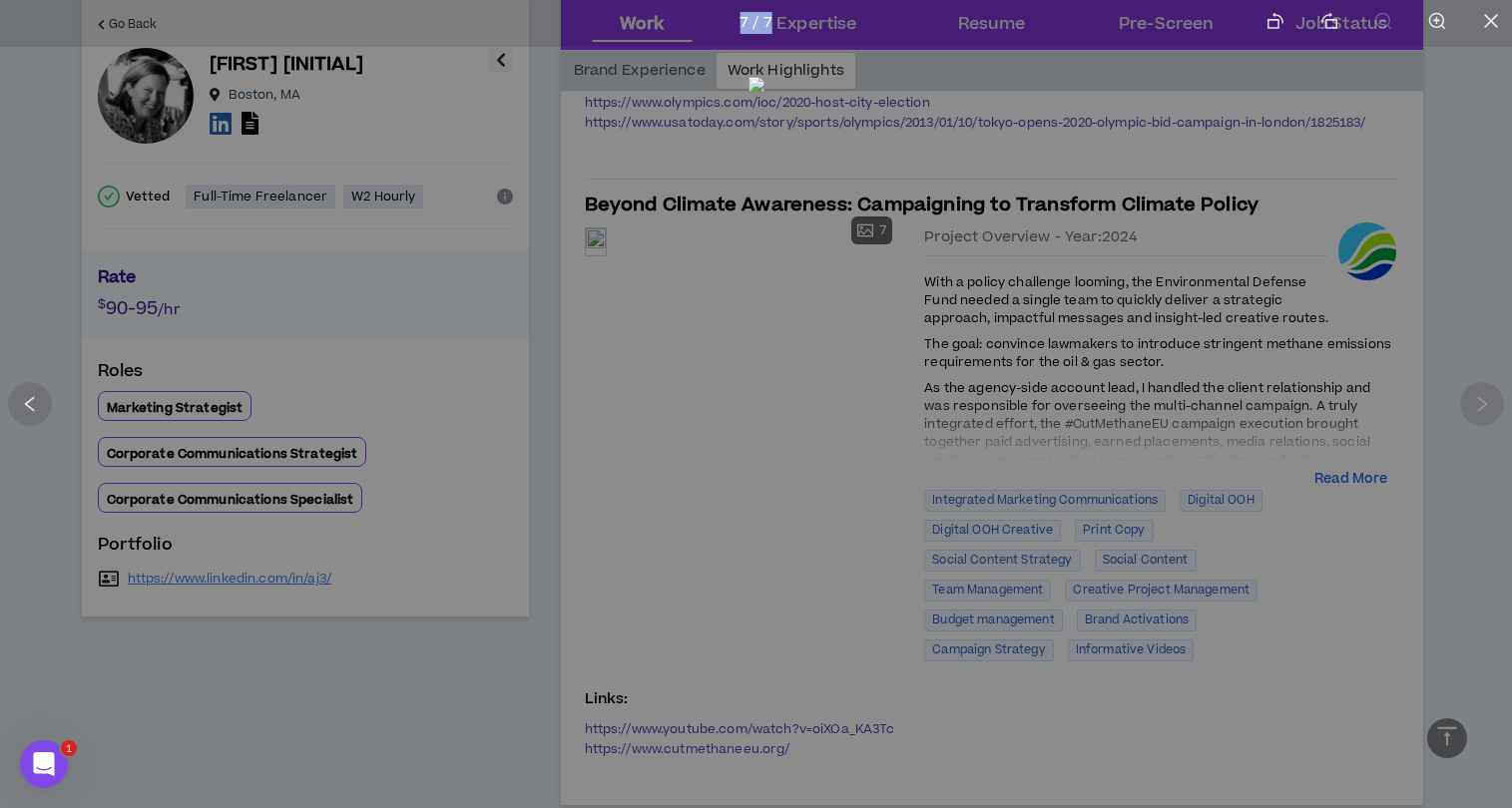 click 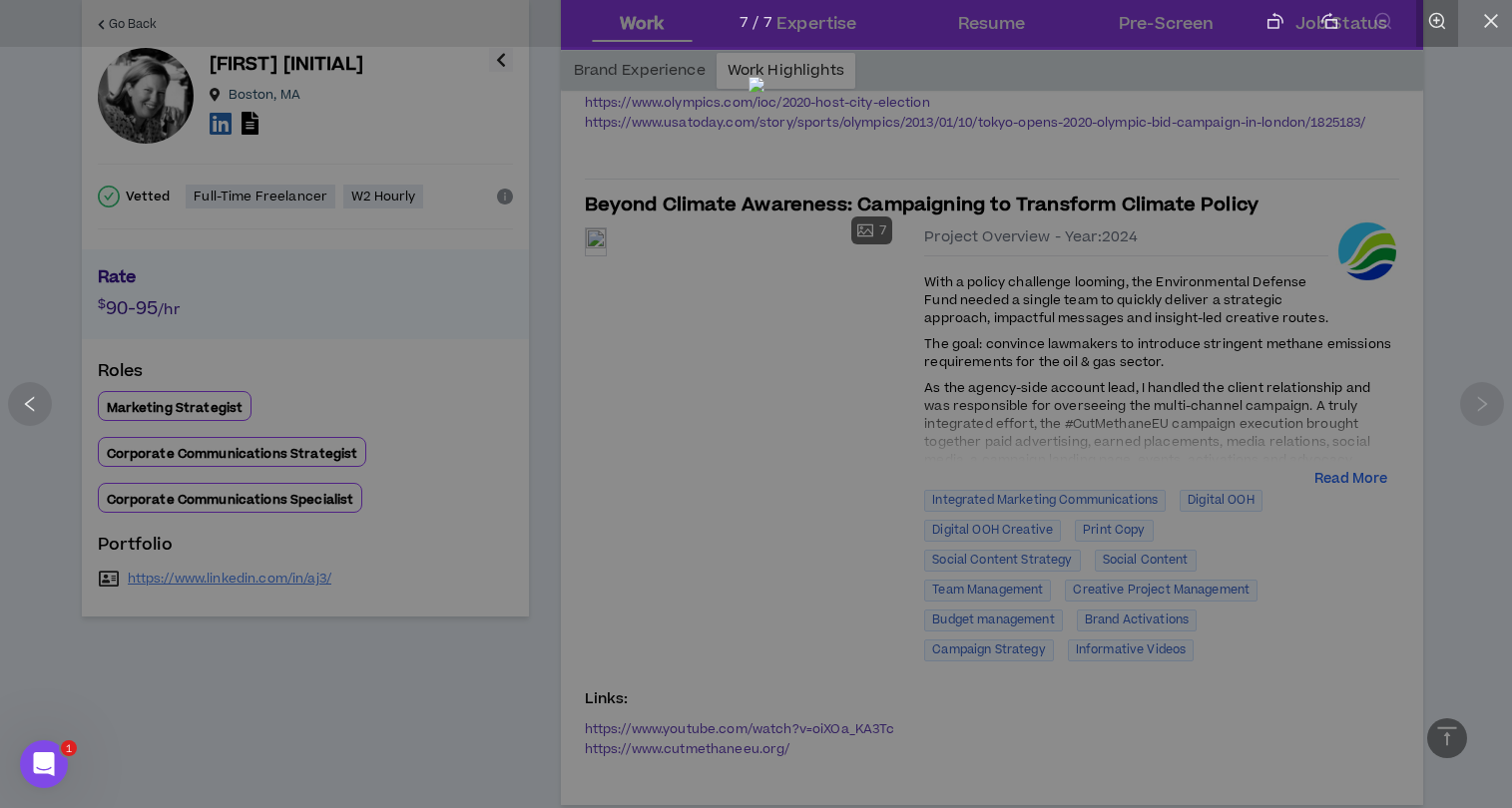 drag, startPoint x: 1485, startPoint y: 17, endPoint x: 1455, endPoint y: 44, distance: 40.36087 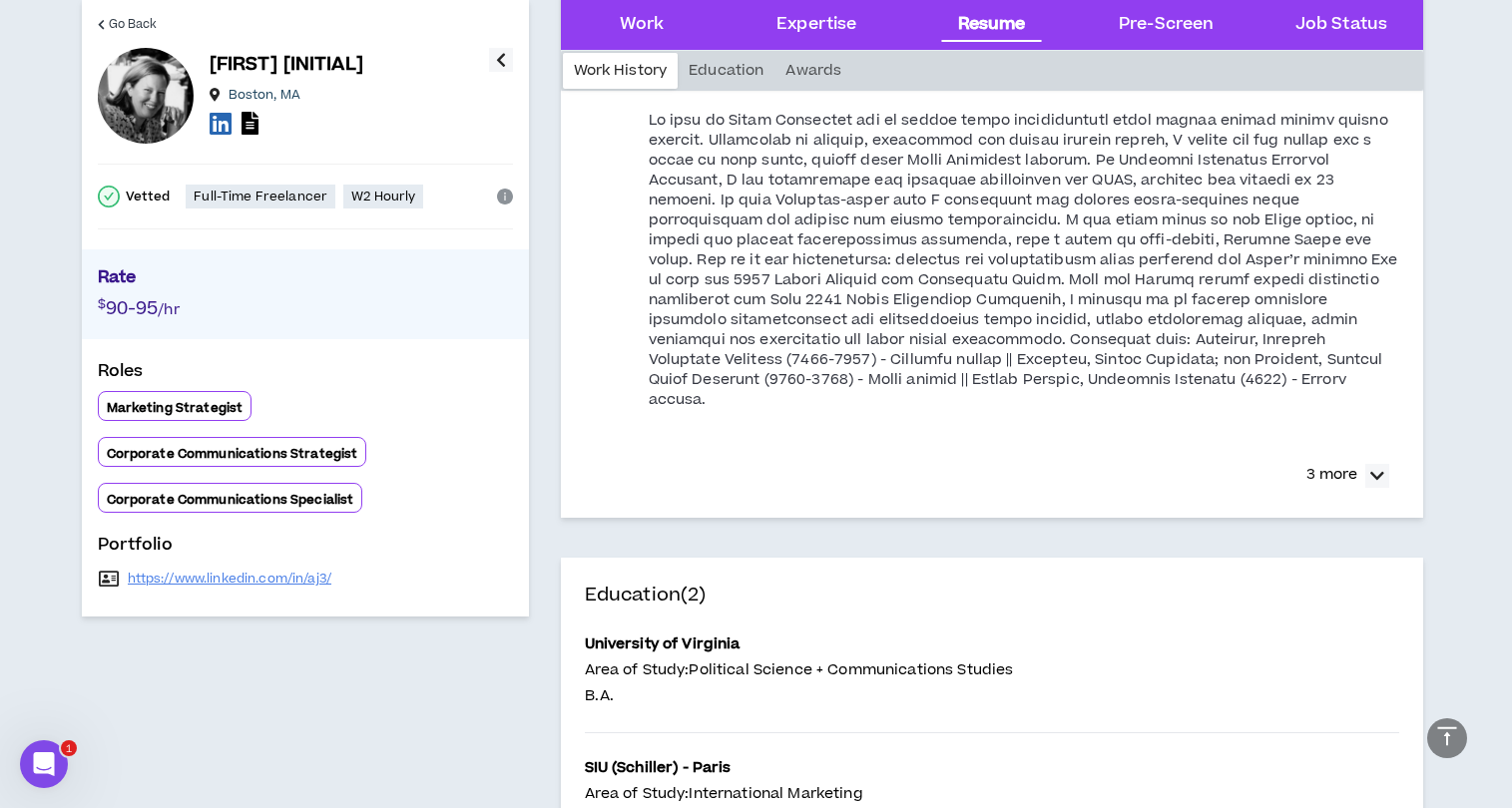 scroll, scrollTop: 3869, scrollLeft: 0, axis: vertical 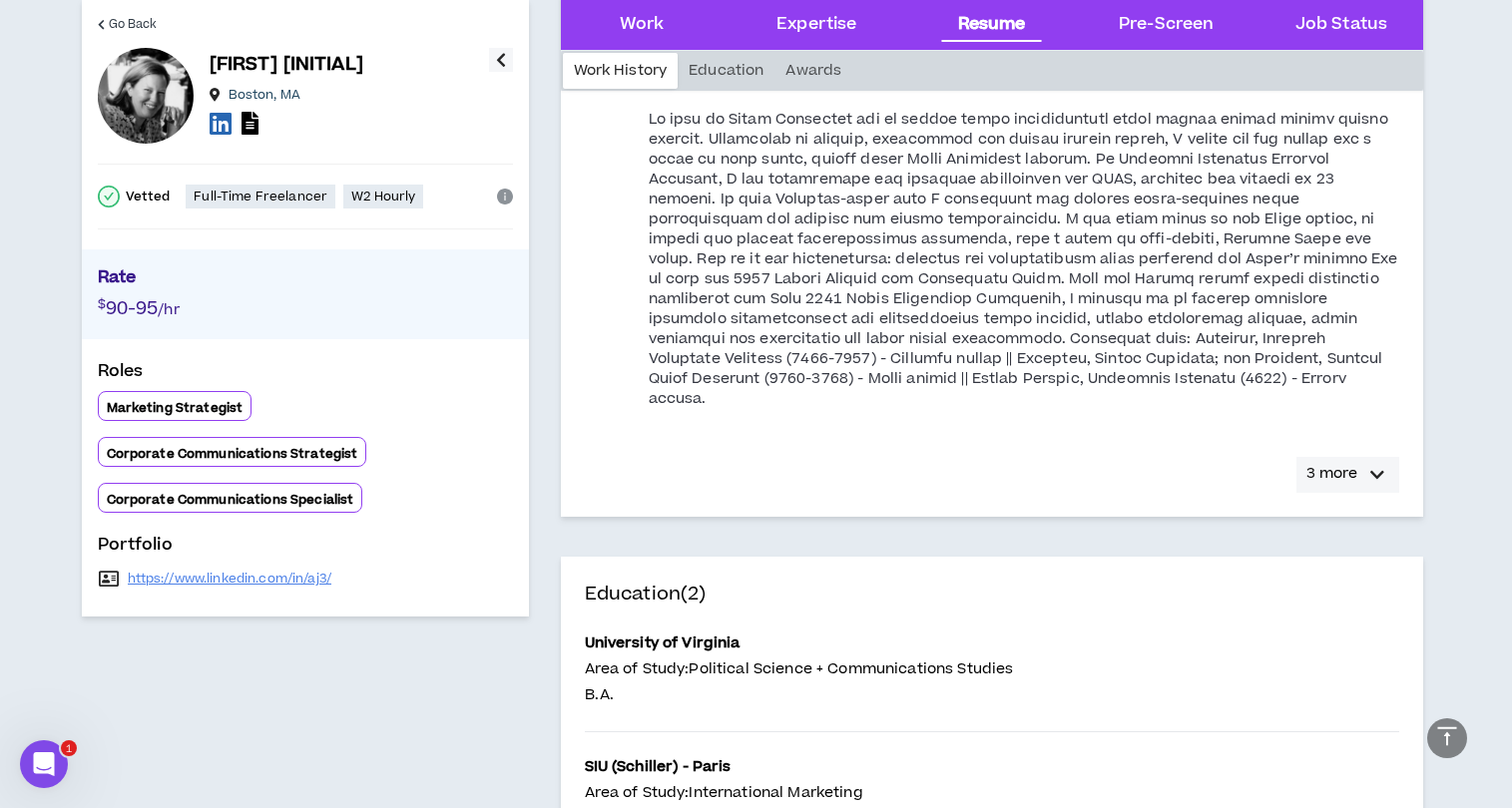 click on "3   more" at bounding box center [1331, 474] 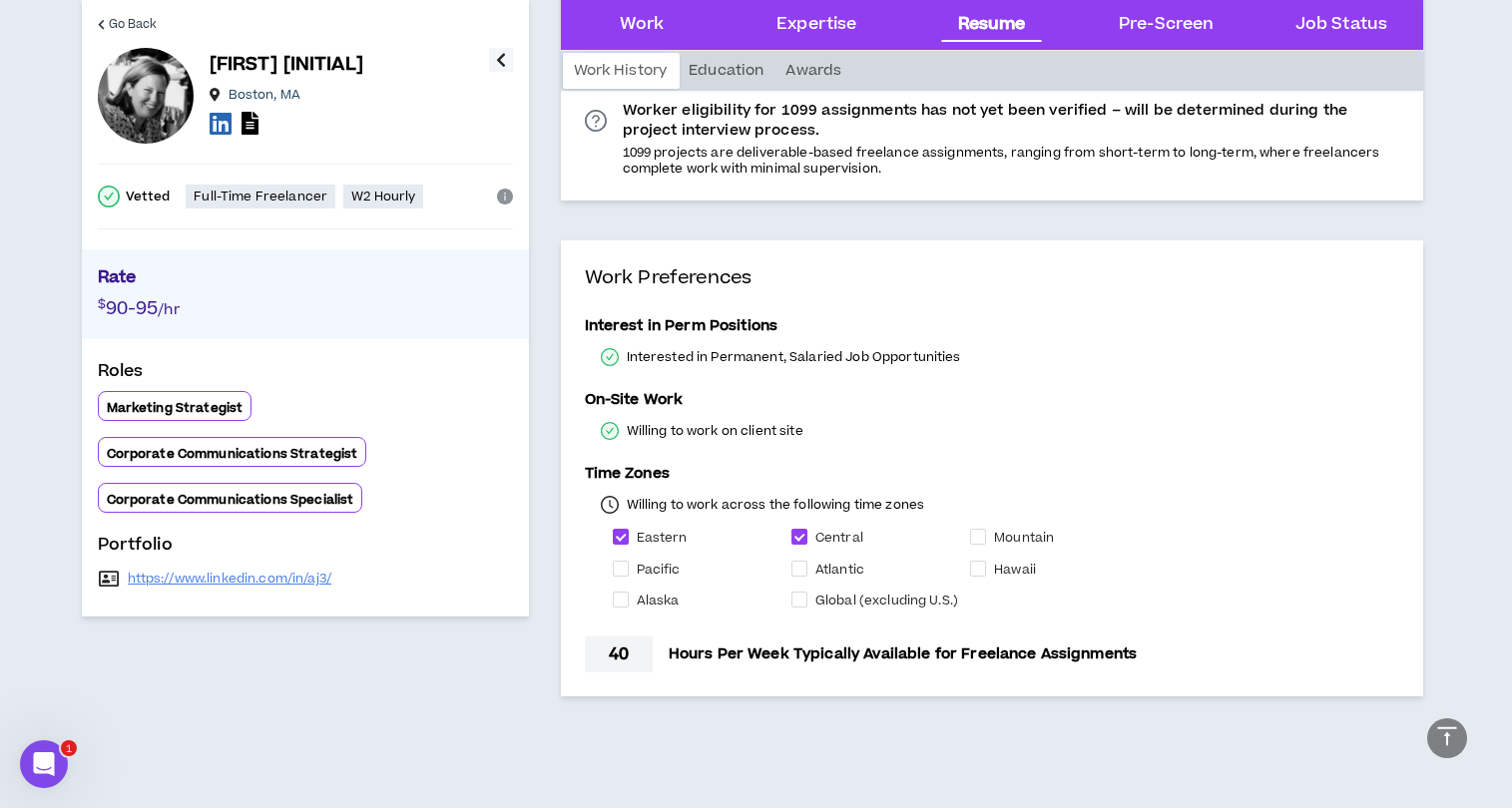 scroll, scrollTop: 0, scrollLeft: 0, axis: both 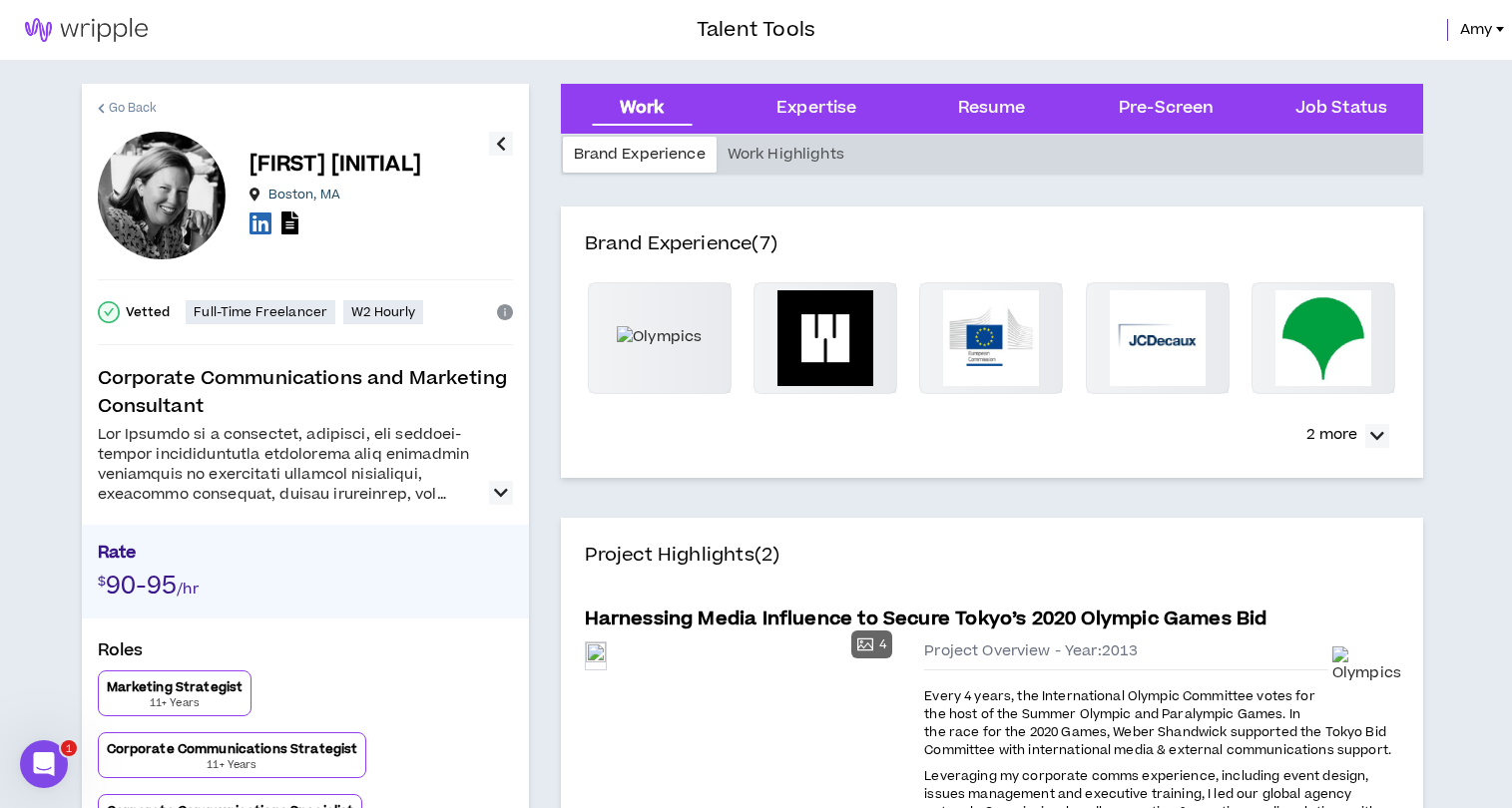 click on "Go Back" at bounding box center (133, 108) 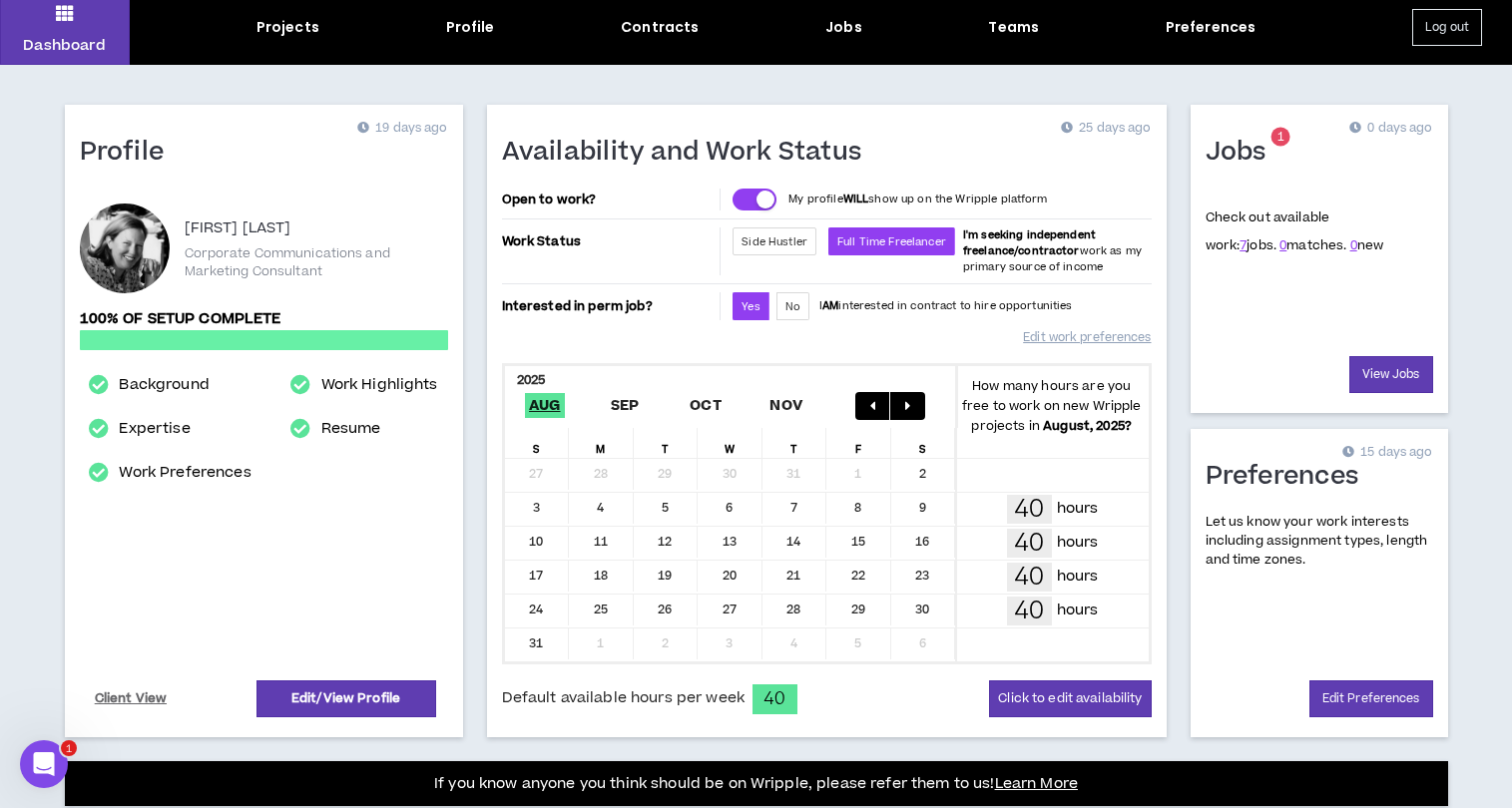 scroll, scrollTop: 0, scrollLeft: 0, axis: both 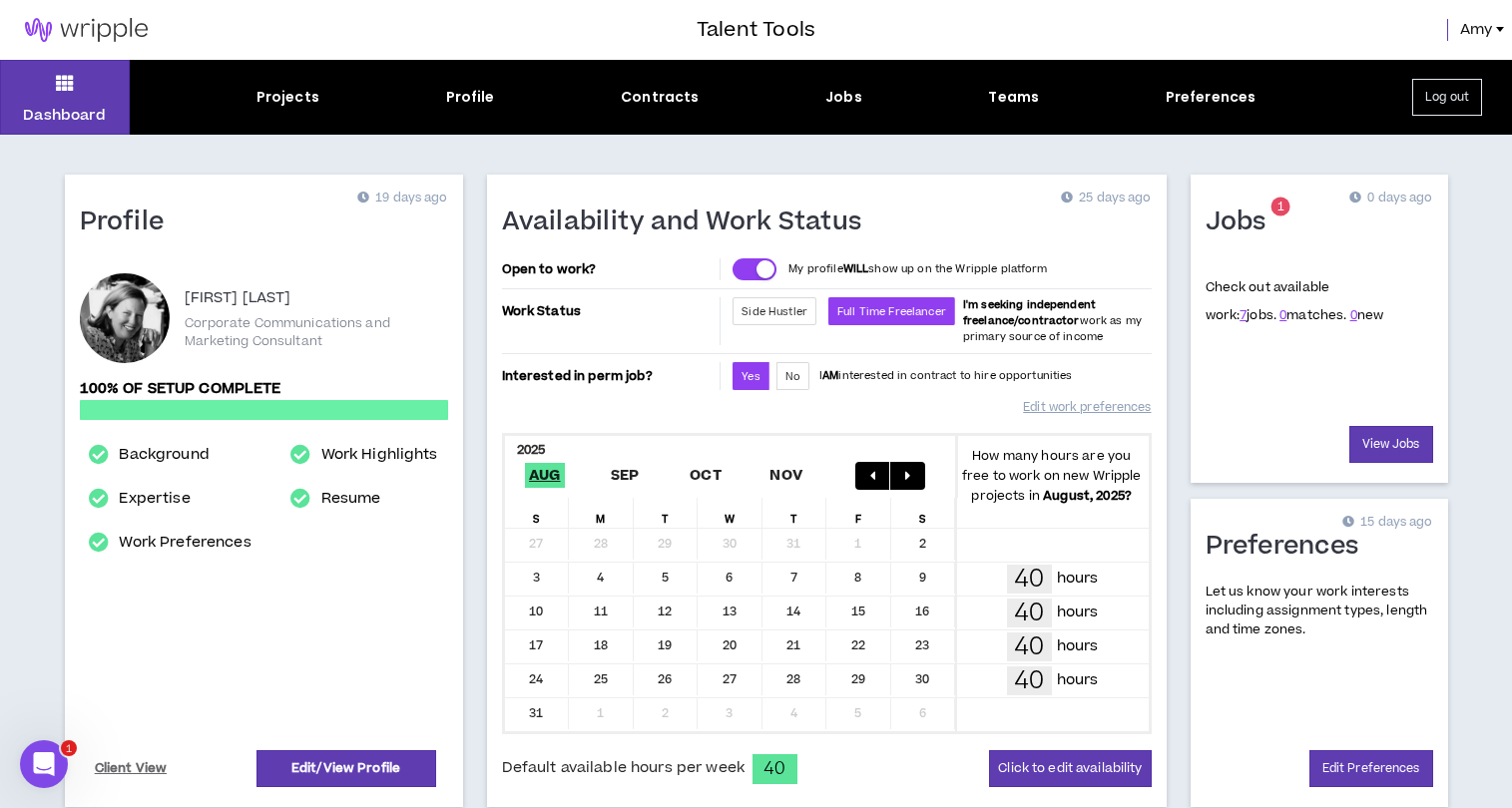 click on "Amy" at bounding box center (1476, 30) 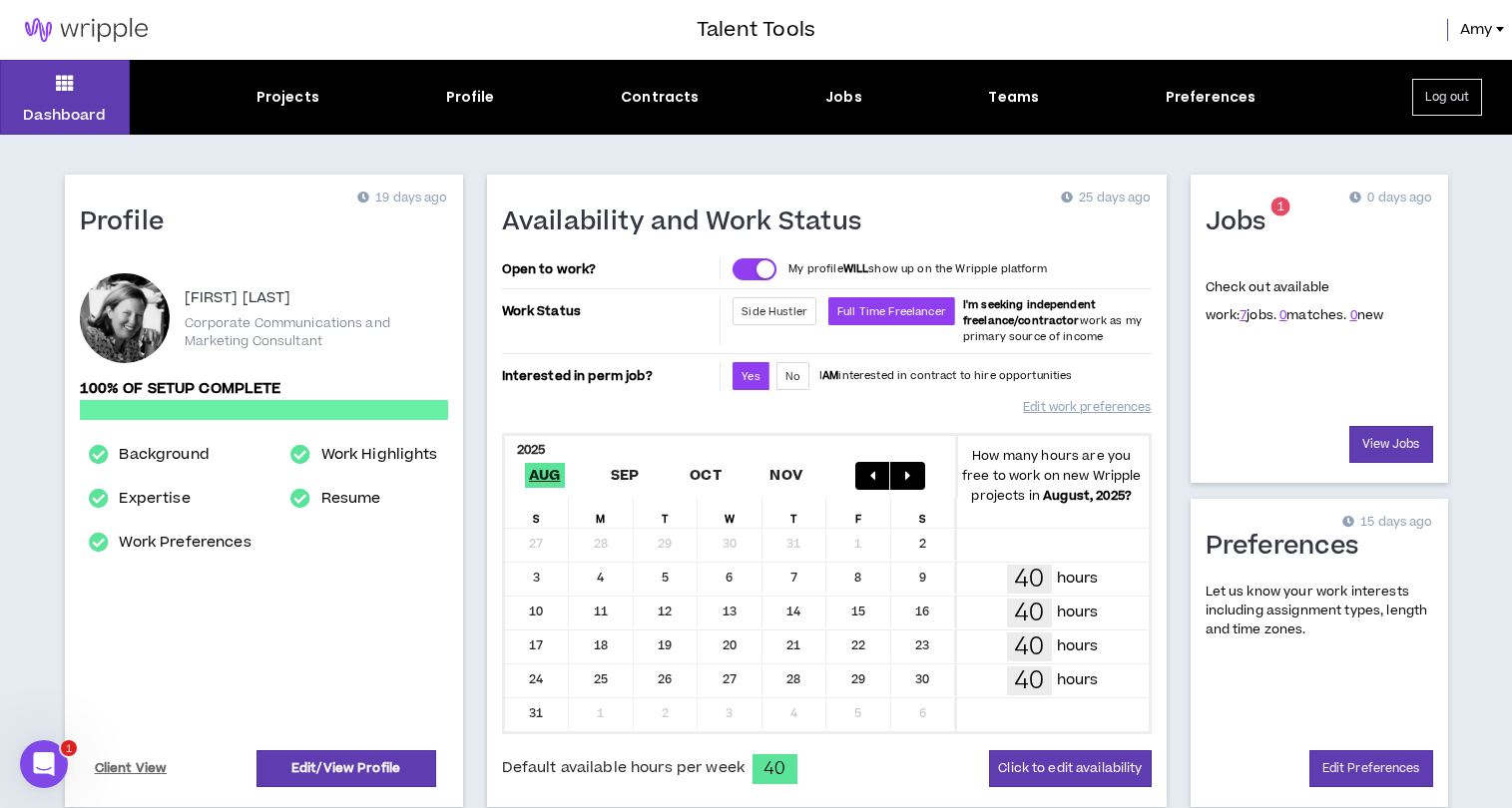 click on "Amy" at bounding box center (1164, 30) 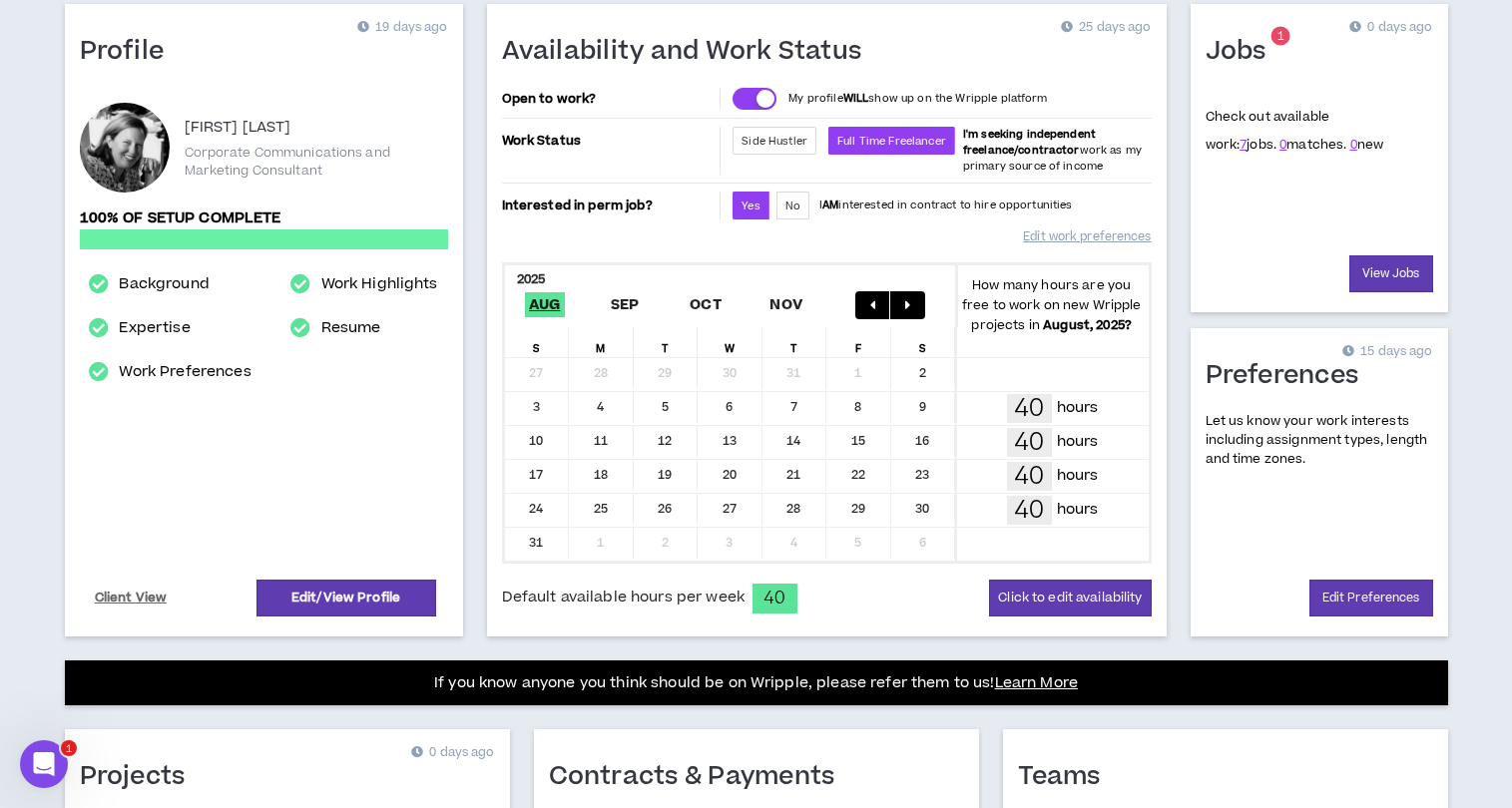 scroll, scrollTop: 151, scrollLeft: 0, axis: vertical 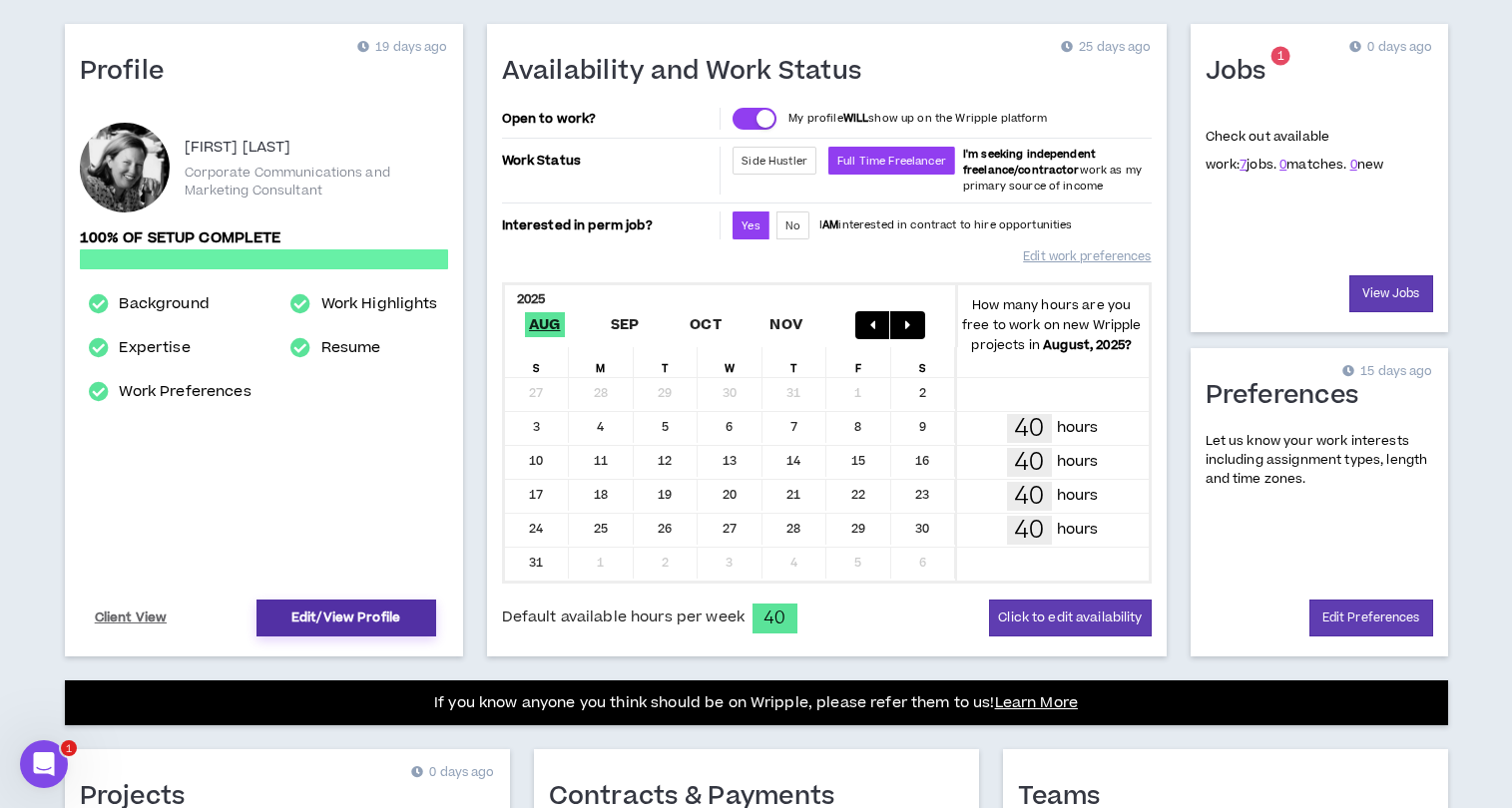 click on "Edit/View Profile" at bounding box center (346, 617) 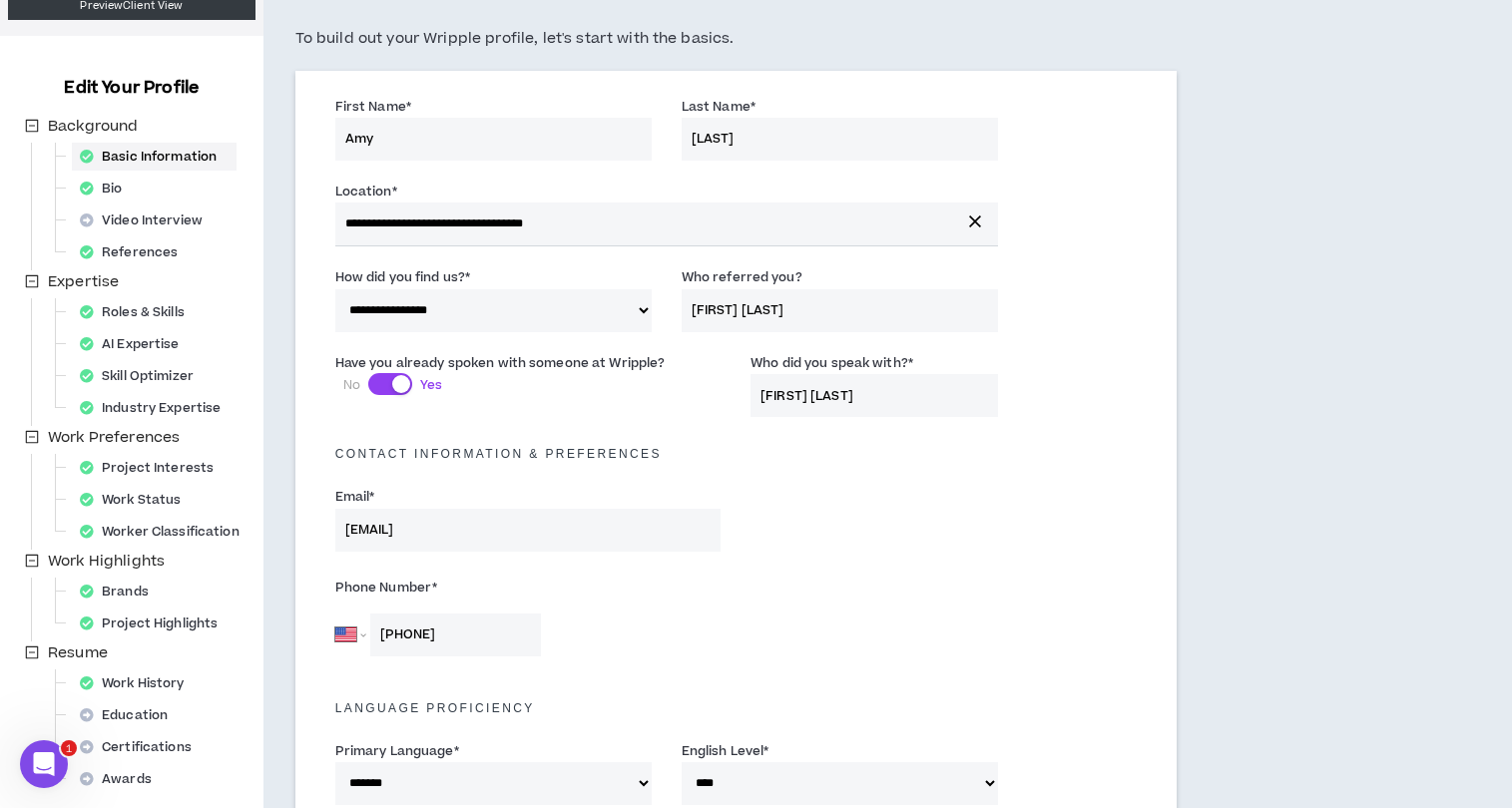 scroll, scrollTop: 0, scrollLeft: 0, axis: both 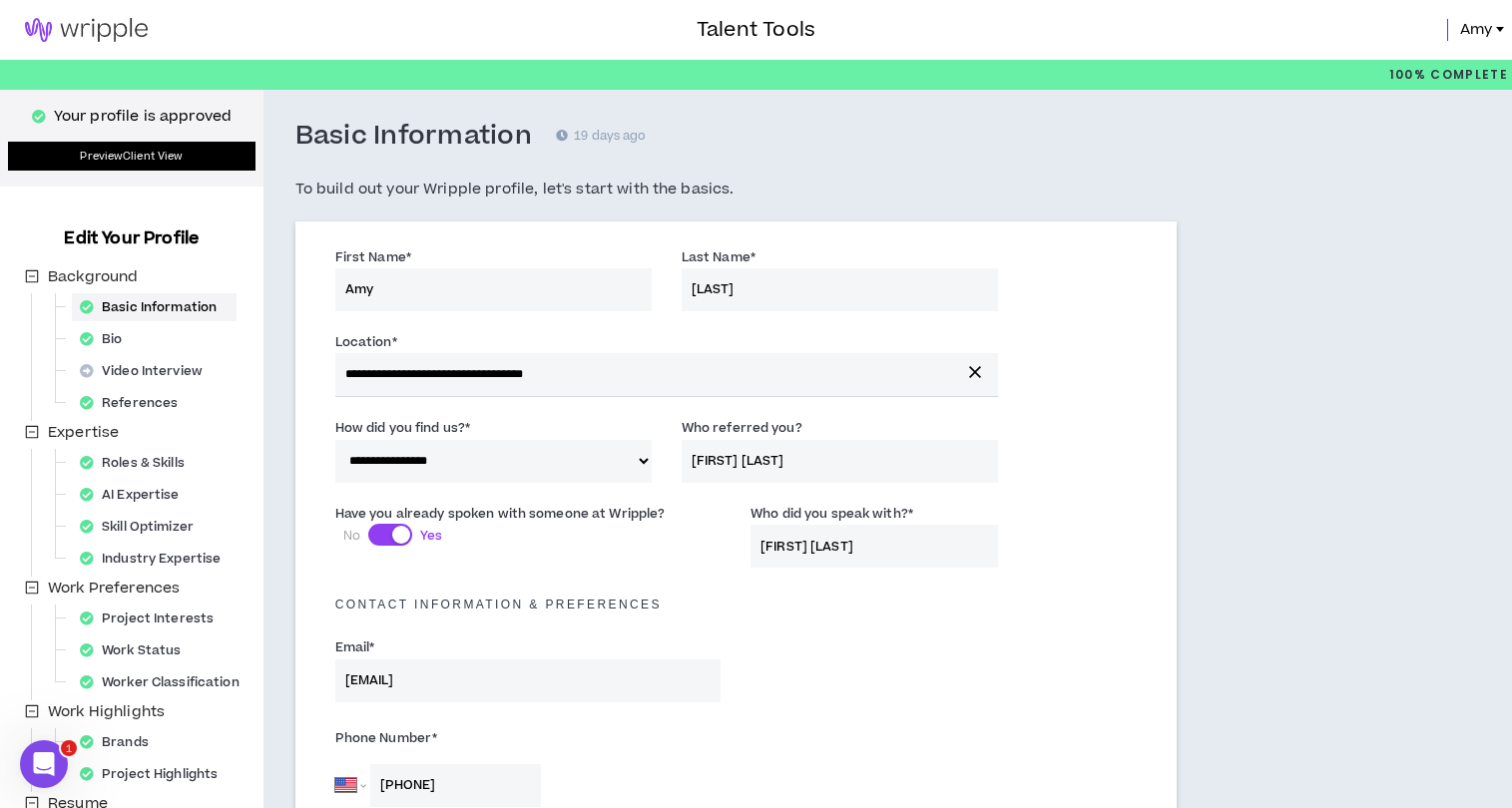 click on "Preview   Client View" at bounding box center [132, 156] 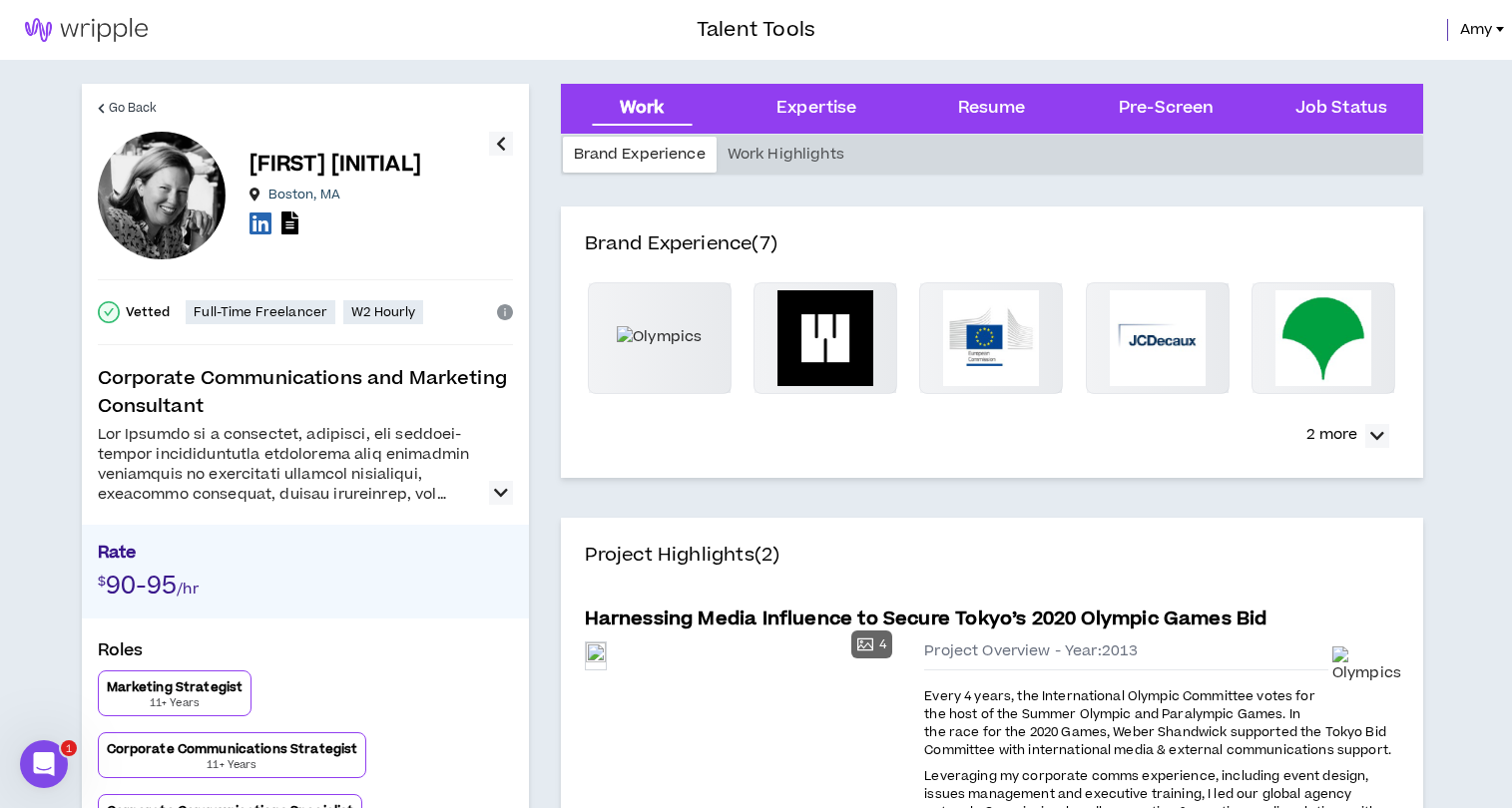 click on "2   more" at bounding box center (1331, 435) 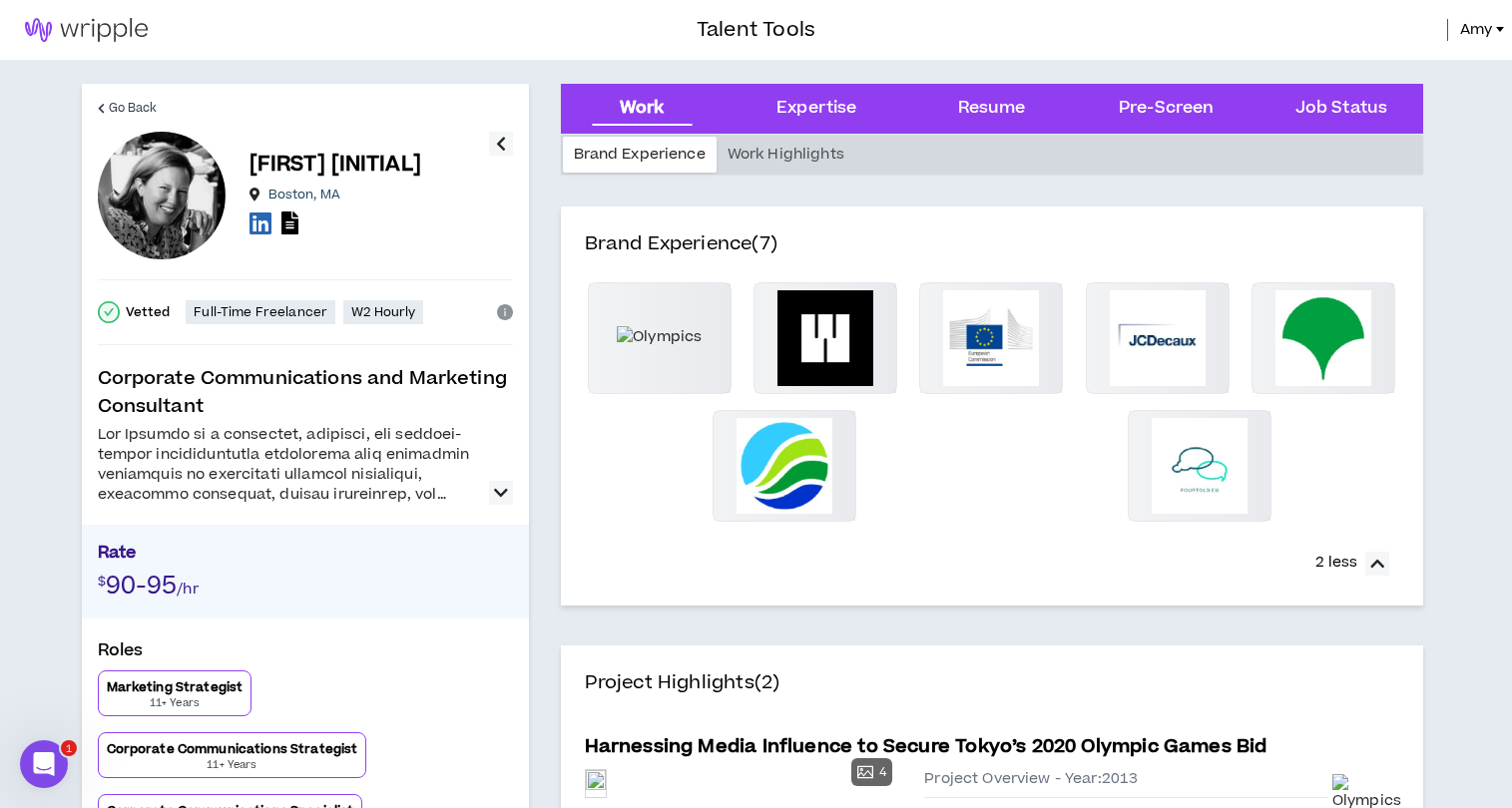 scroll, scrollTop: 1, scrollLeft: 0, axis: vertical 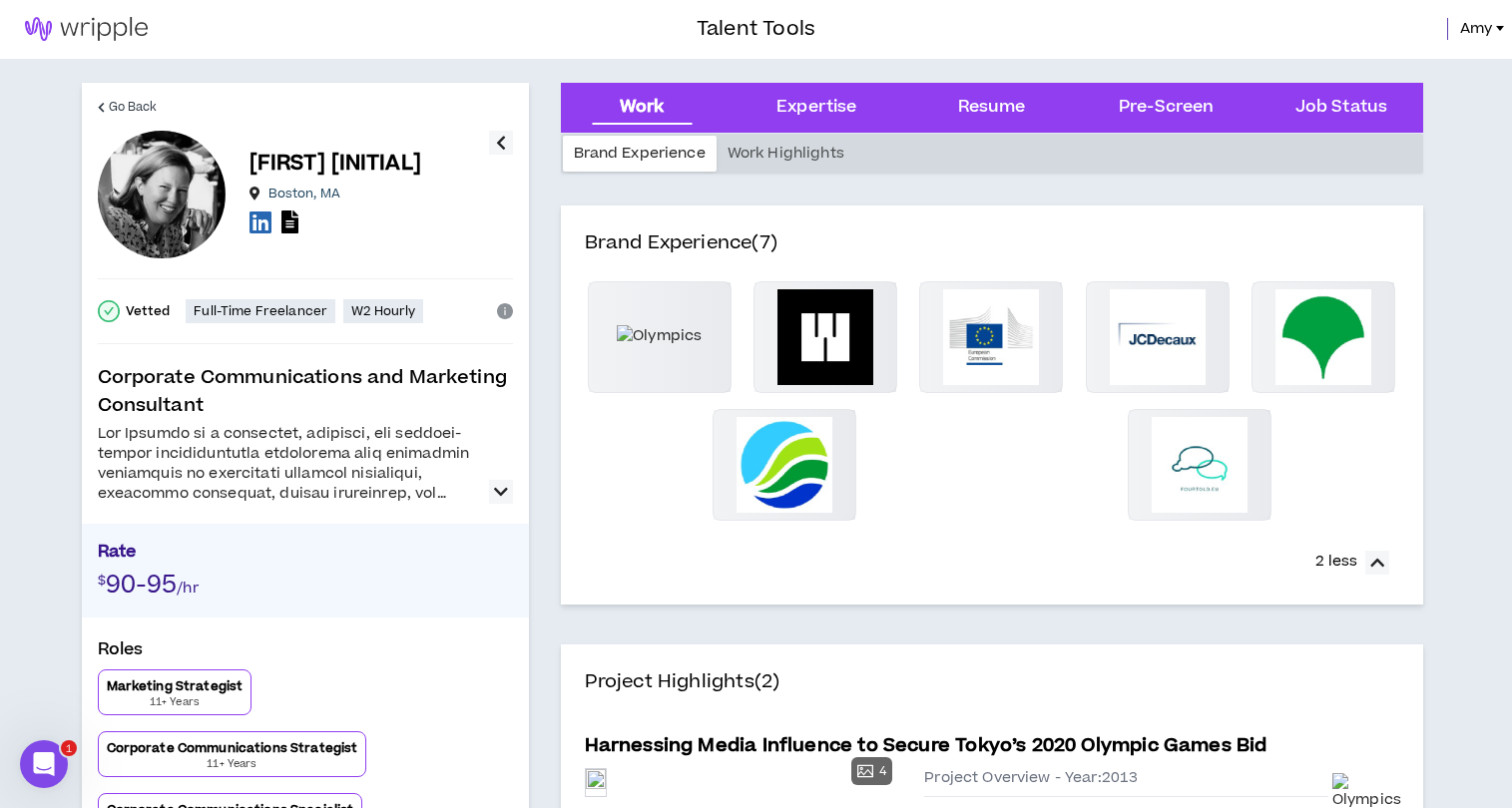type 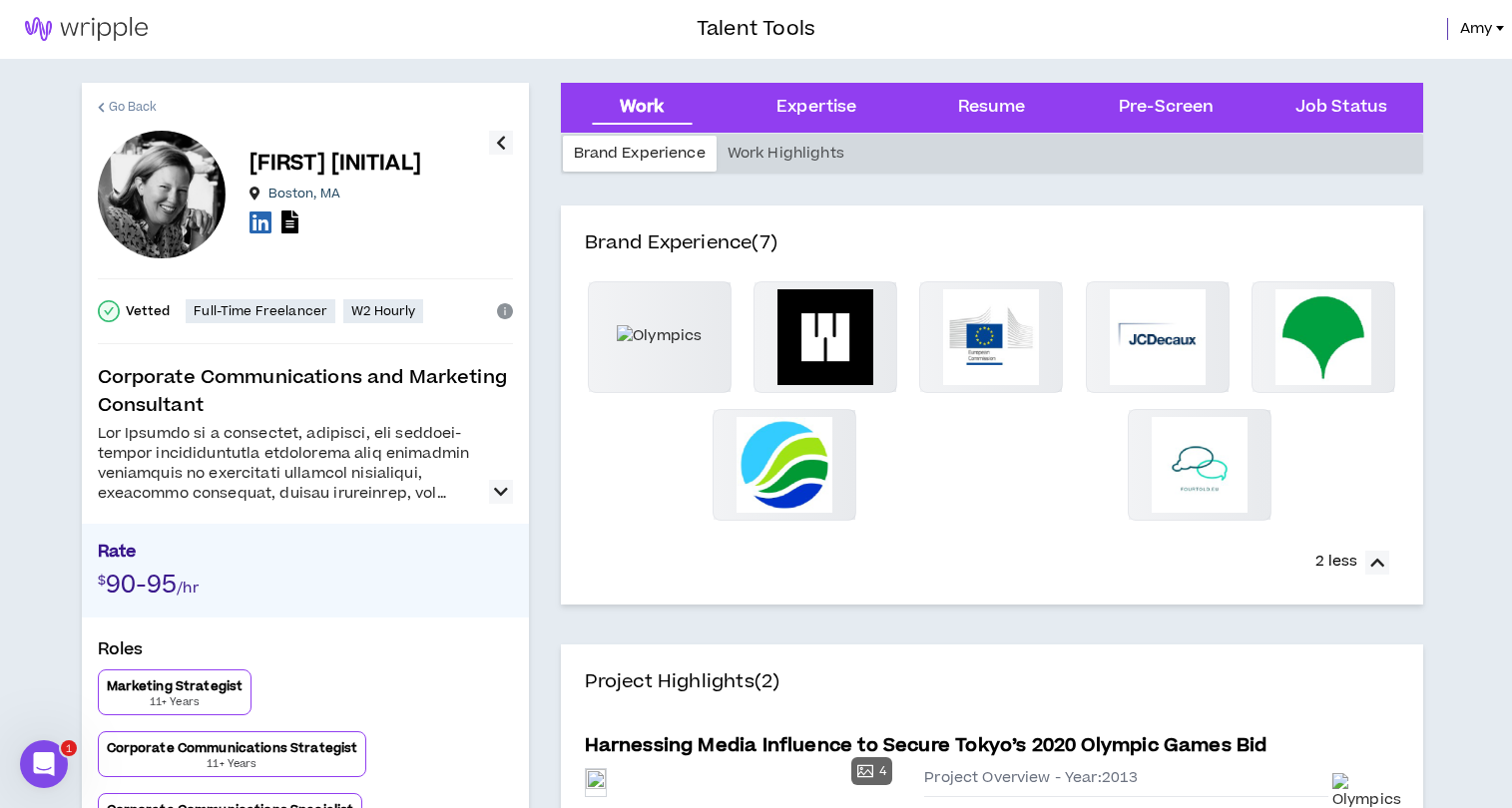 click on "Go Back" at bounding box center [133, 107] 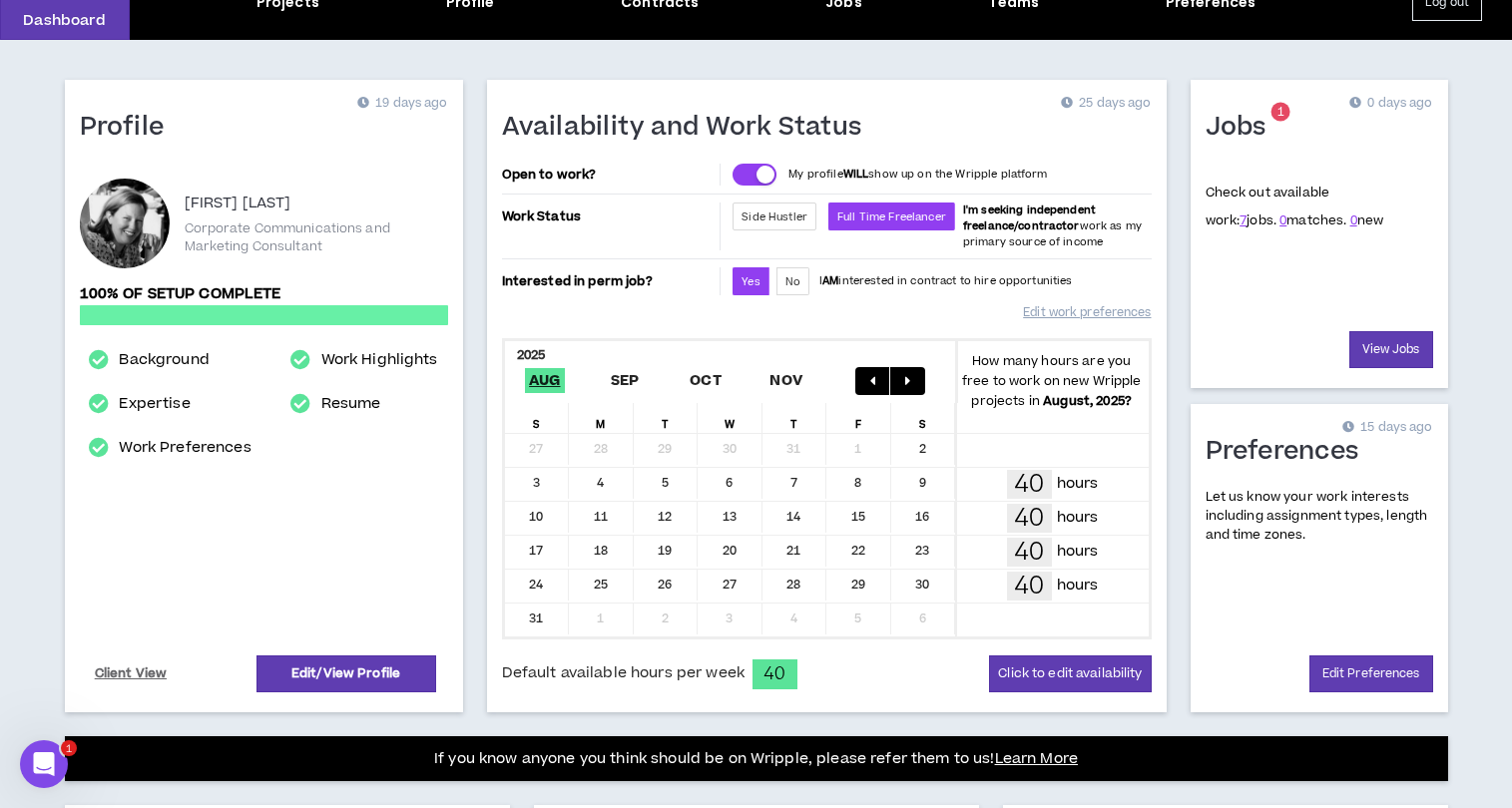 scroll, scrollTop: 121, scrollLeft: 0, axis: vertical 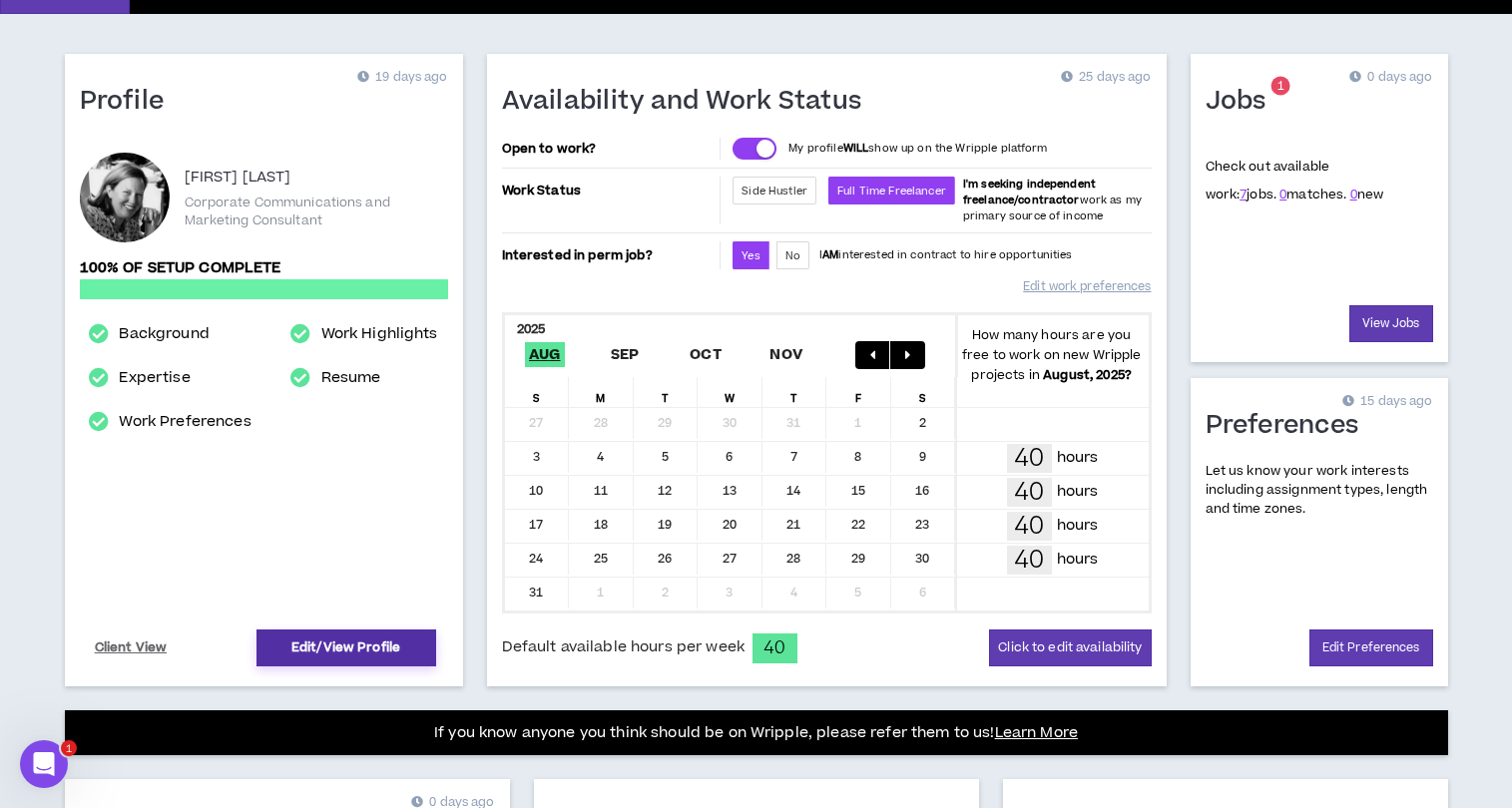 click on "Edit/View Profile" at bounding box center [346, 647] 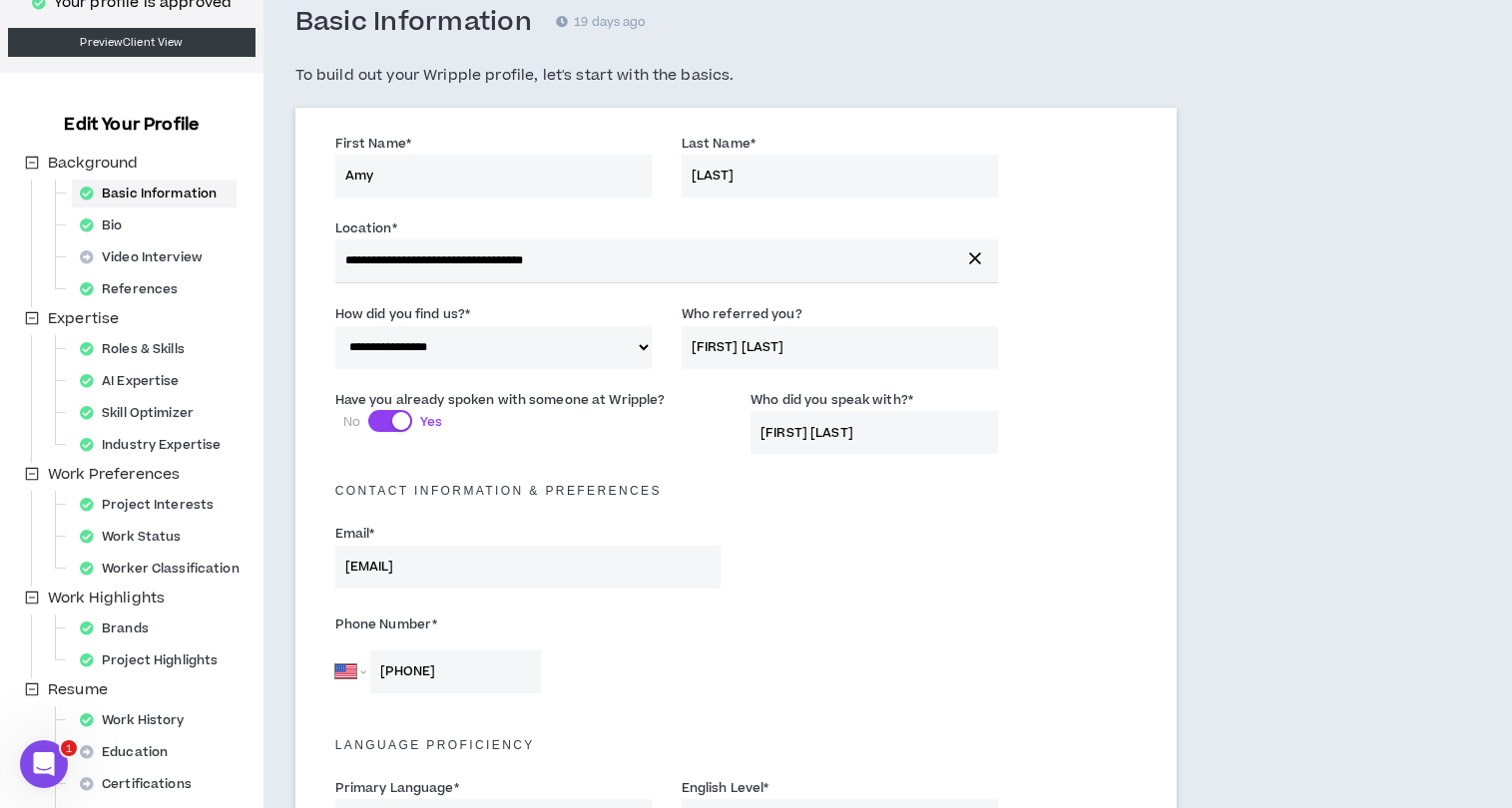 scroll, scrollTop: 111, scrollLeft: 0, axis: vertical 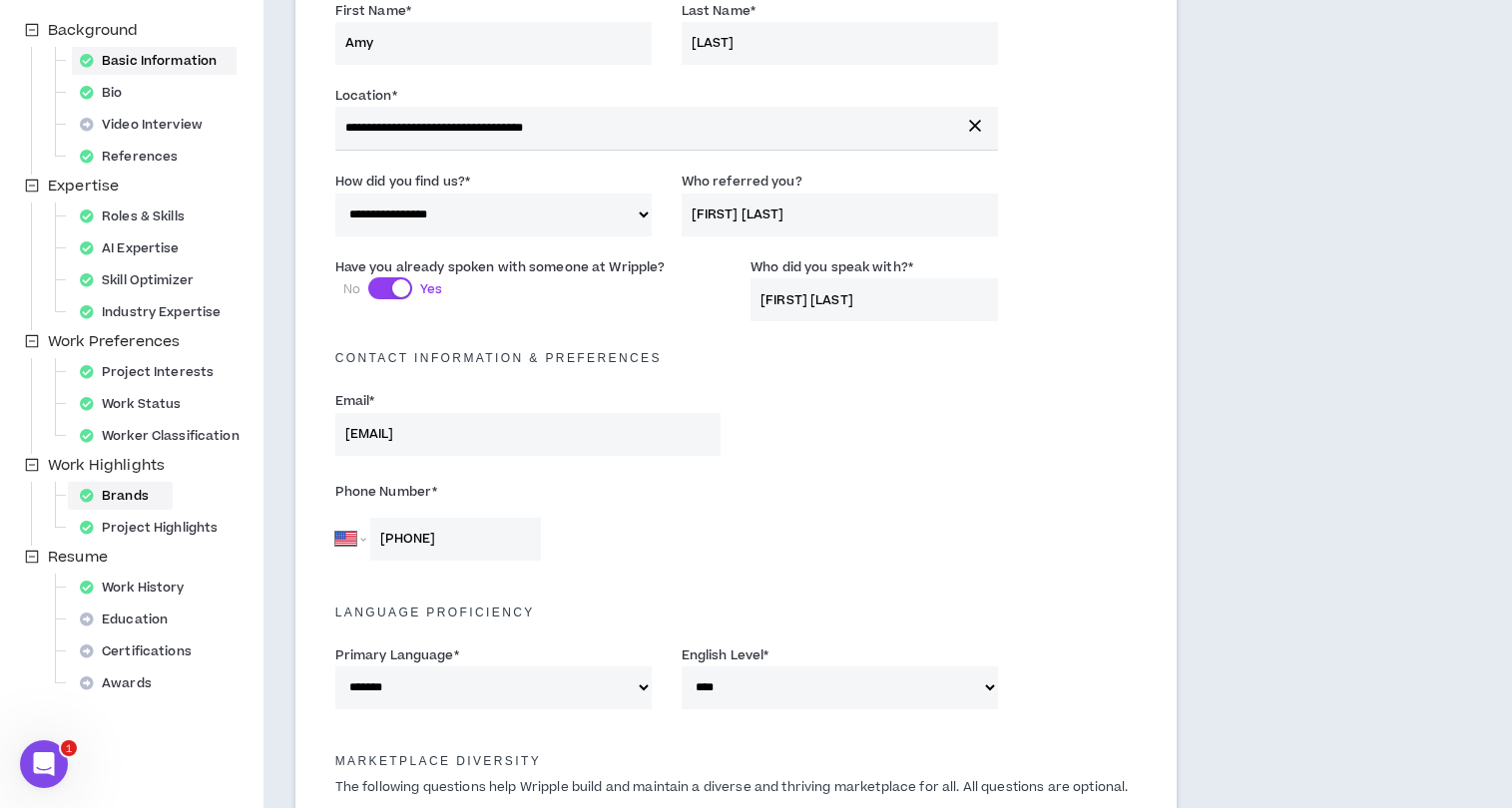 click on "Brands" at bounding box center [120, 496] 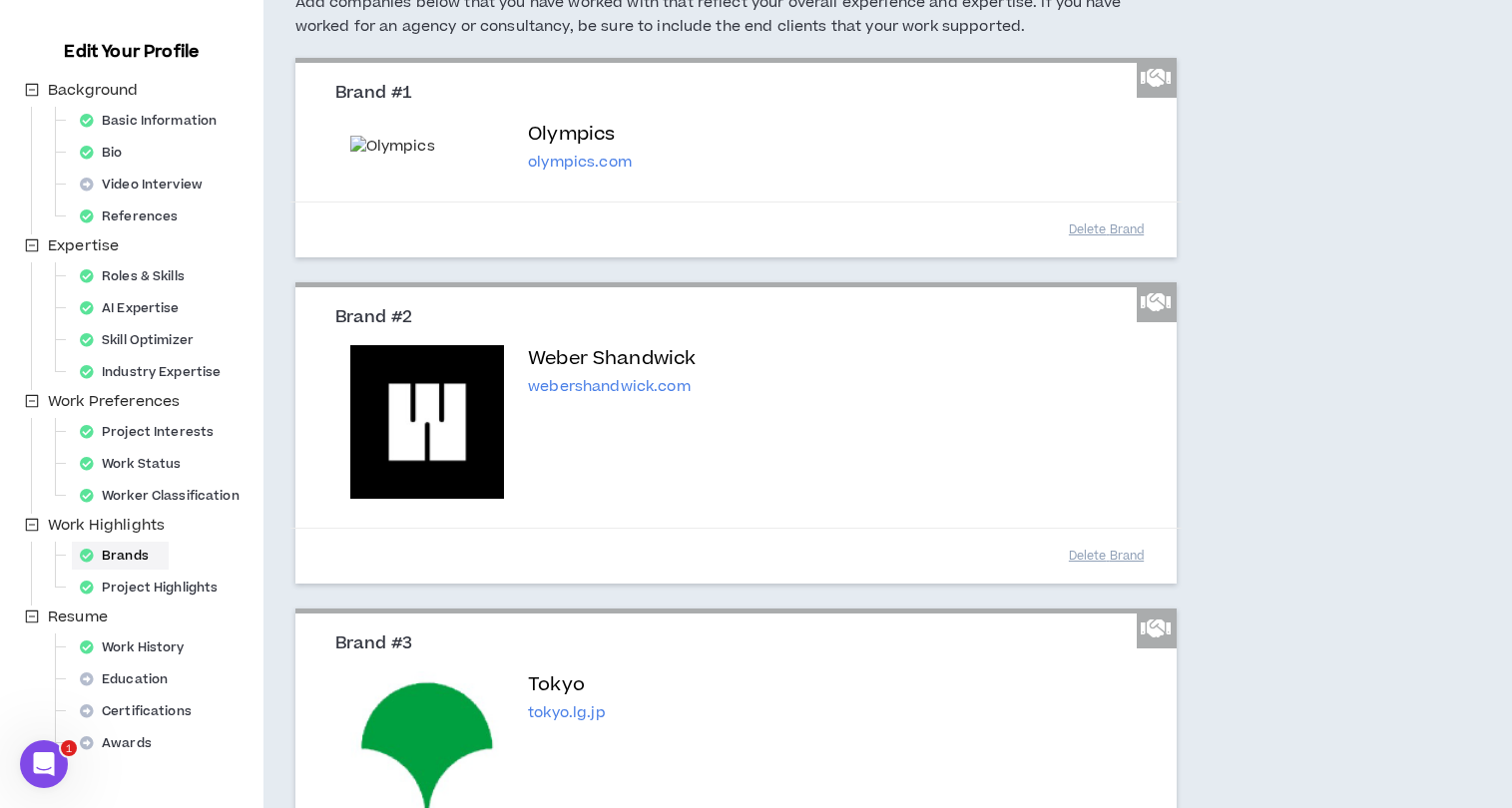 scroll, scrollTop: 199, scrollLeft: 0, axis: vertical 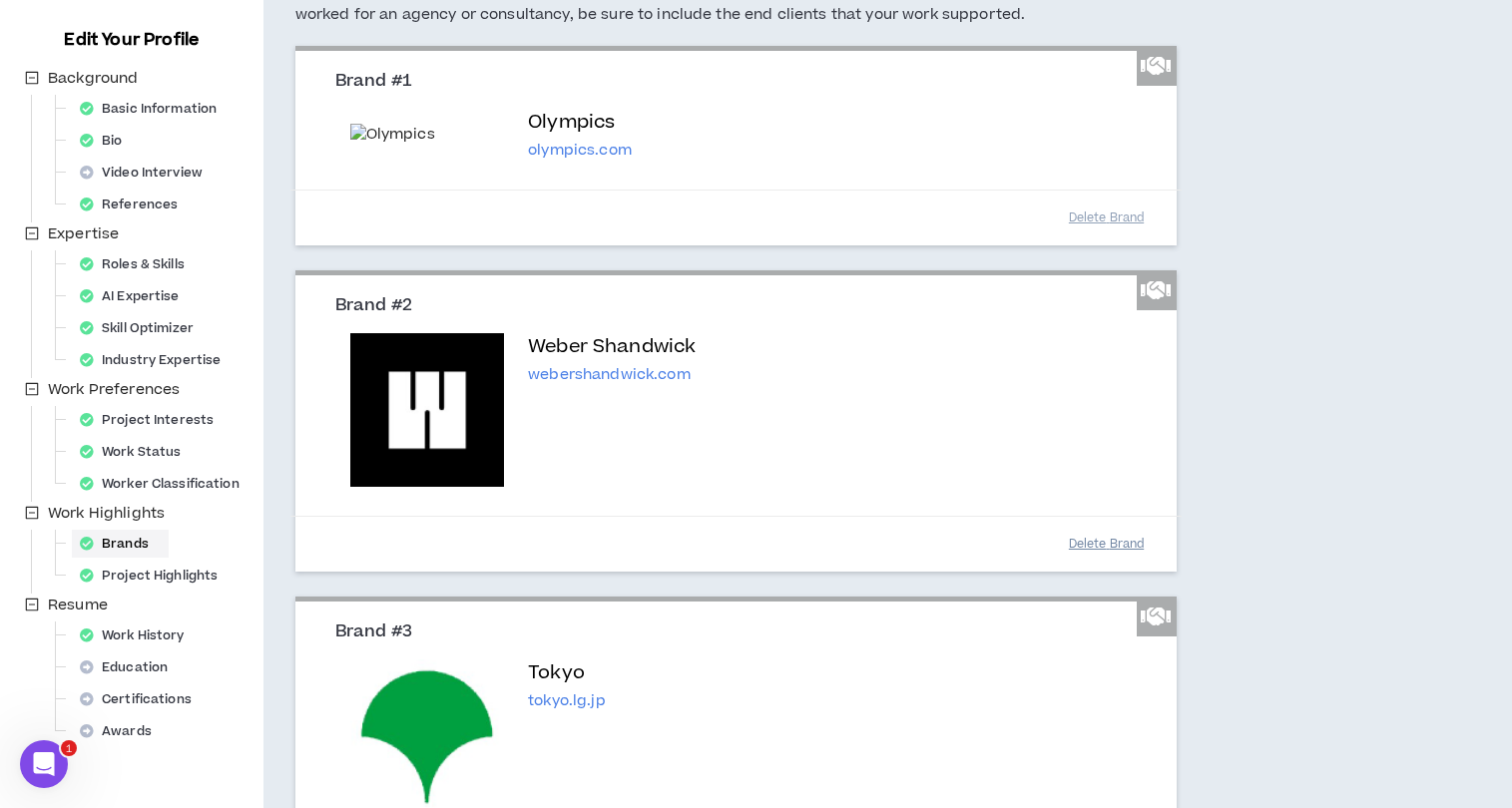 click on "Delete   Brand" at bounding box center (1107, 544) 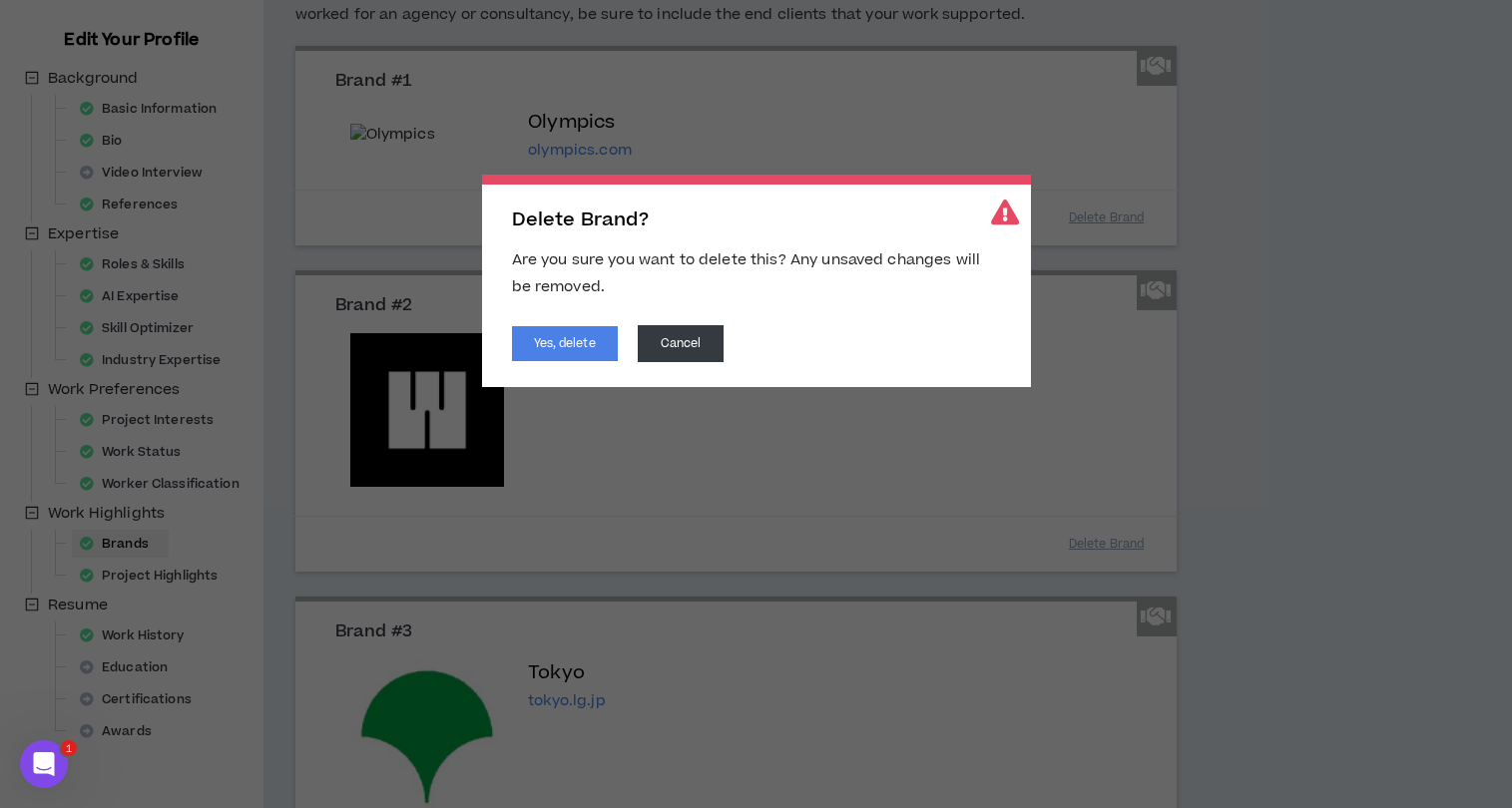 drag, startPoint x: 851, startPoint y: 483, endPoint x: 829, endPoint y: 477, distance: 22.803509 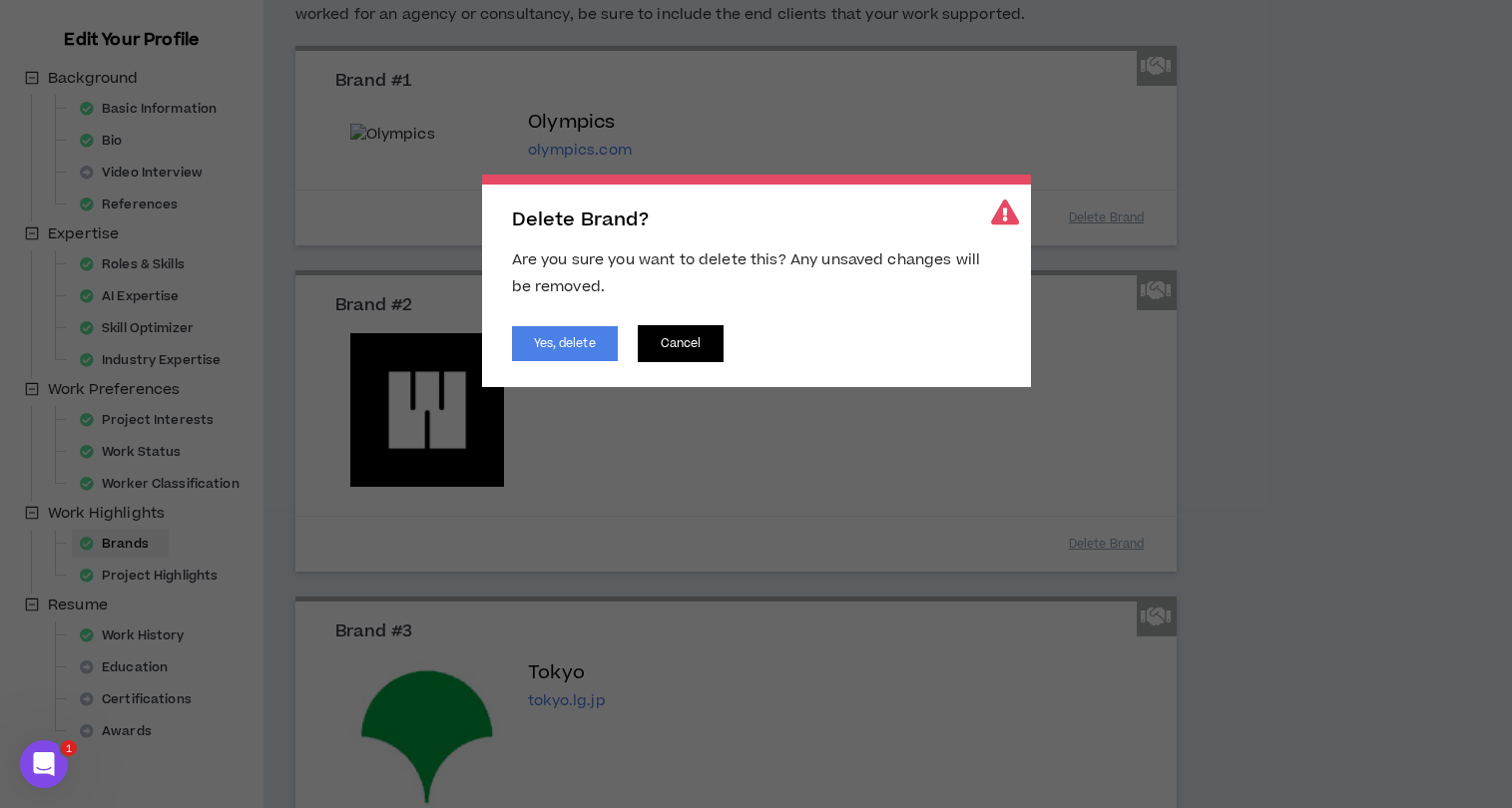 drag, startPoint x: 687, startPoint y: 347, endPoint x: 687, endPoint y: 392, distance: 45 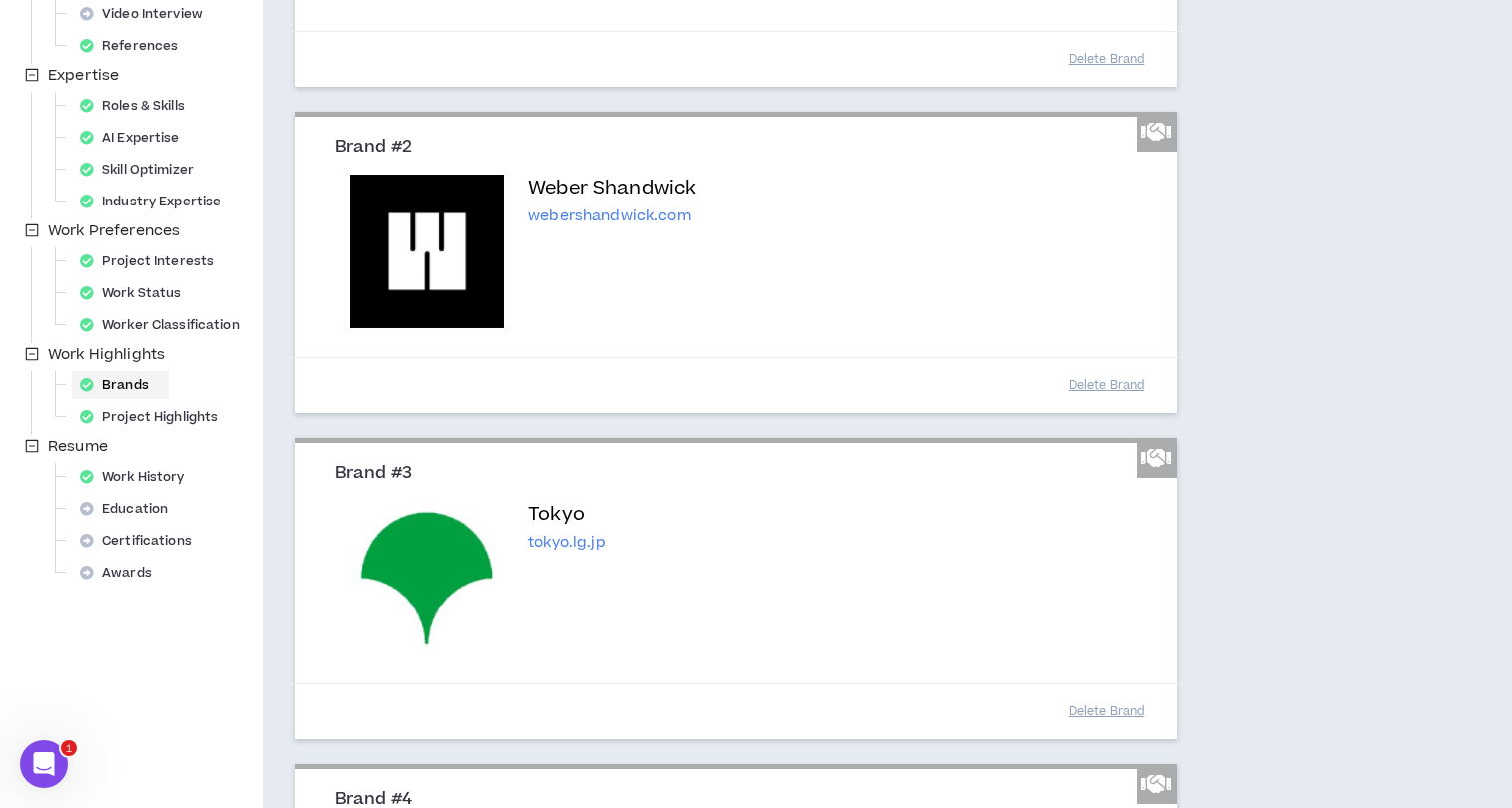 scroll, scrollTop: 385, scrollLeft: 0, axis: vertical 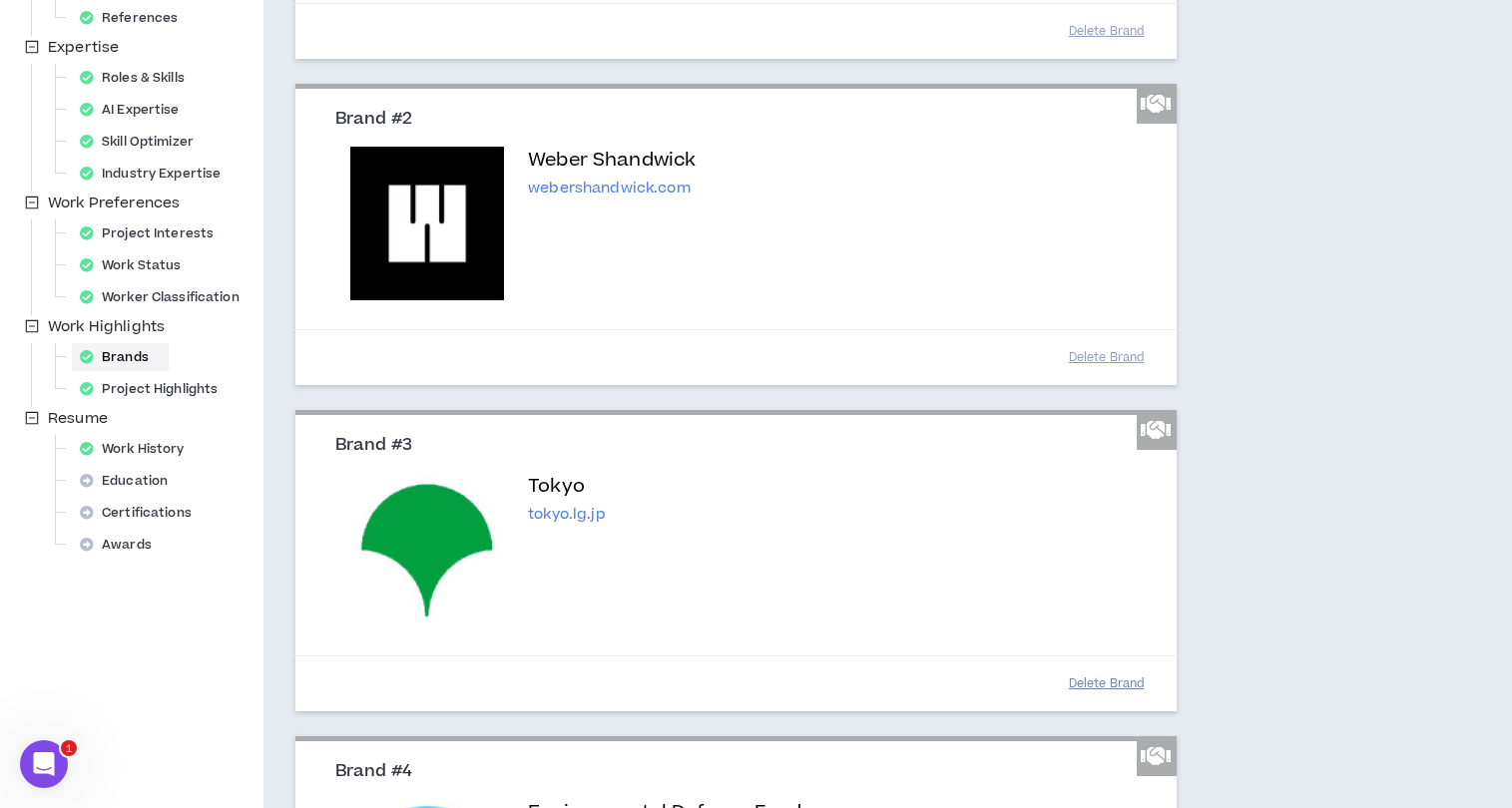 click on "Delete   Brand" at bounding box center (1107, 683) 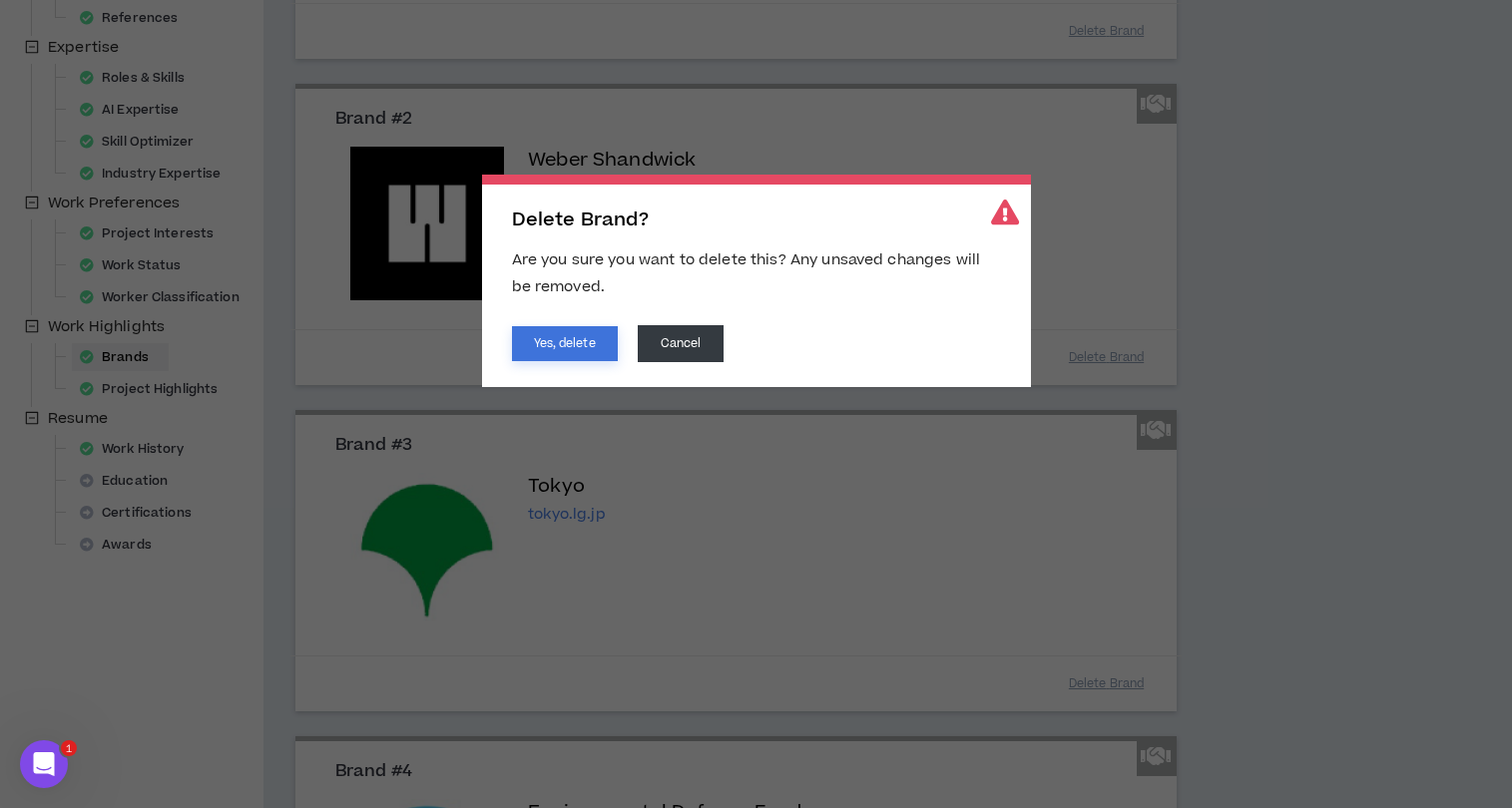 click on "Yes, delete" at bounding box center (565, 343) 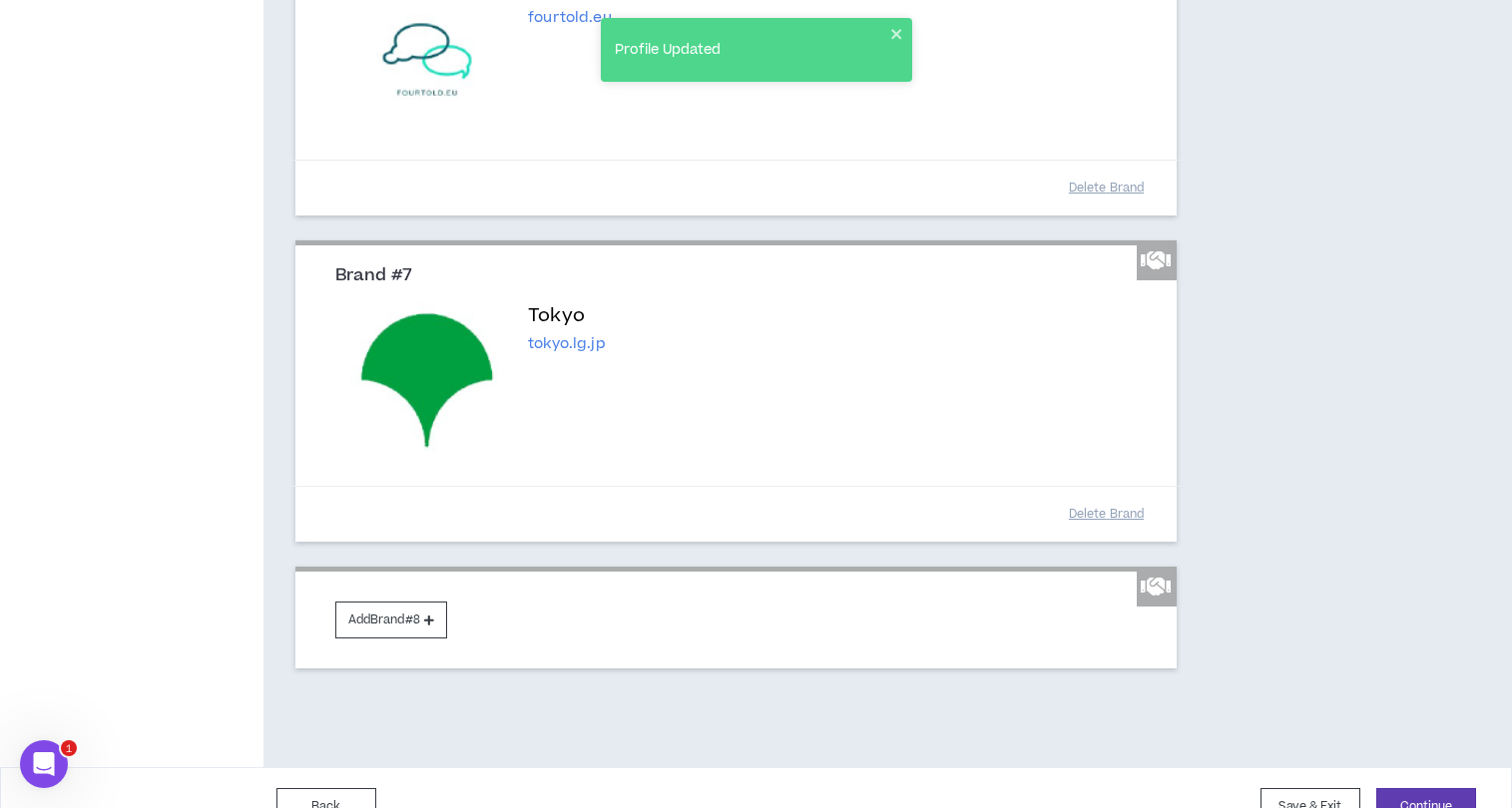 scroll, scrollTop: 1917, scrollLeft: 0, axis: vertical 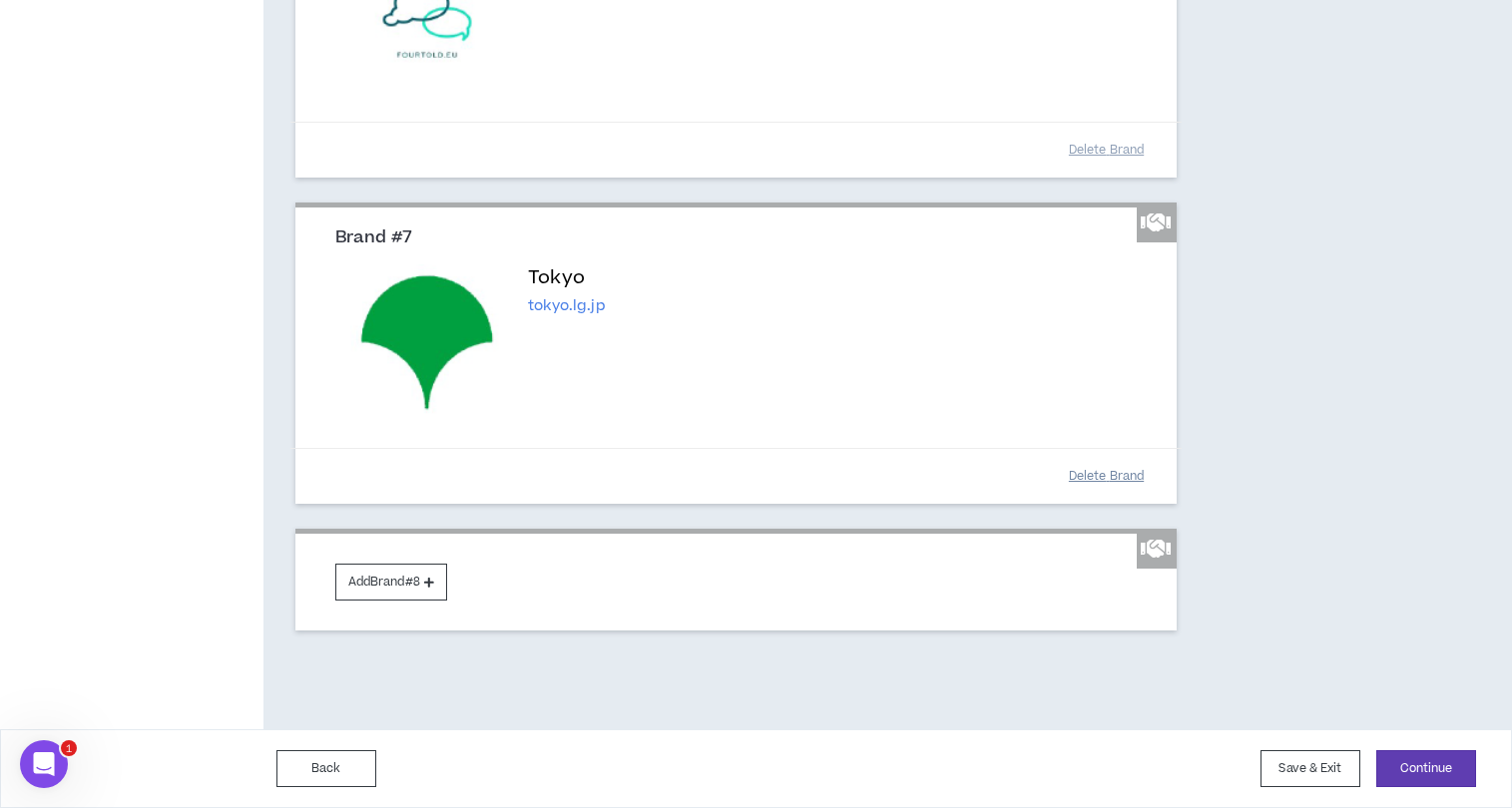 click on "Delete   Brand" at bounding box center (1107, 476) 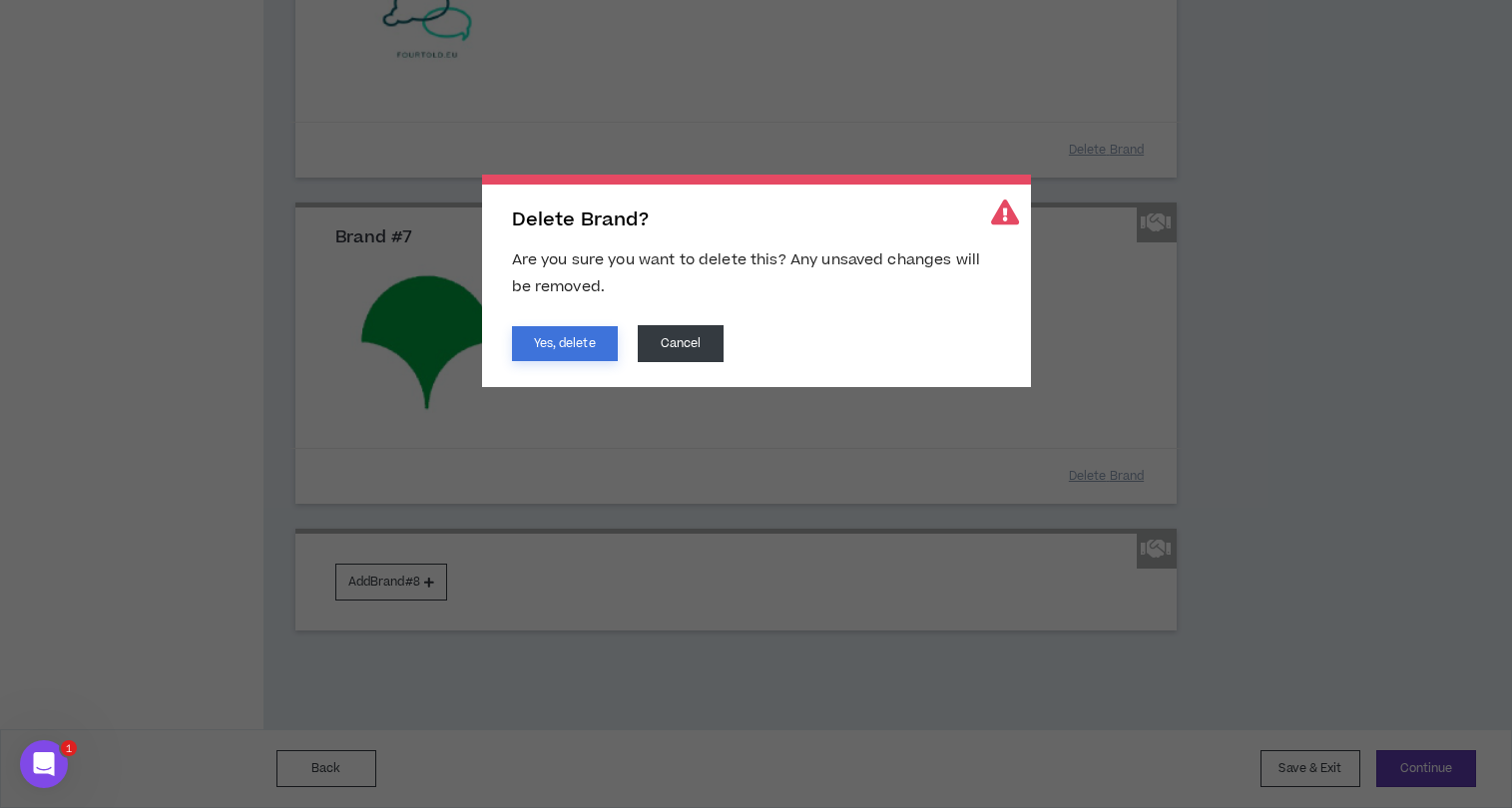 click on "Yes, delete" at bounding box center [565, 343] 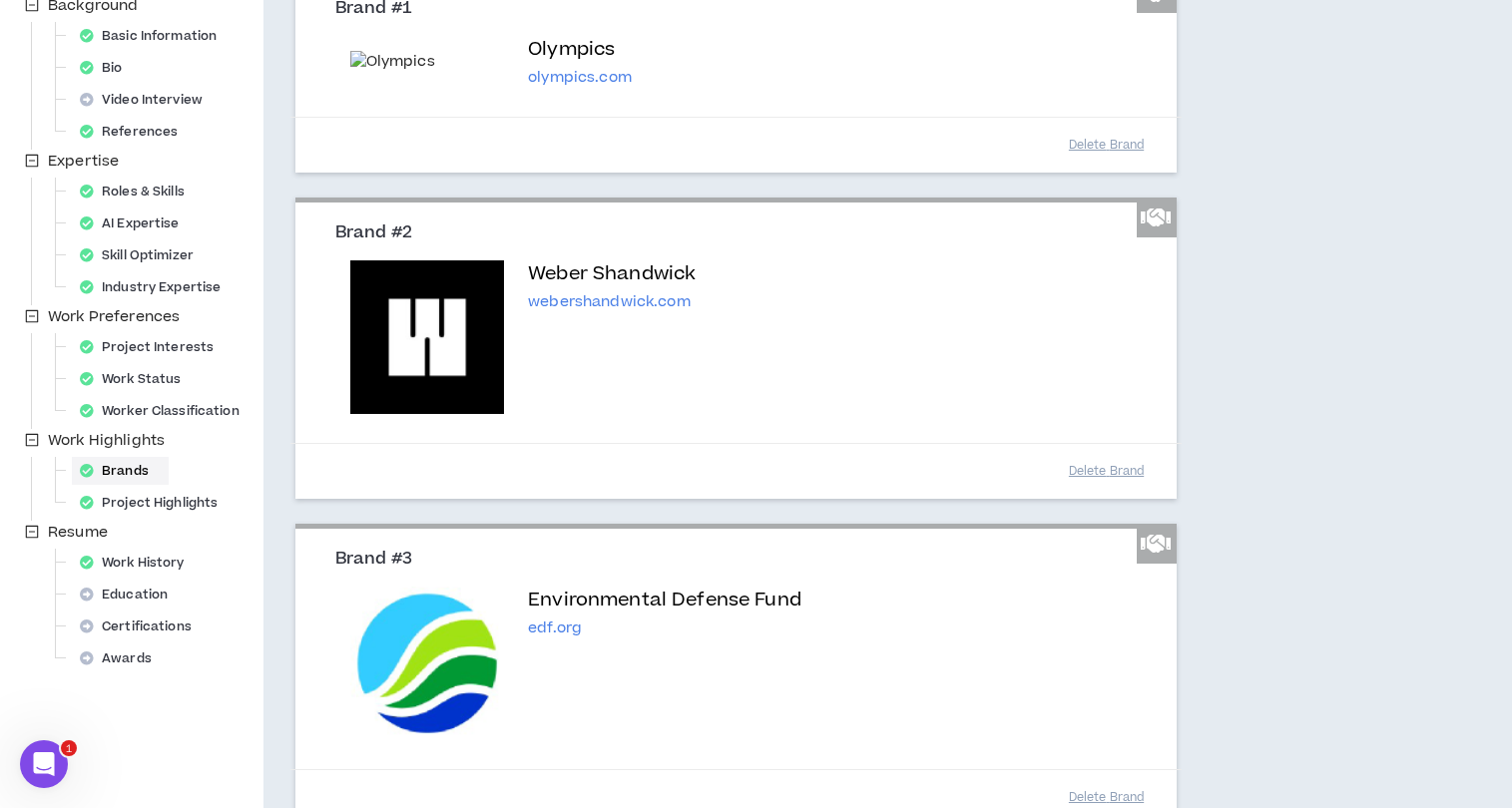 scroll, scrollTop: 278, scrollLeft: 0, axis: vertical 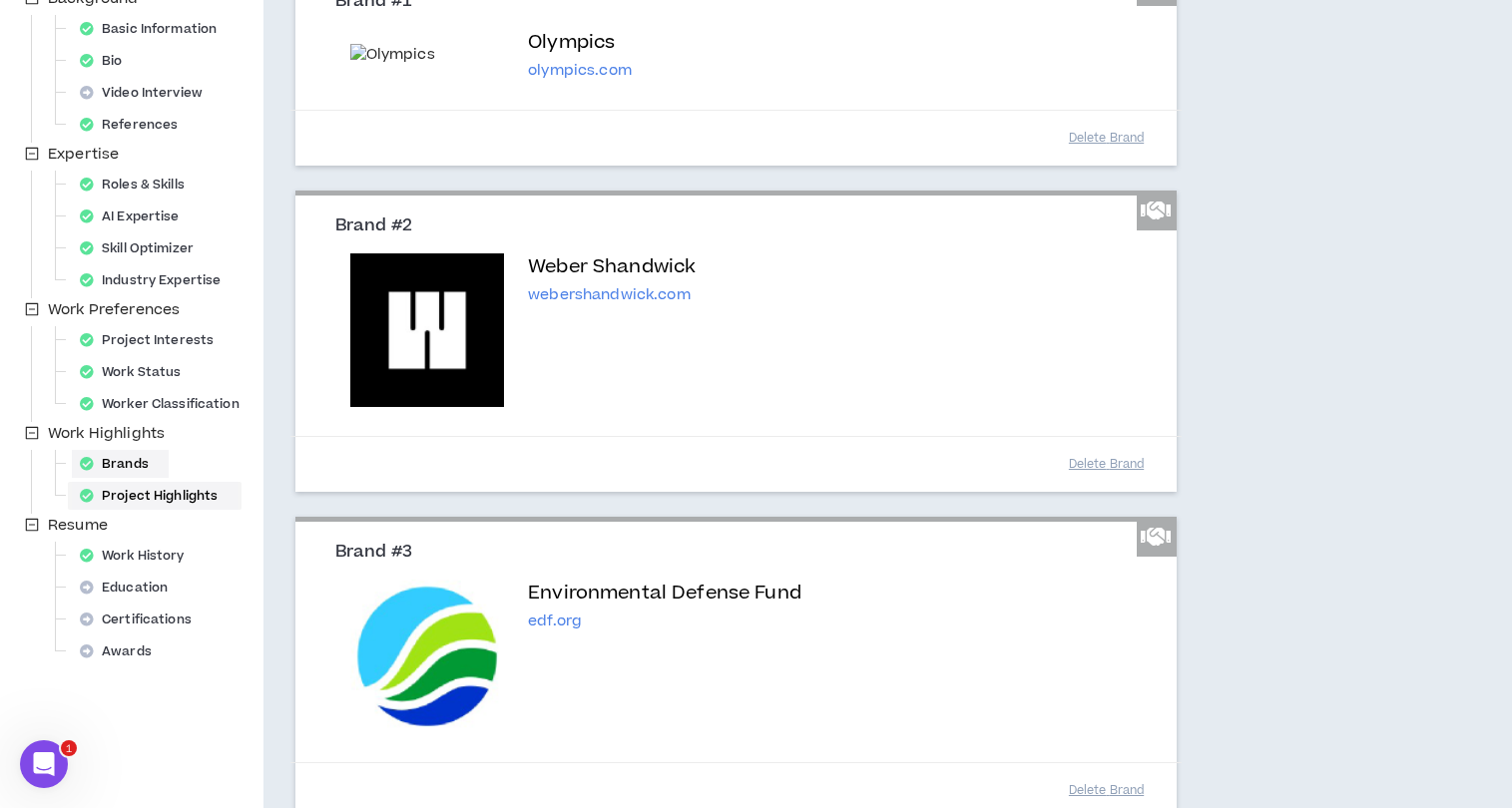 click on "Project Highlights" at bounding box center (155, 496) 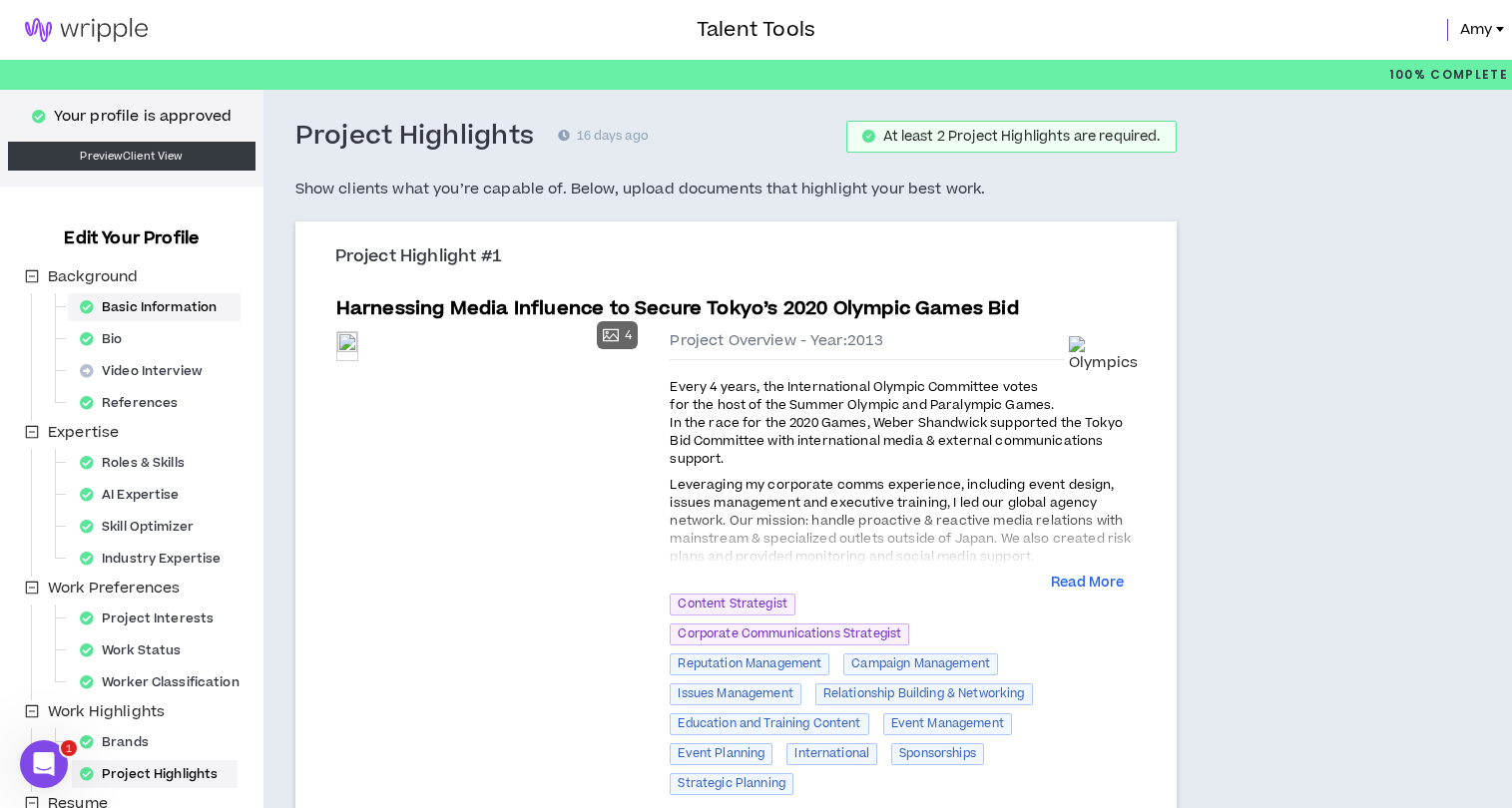 scroll, scrollTop: 1, scrollLeft: 0, axis: vertical 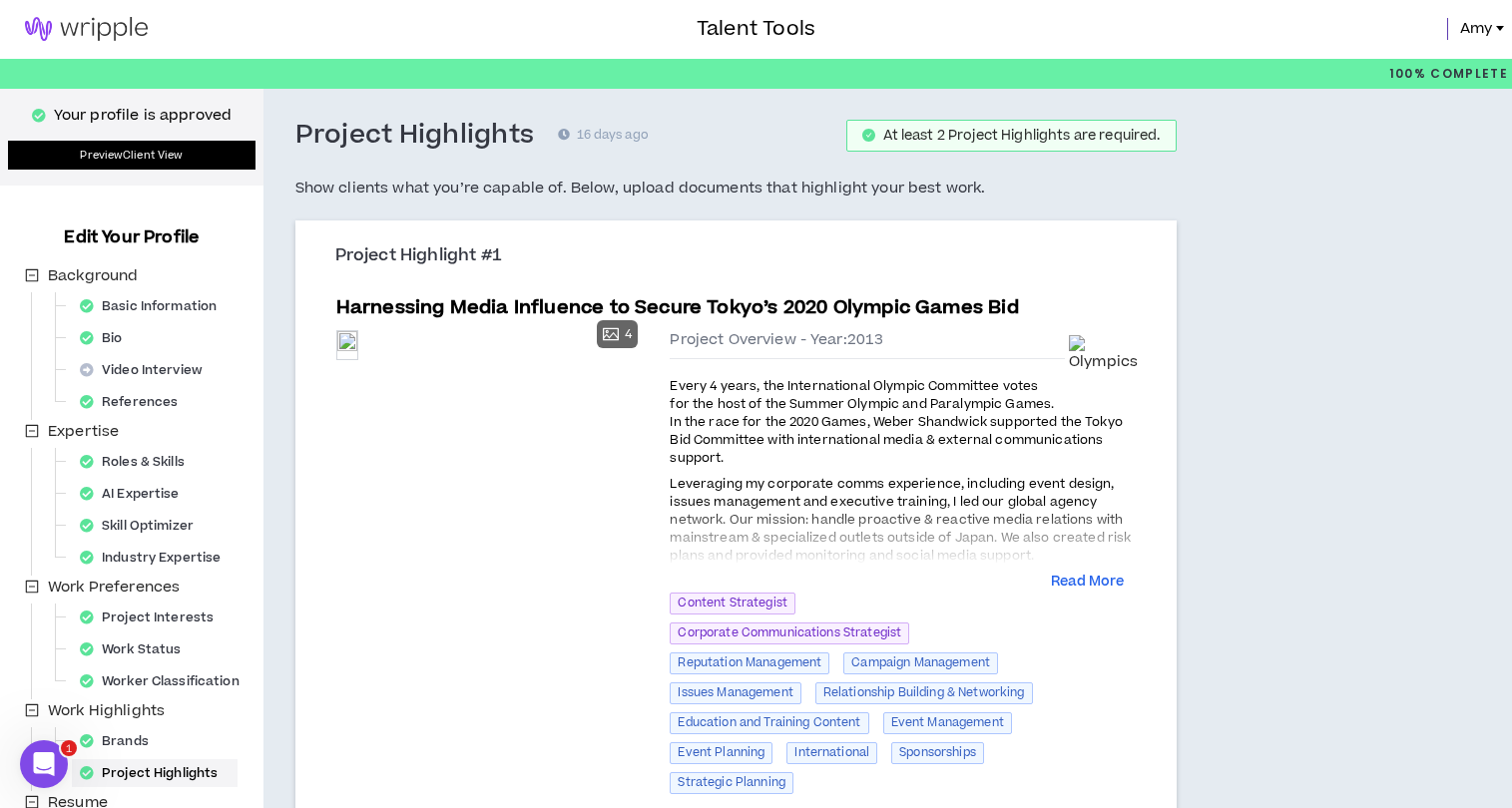 click on "Preview   Client View" at bounding box center [132, 155] 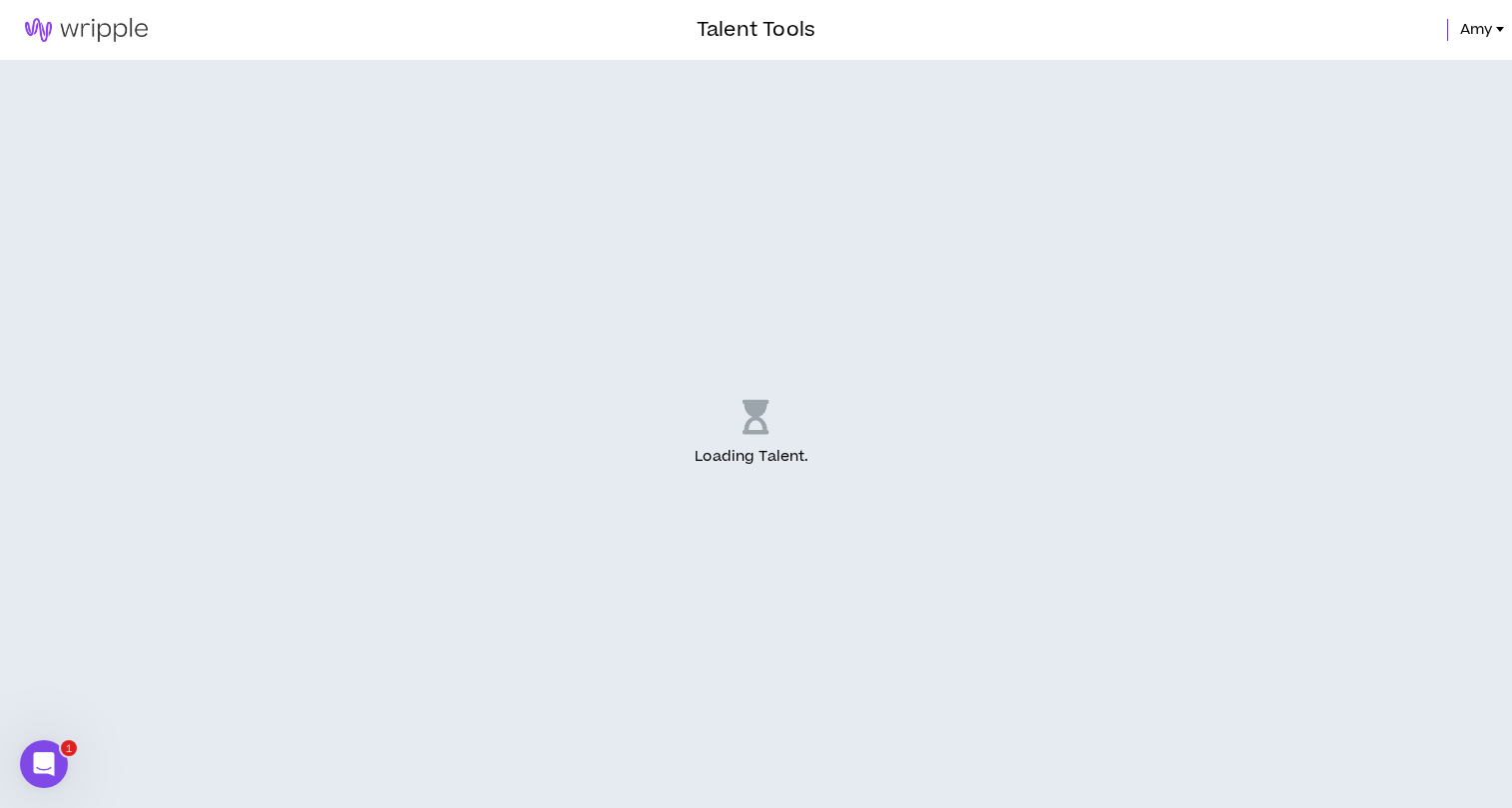 scroll, scrollTop: 0, scrollLeft: 0, axis: both 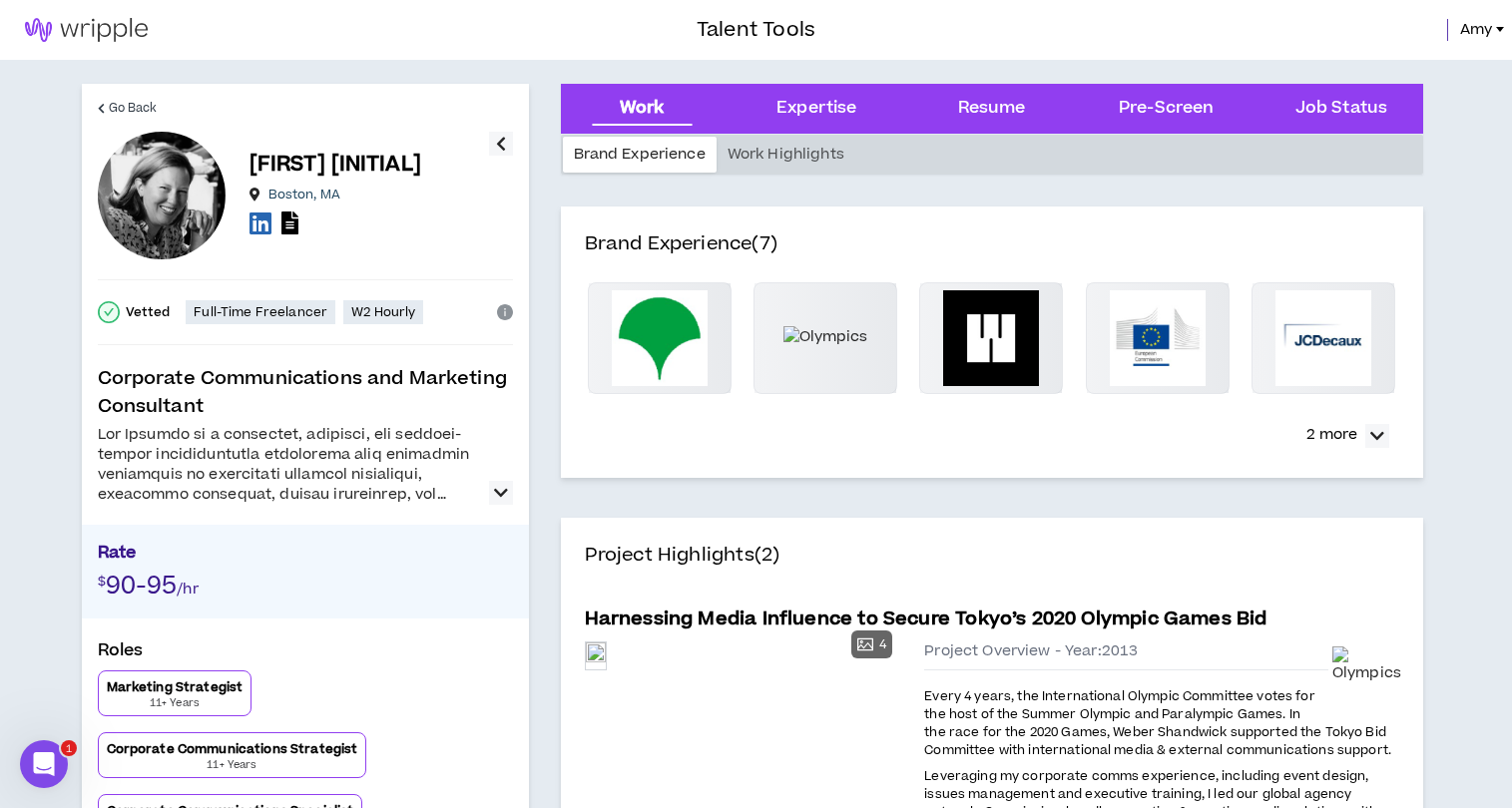 click on "2   more" at bounding box center [1331, 435] 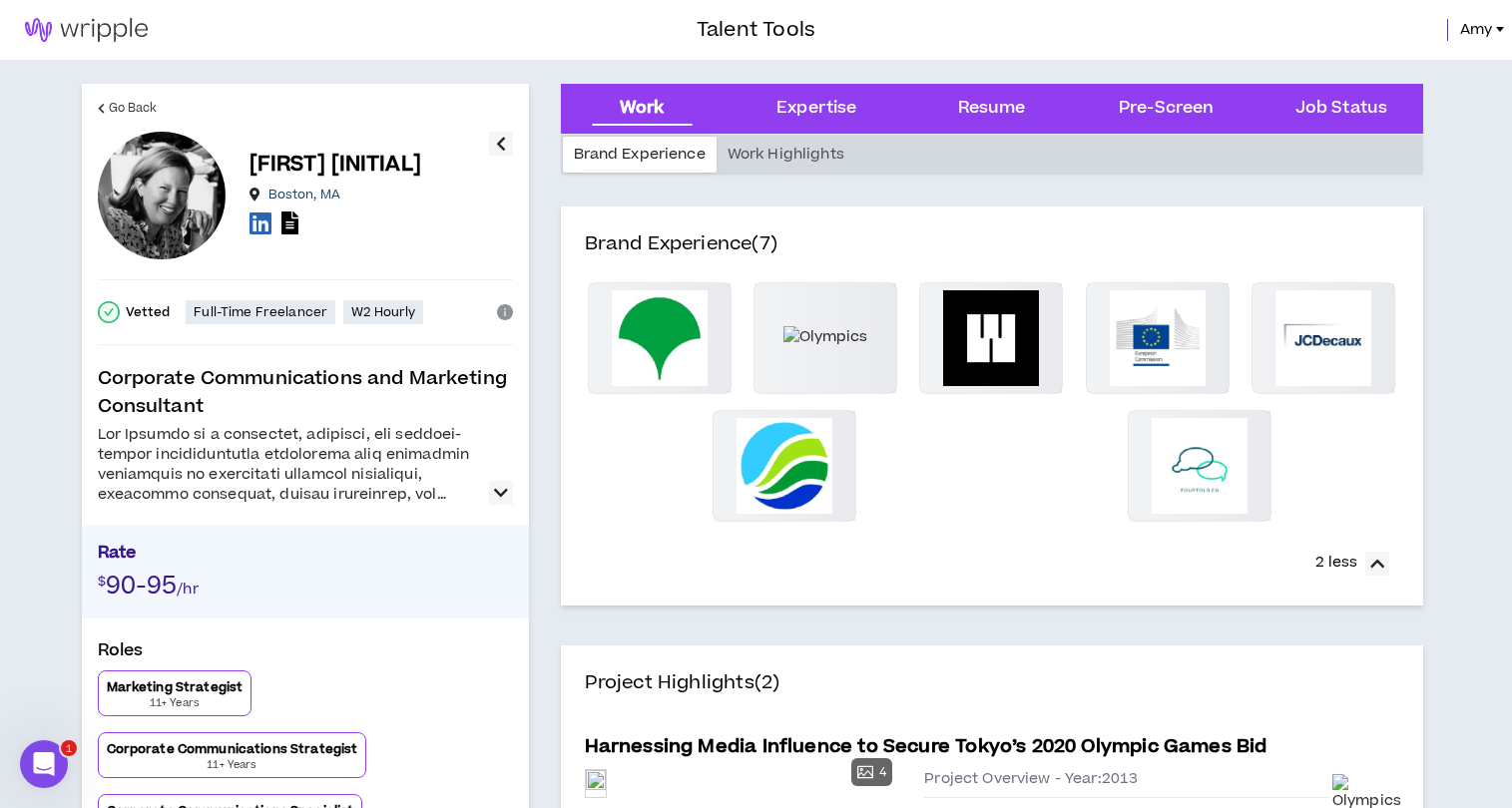 drag, startPoint x: 1349, startPoint y: 563, endPoint x: 1137, endPoint y: 535, distance: 213.84106 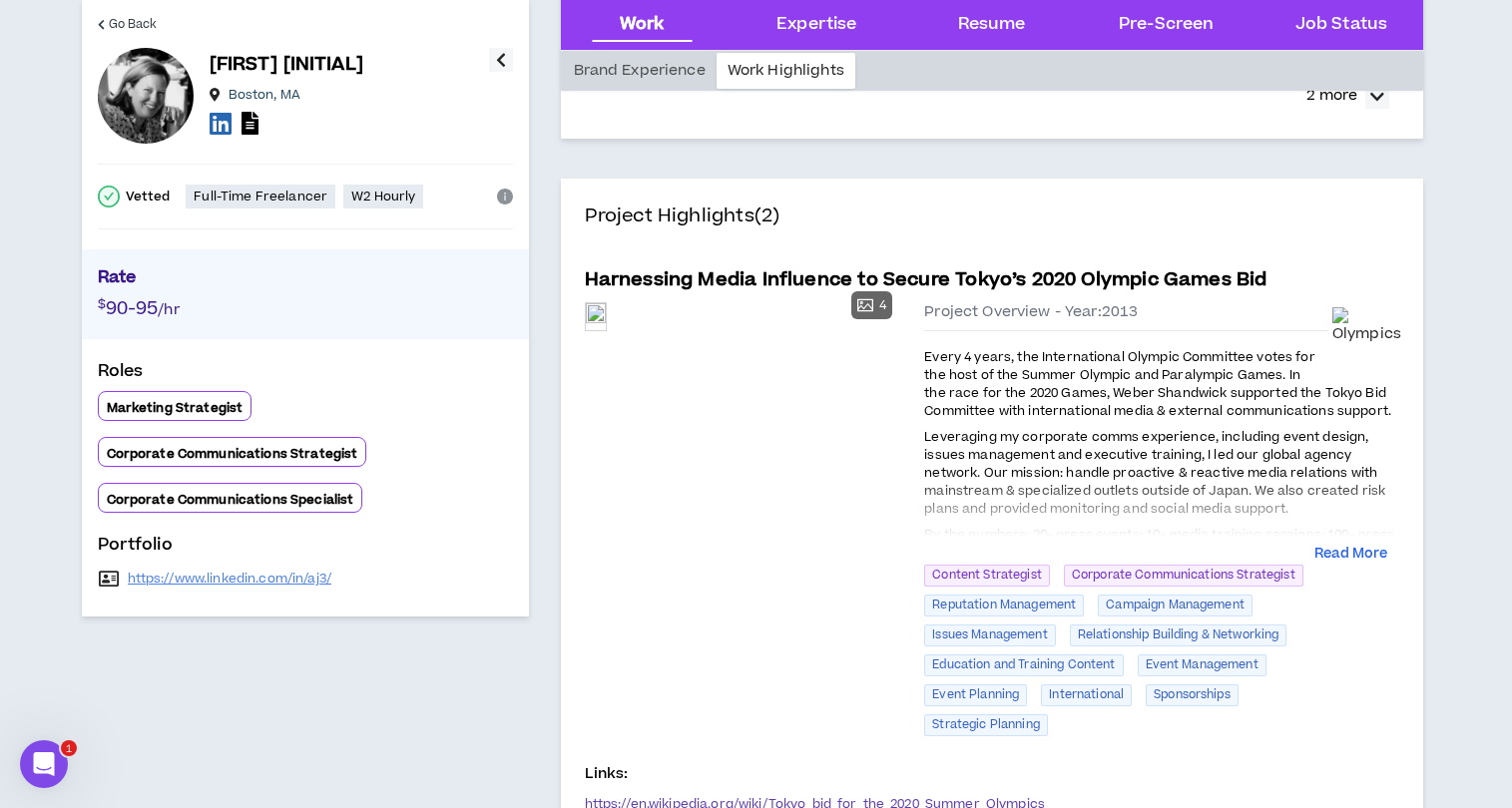 scroll, scrollTop: 395, scrollLeft: 0, axis: vertical 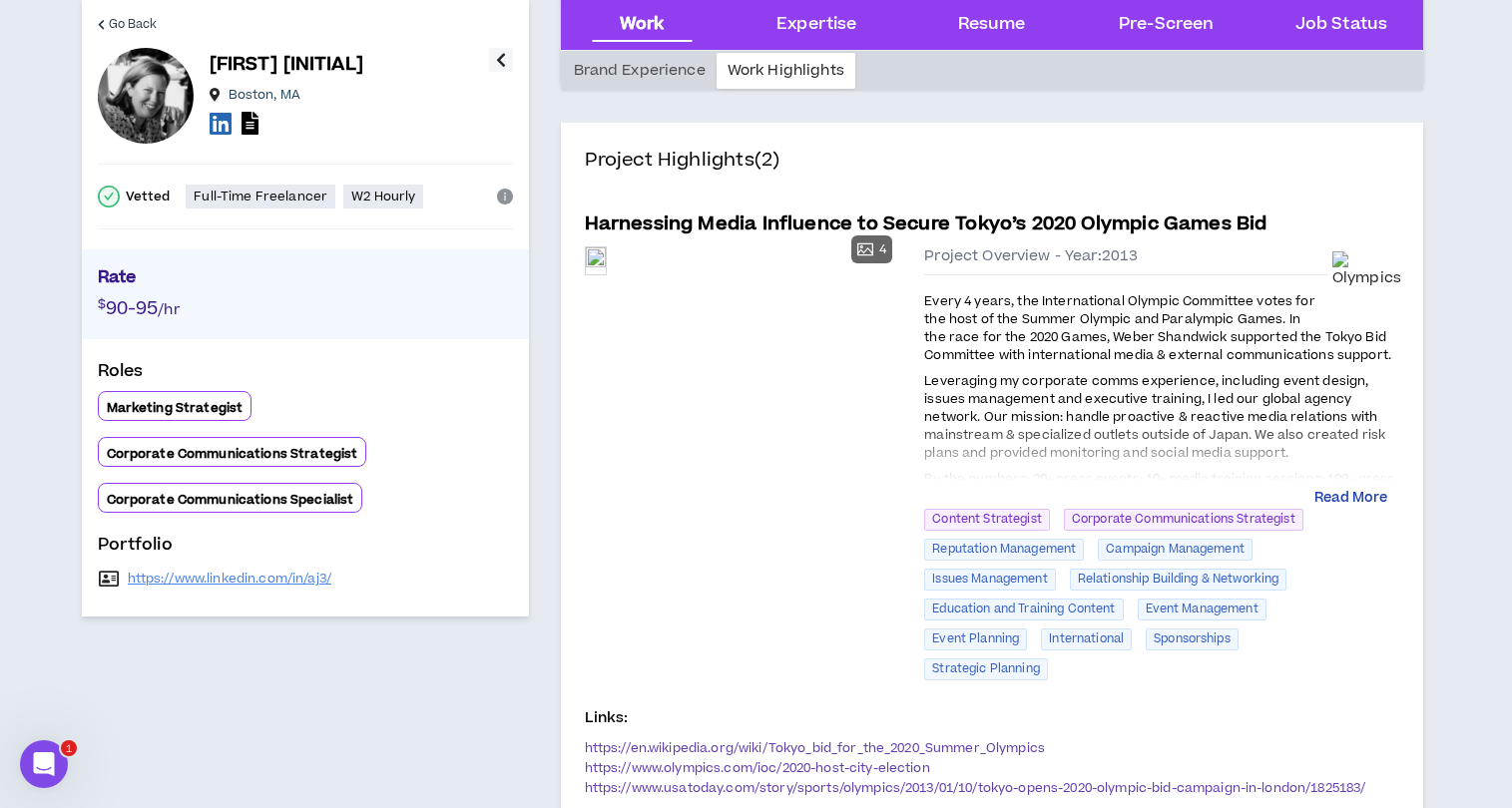 click on "Read More" at bounding box center [1350, 499] 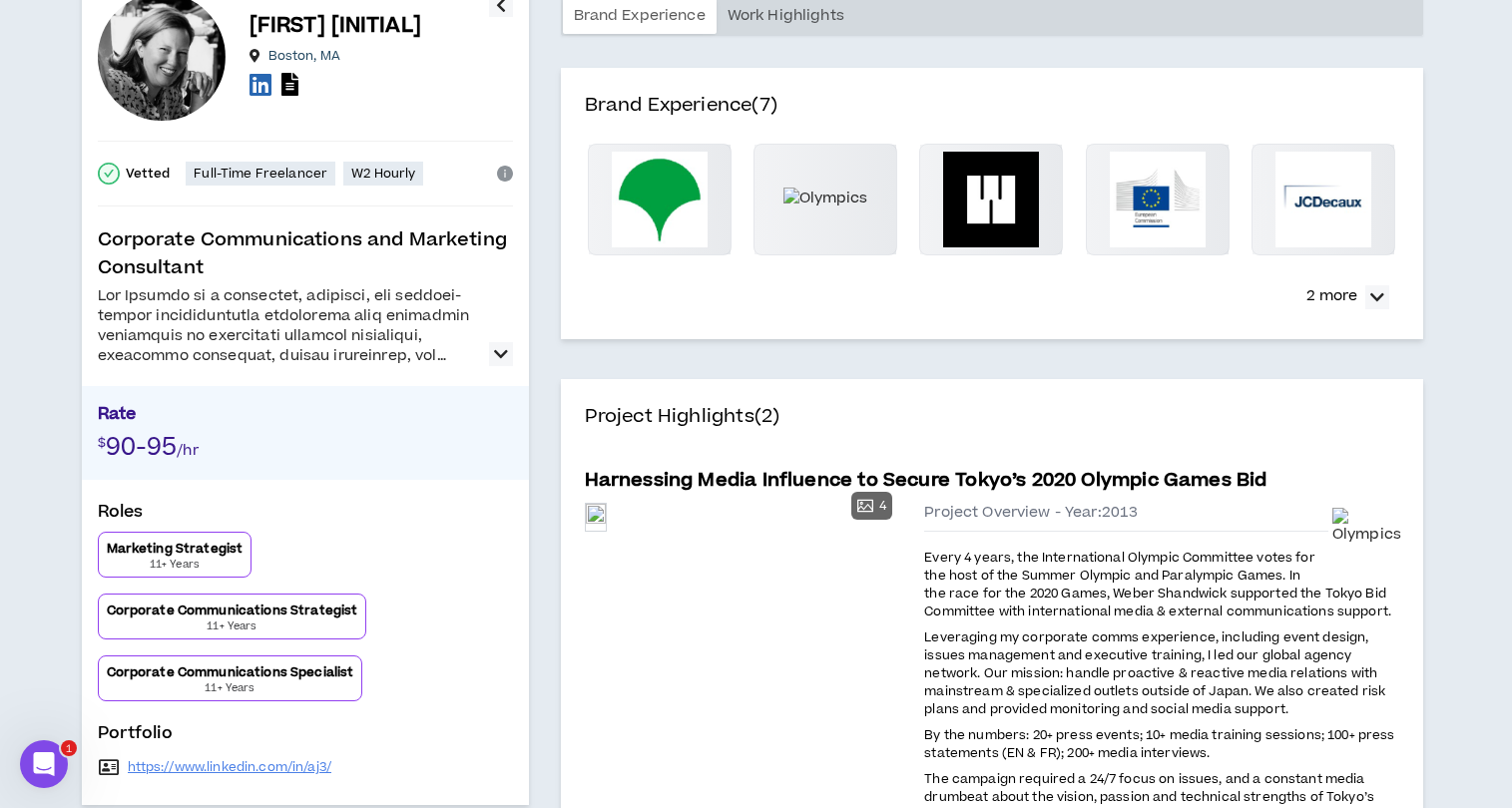 scroll, scrollTop: 0, scrollLeft: 0, axis: both 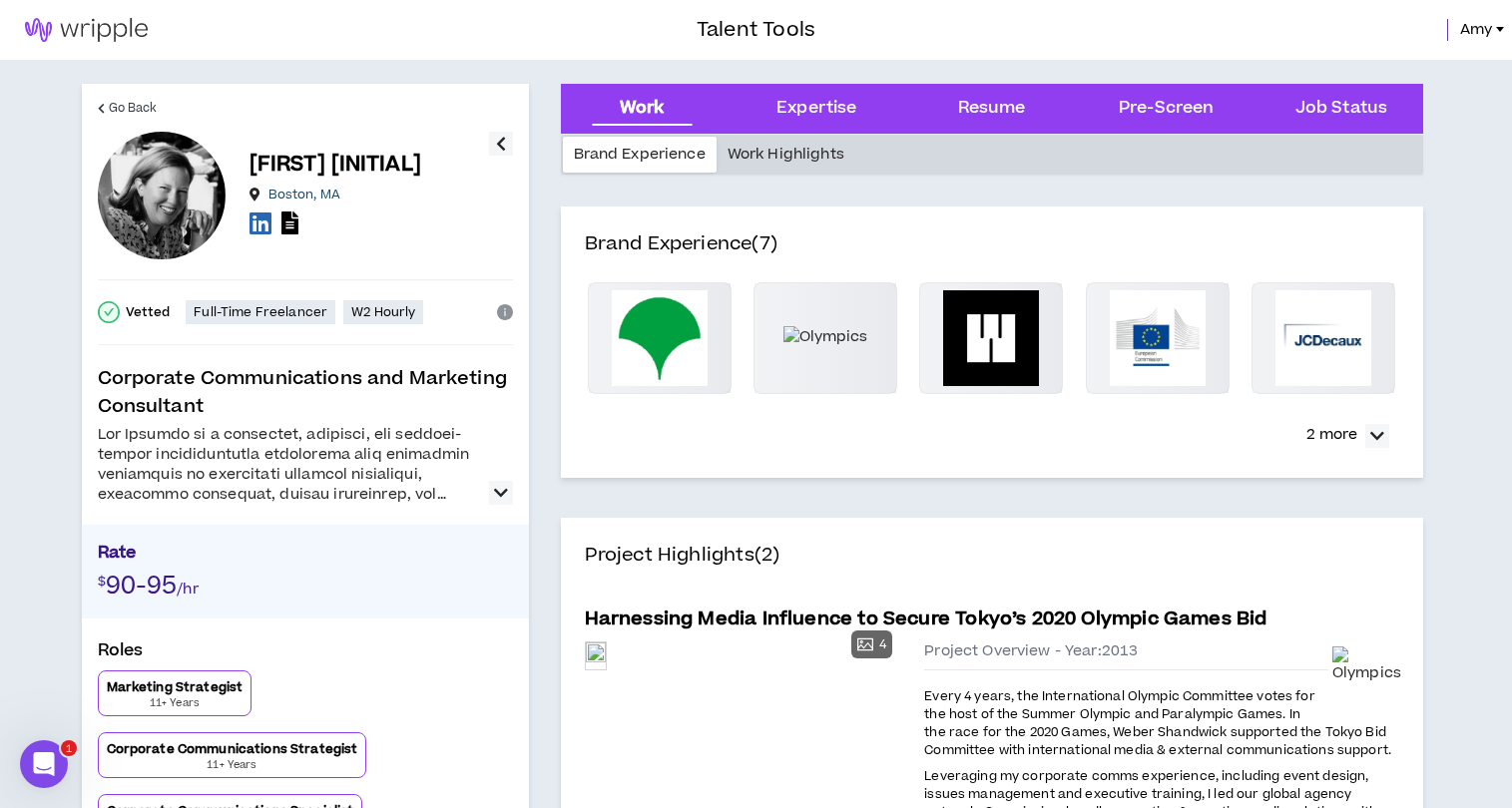 click on "Work Highlights" at bounding box center (785, 155) 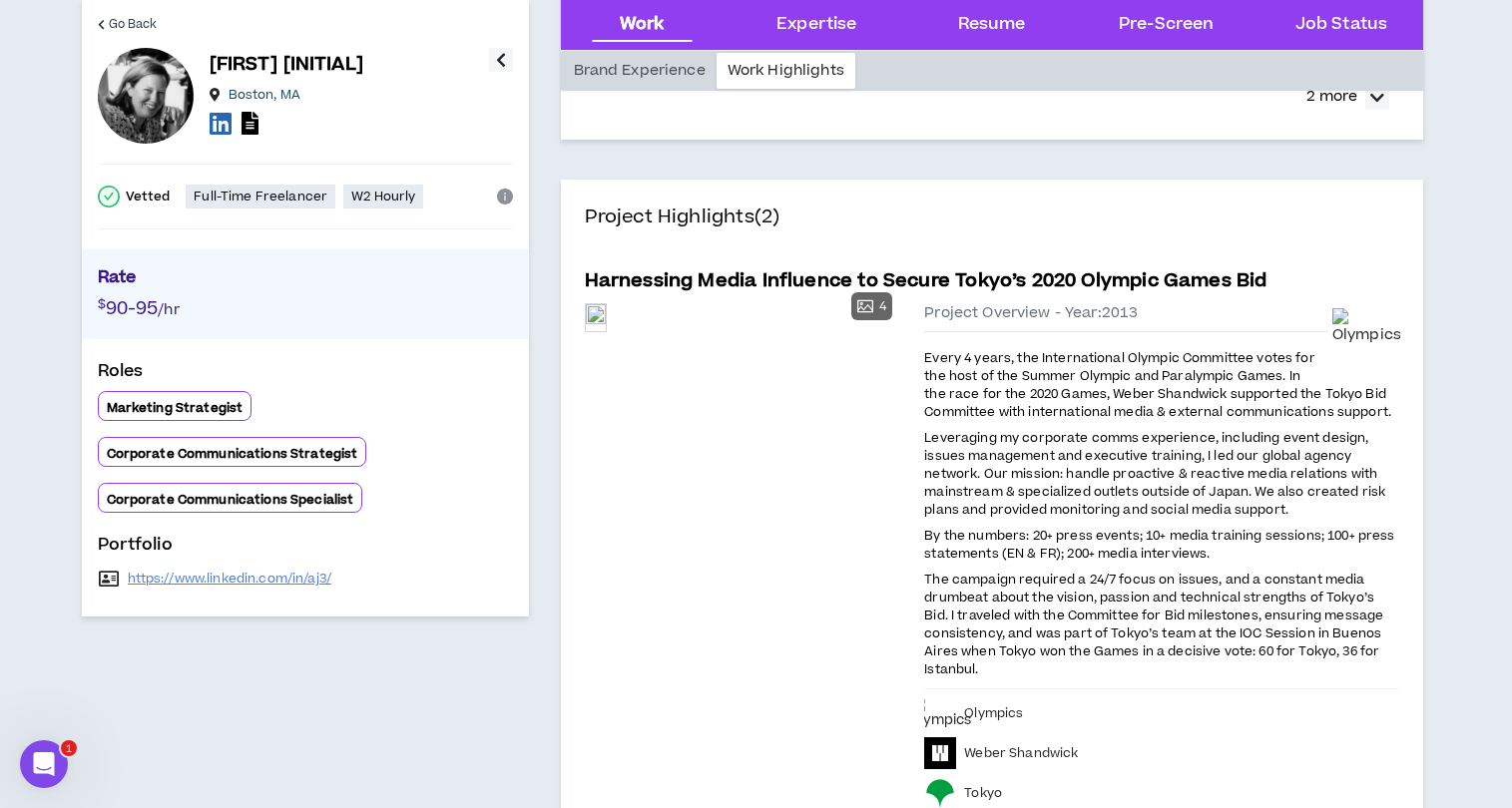 scroll, scrollTop: 0, scrollLeft: 0, axis: both 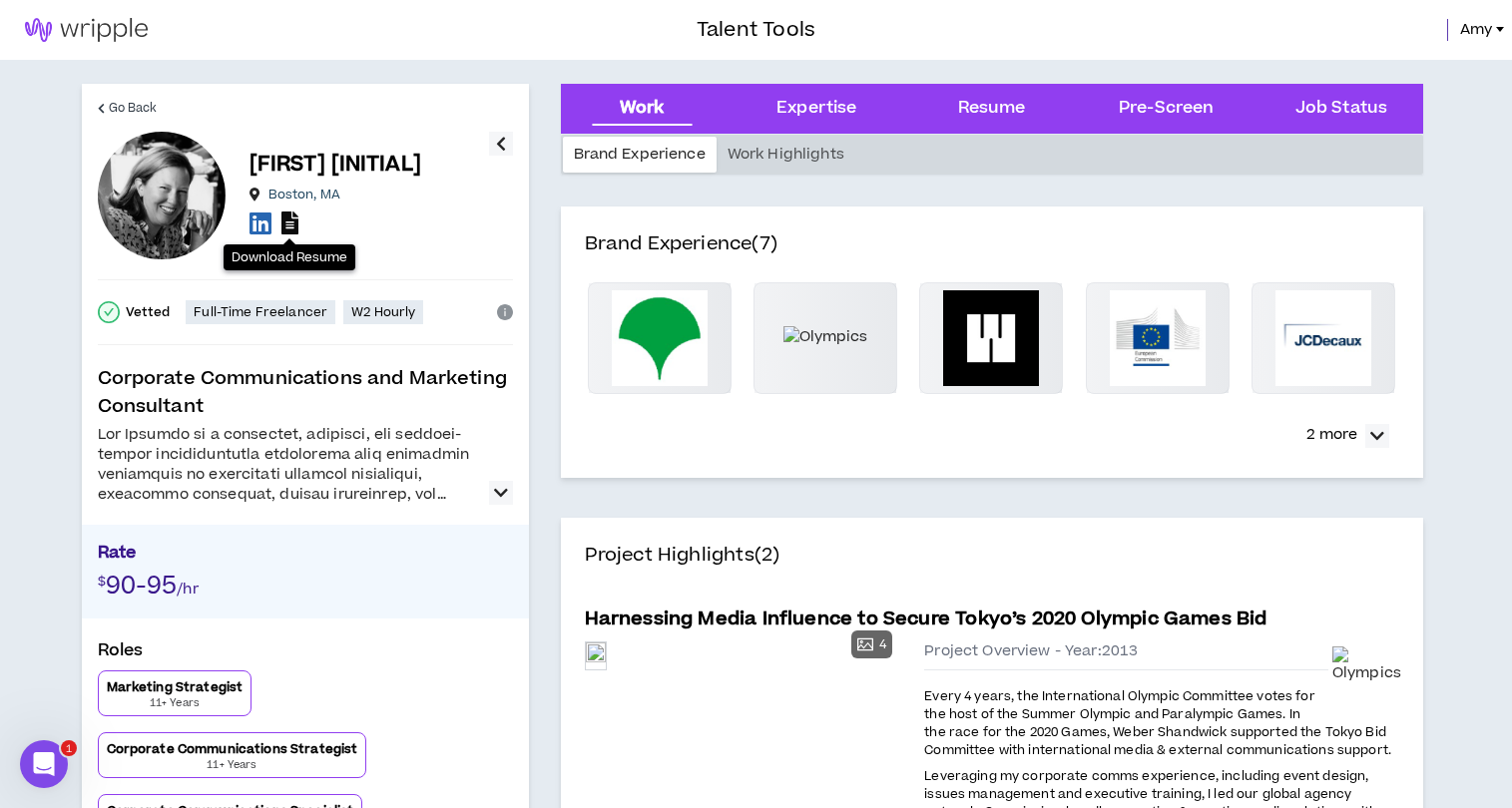 click at bounding box center [289, 222] 